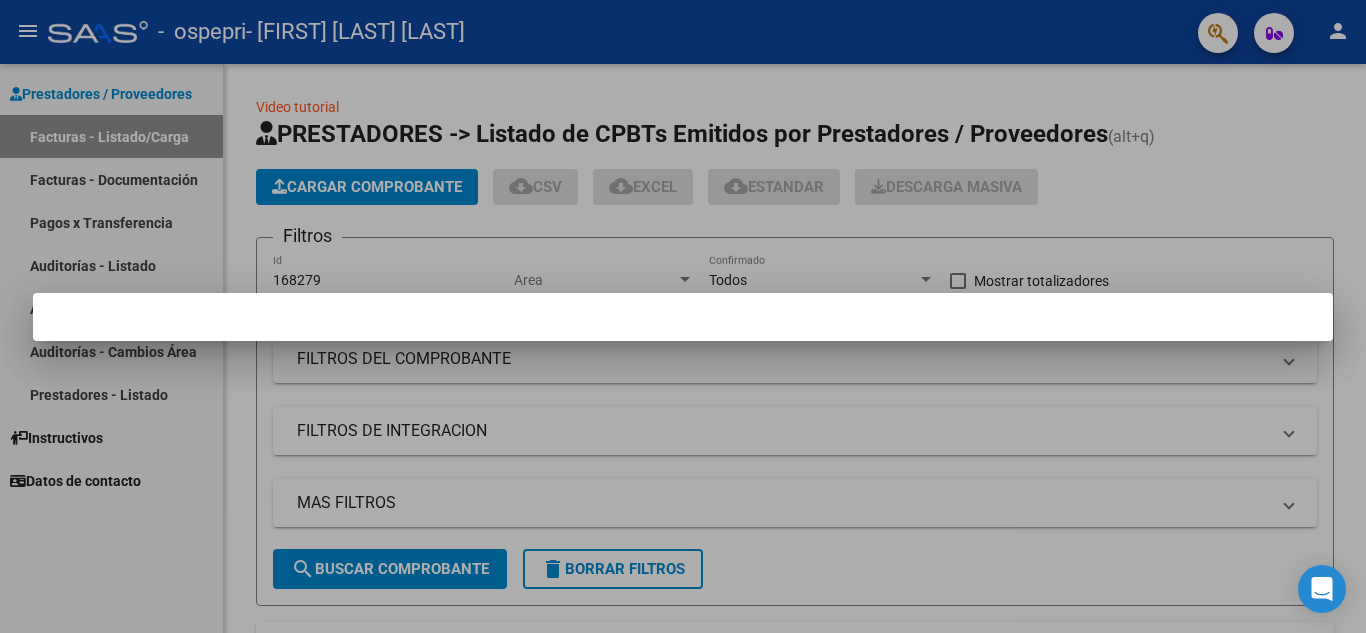 scroll, scrollTop: 0, scrollLeft: 0, axis: both 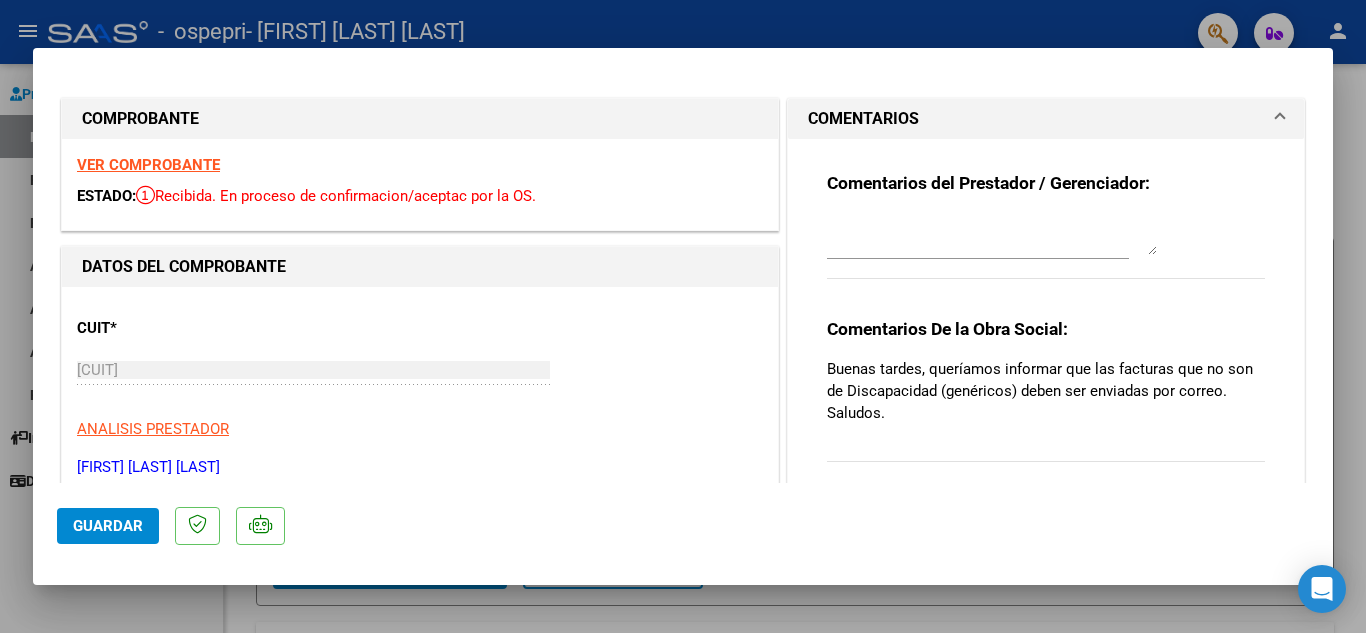 click on "COMPROBANTE" at bounding box center [420, 119] 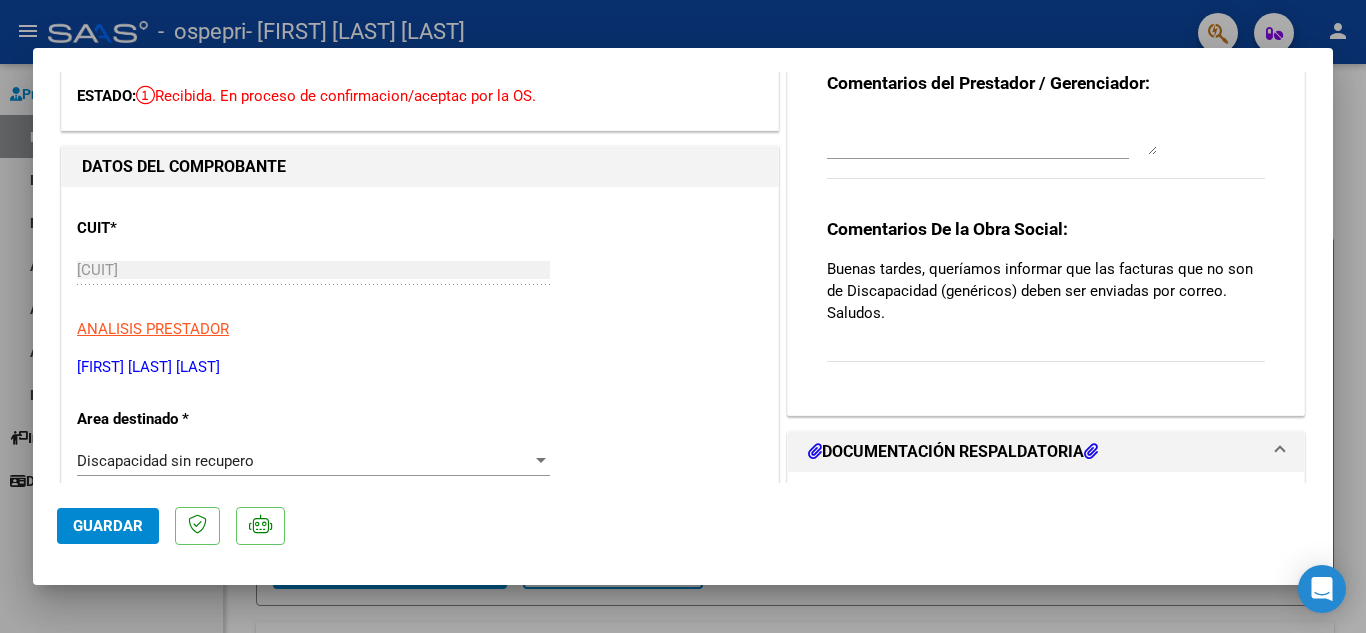 scroll, scrollTop: 0, scrollLeft: 0, axis: both 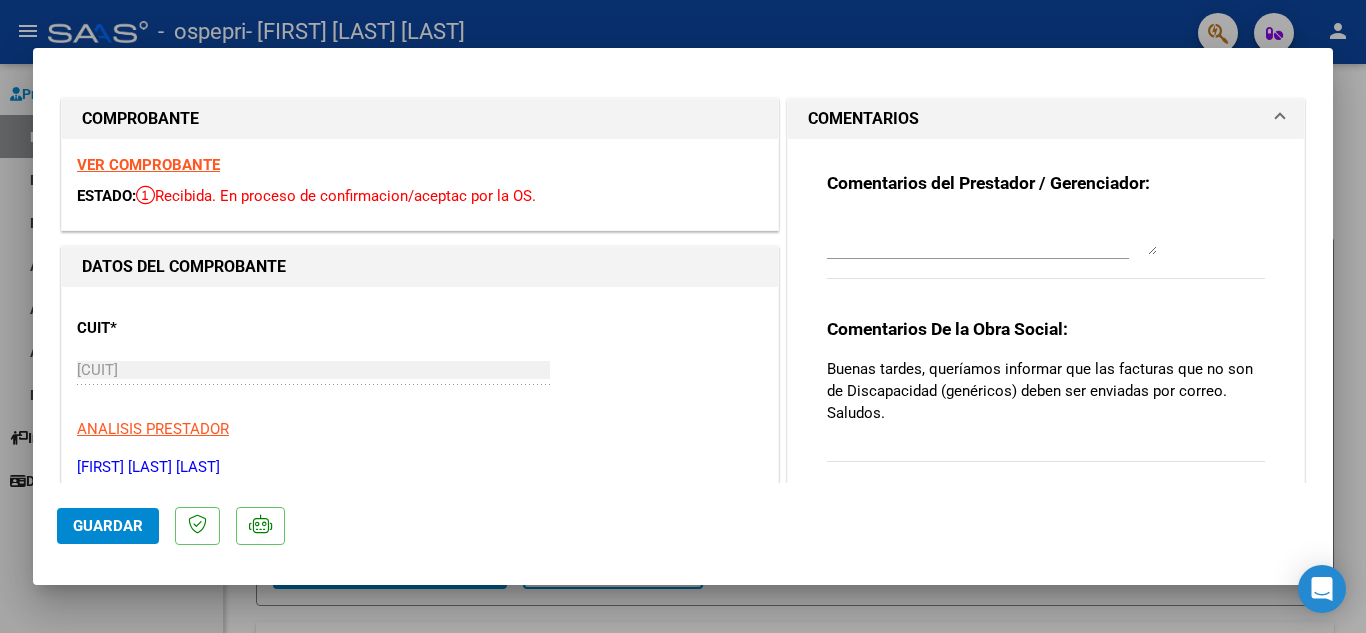 click at bounding box center (683, 316) 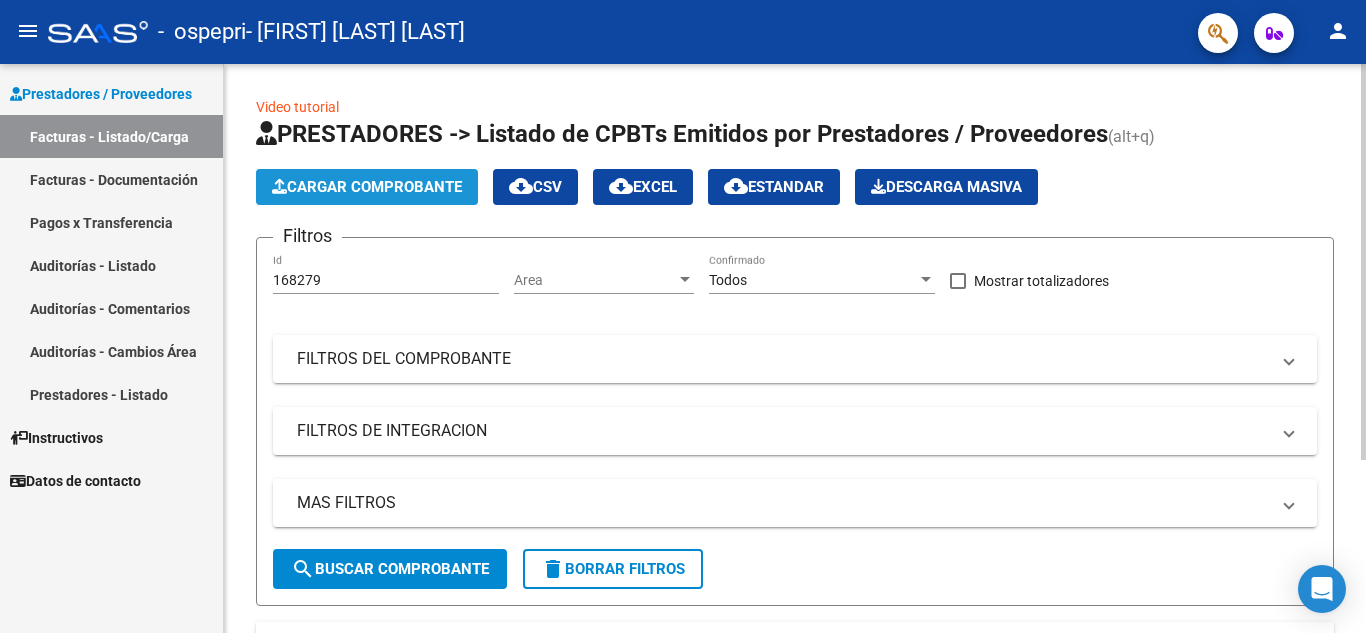 click on "Cargar Comprobante" 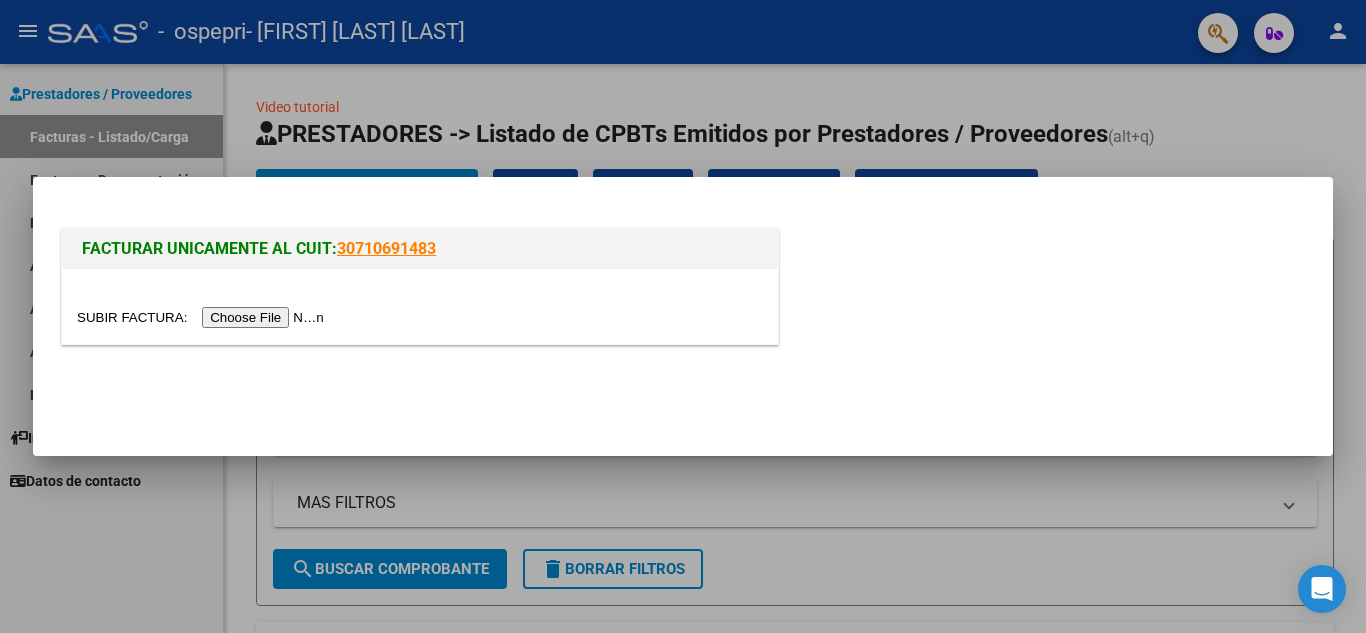 click at bounding box center (203, 317) 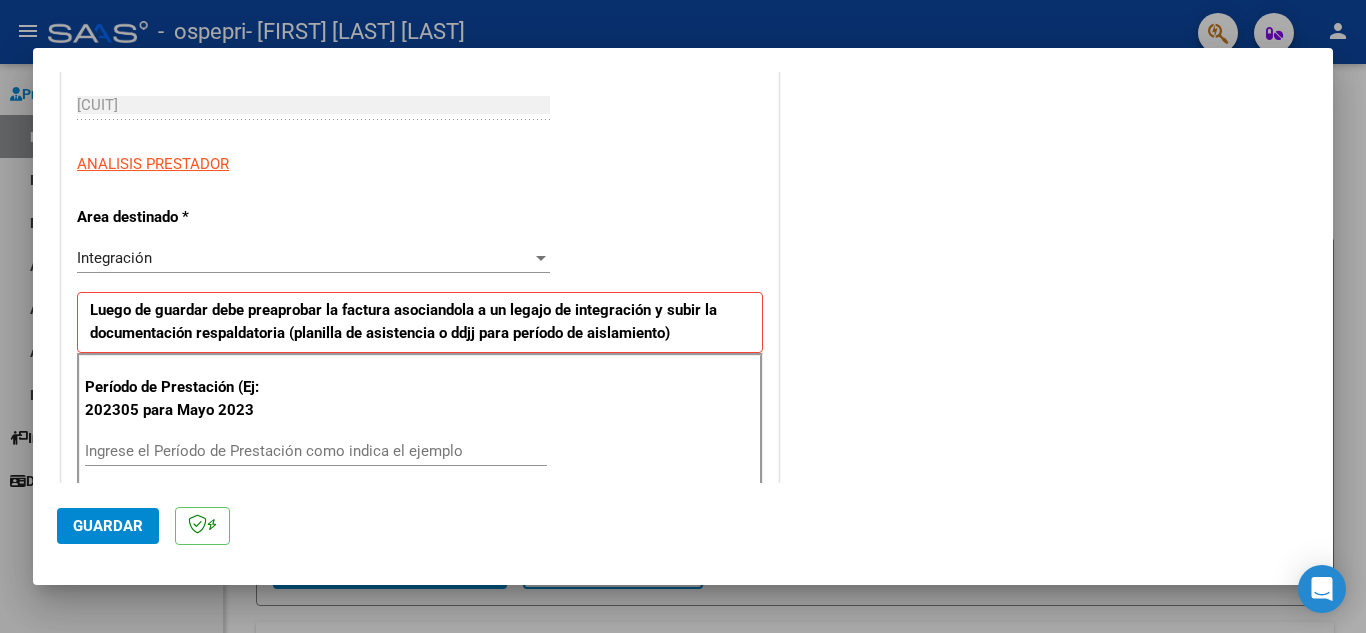 scroll, scrollTop: 400, scrollLeft: 0, axis: vertical 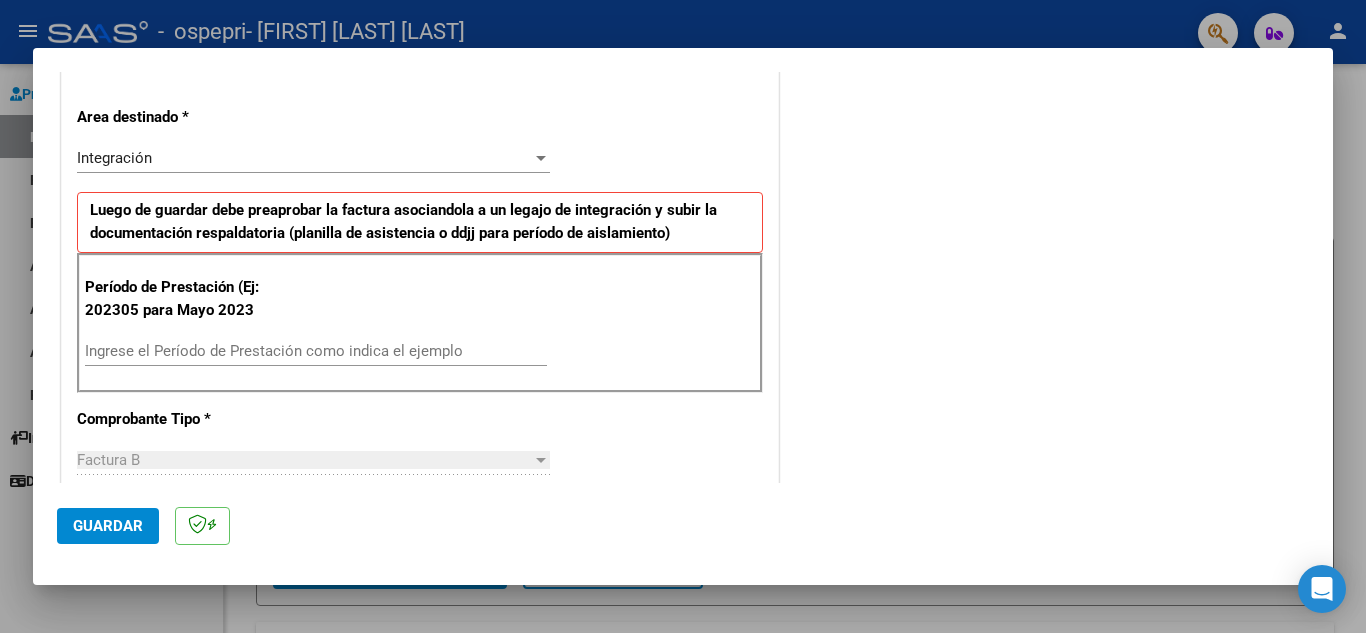 click on "Ingrese el Período de Prestación como indica el ejemplo" at bounding box center [316, 351] 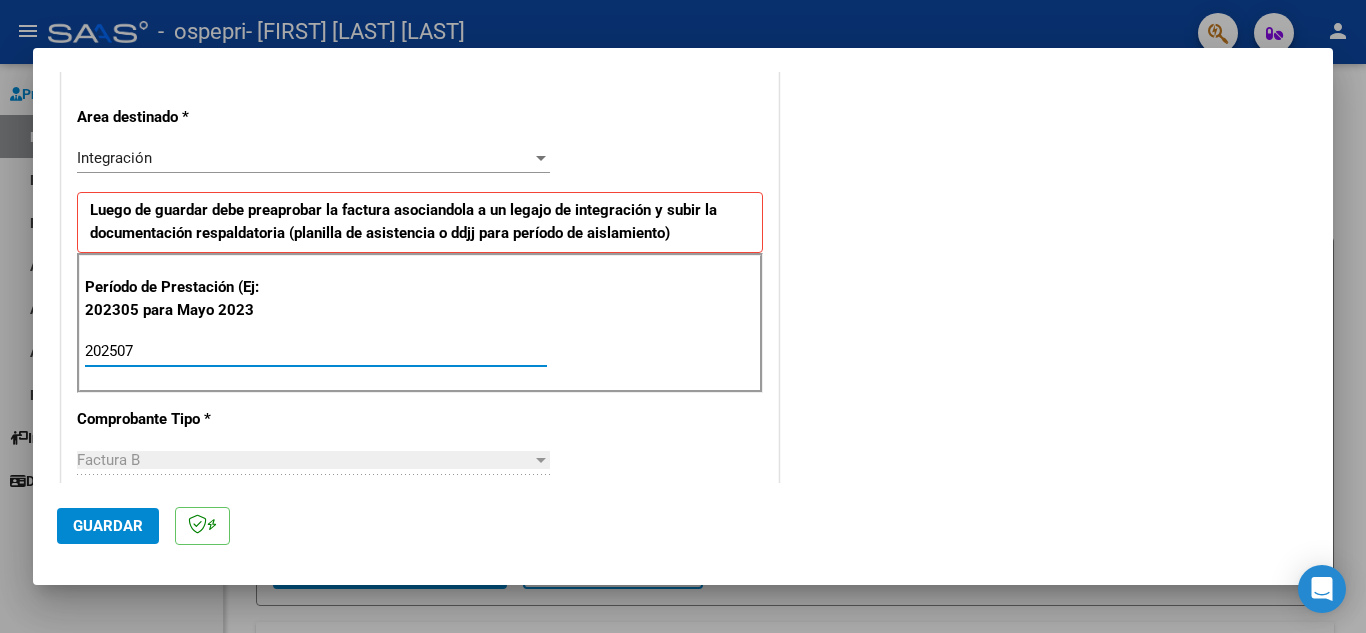 type on "202507" 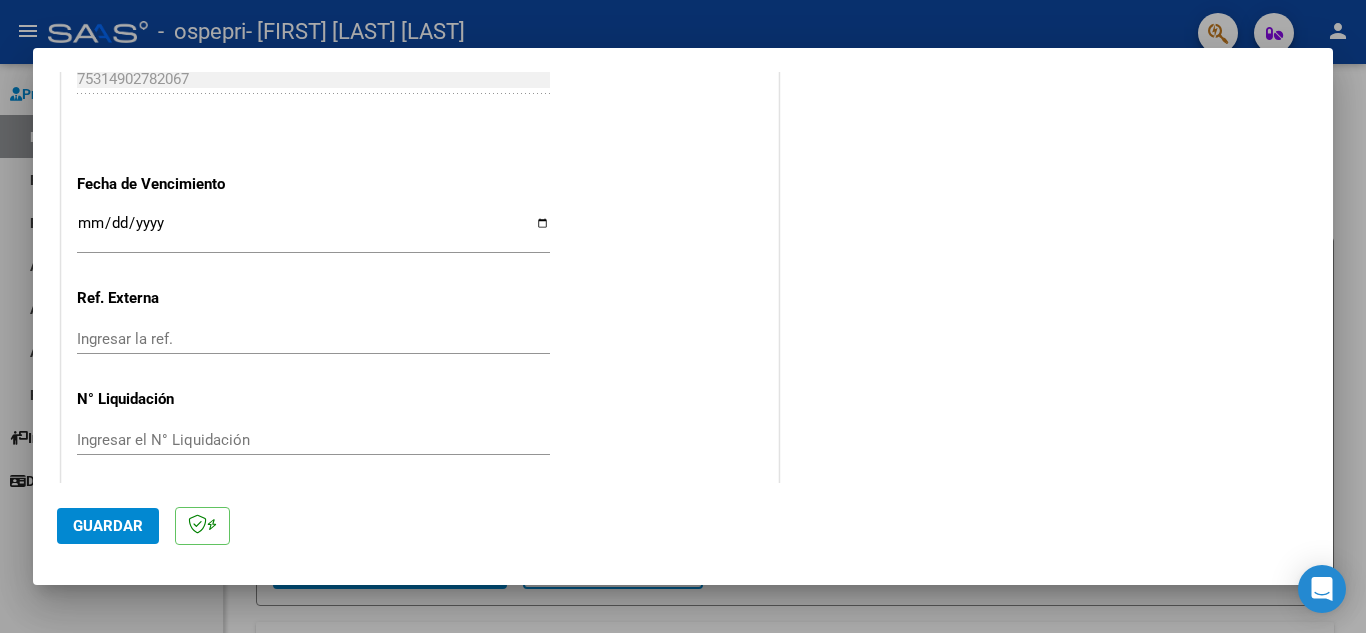 scroll, scrollTop: 1311, scrollLeft: 0, axis: vertical 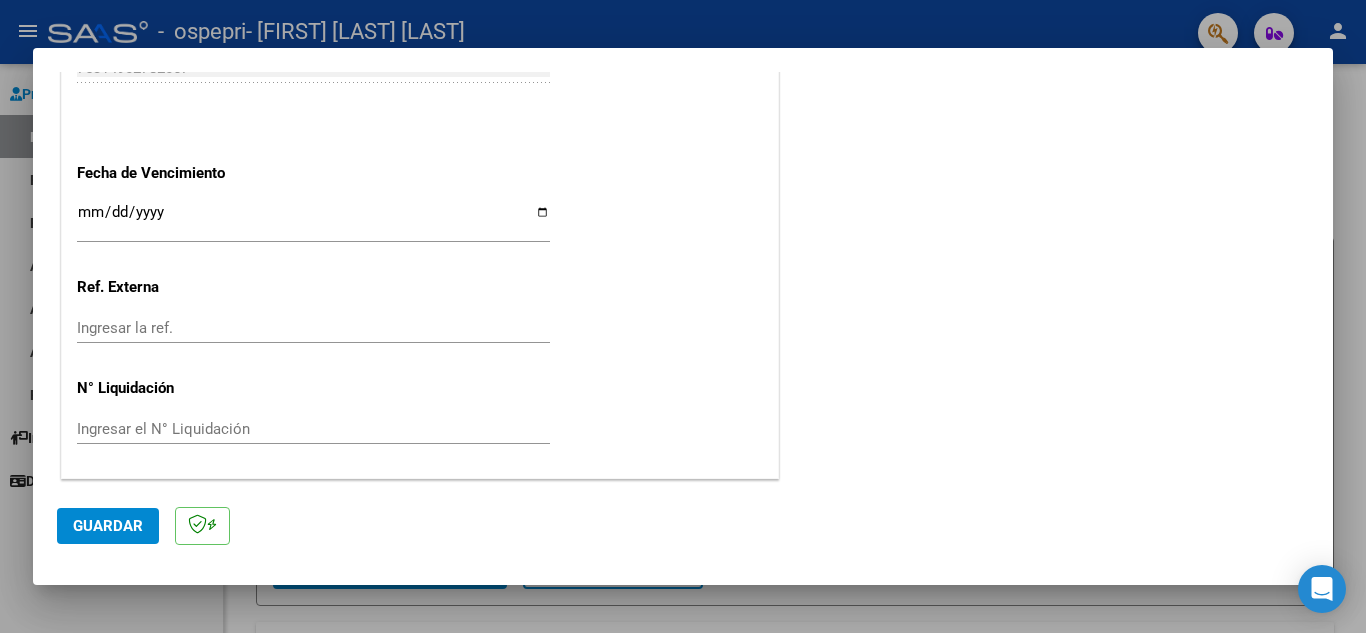 click on "Ingresar el N° Liquidación" at bounding box center [313, 429] 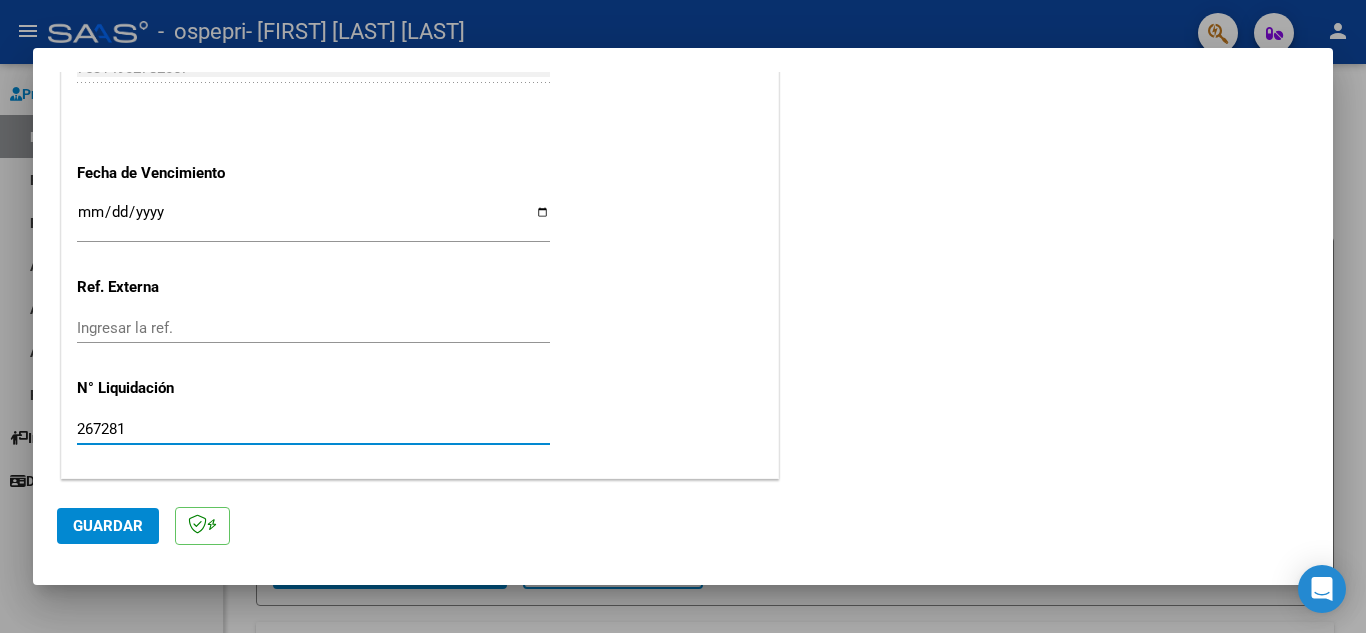 type on "267281" 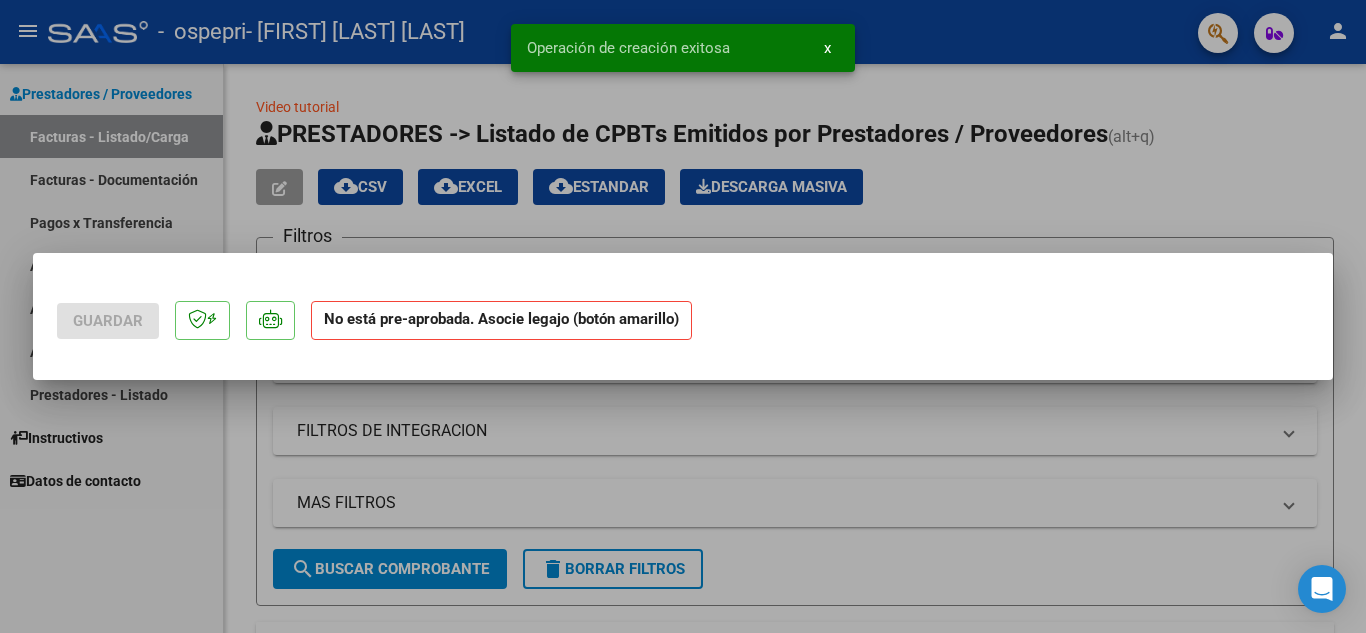 scroll, scrollTop: 0, scrollLeft: 0, axis: both 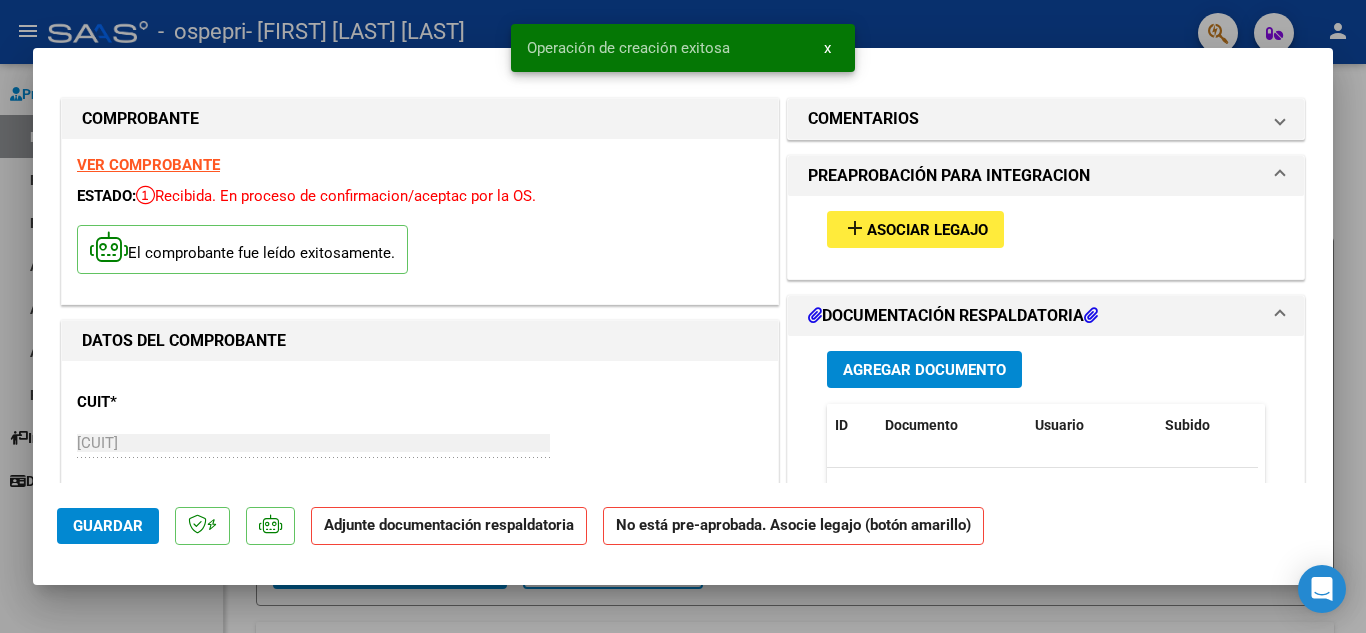 click on "Asociar Legajo" at bounding box center [927, 230] 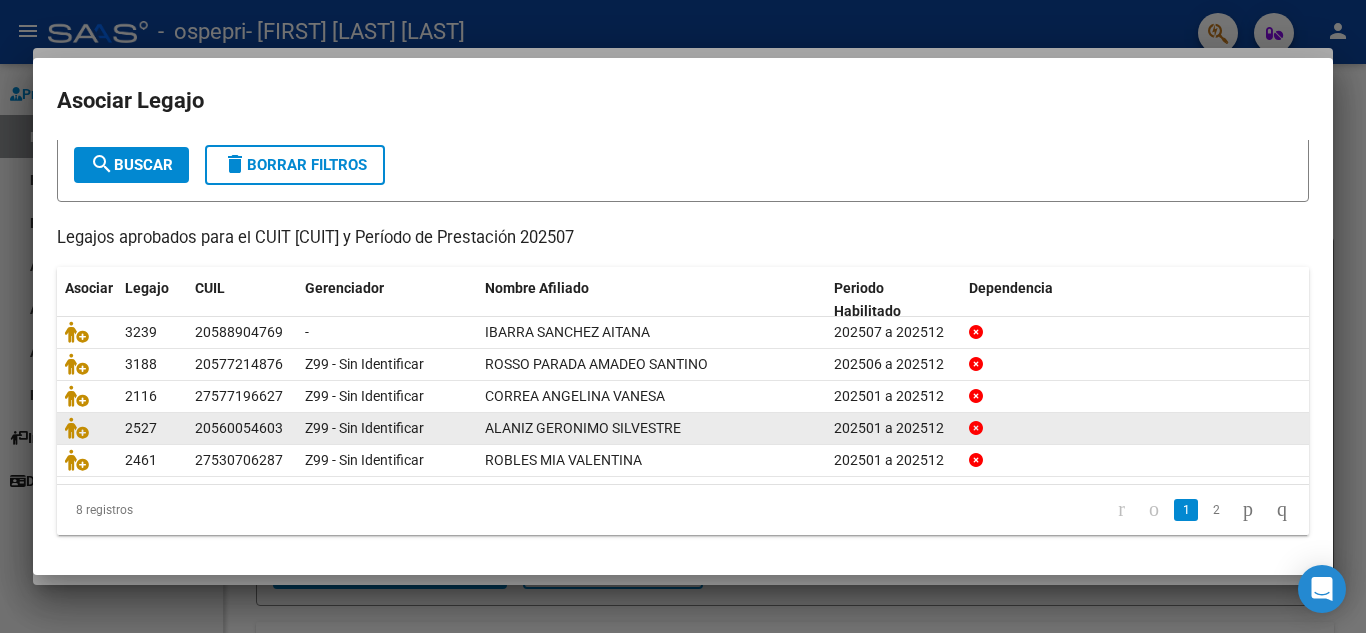 scroll, scrollTop: 0, scrollLeft: 0, axis: both 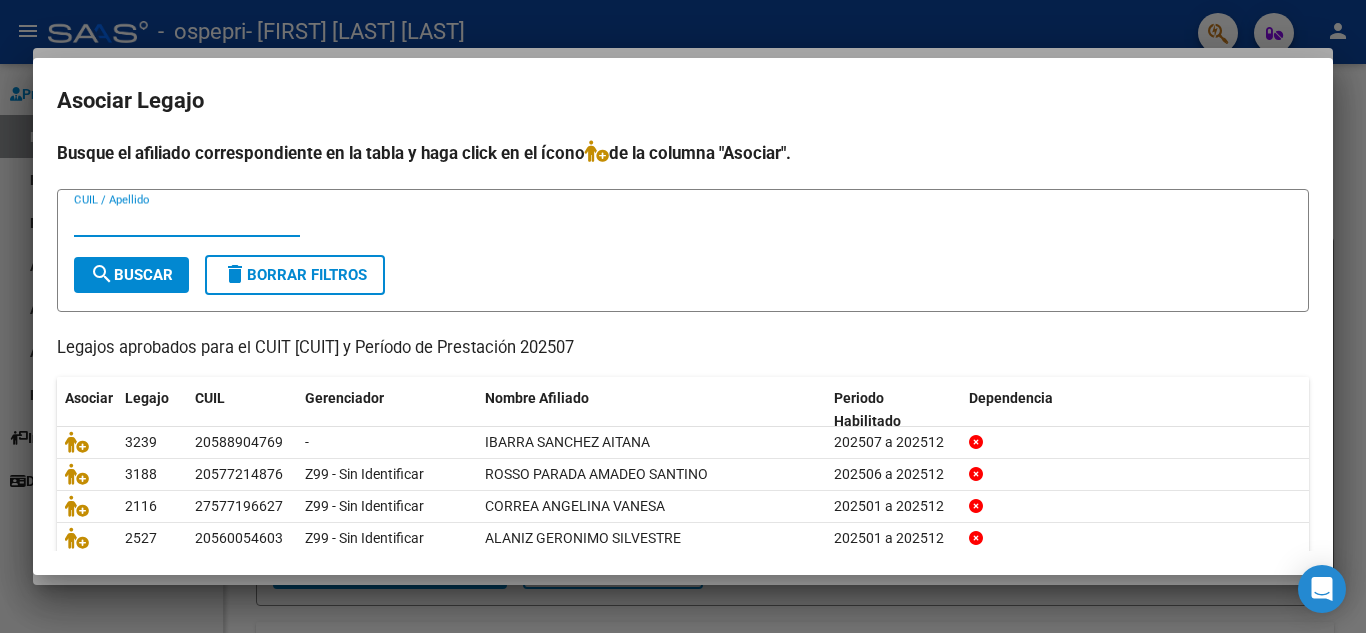 click on "CUIL / Apellido" at bounding box center (187, 221) 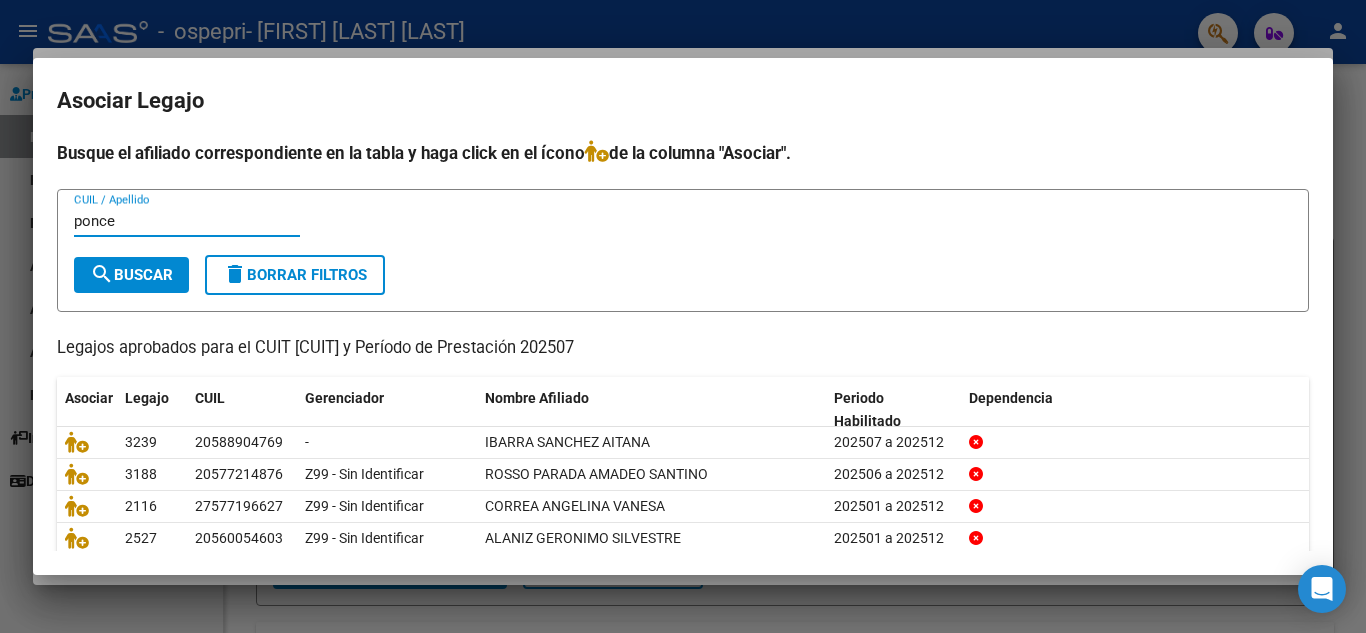 type on "ponce" 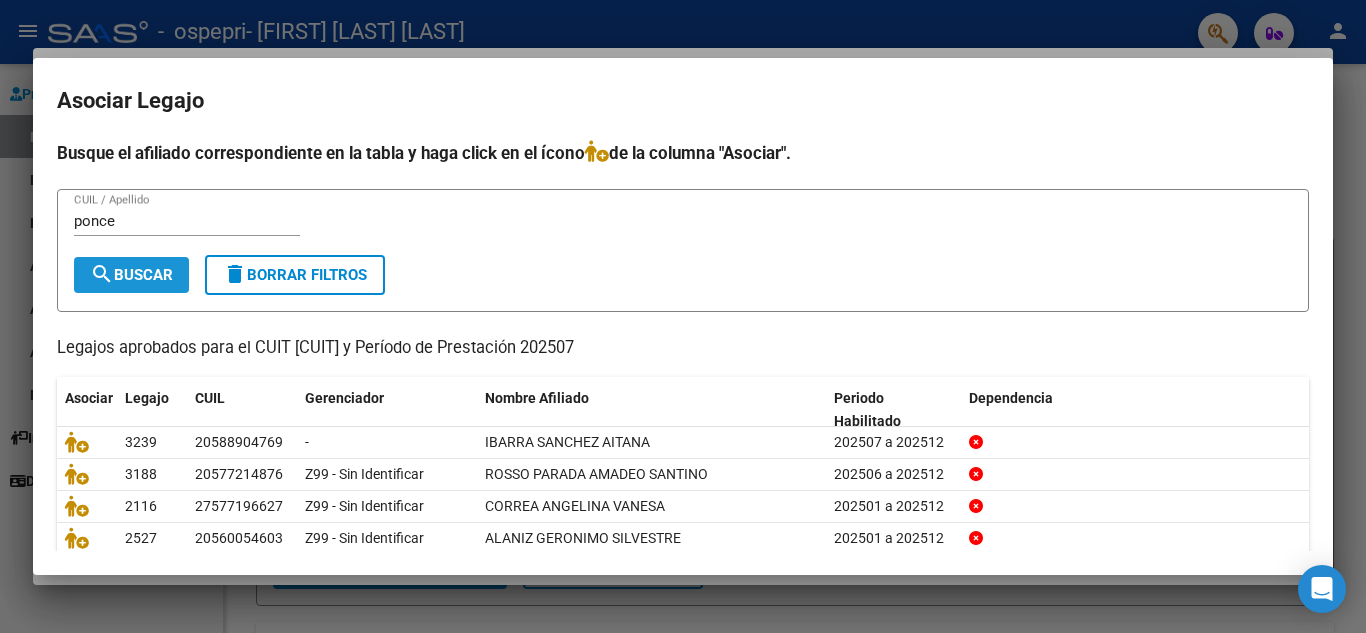 click on "search  Buscar" at bounding box center (131, 275) 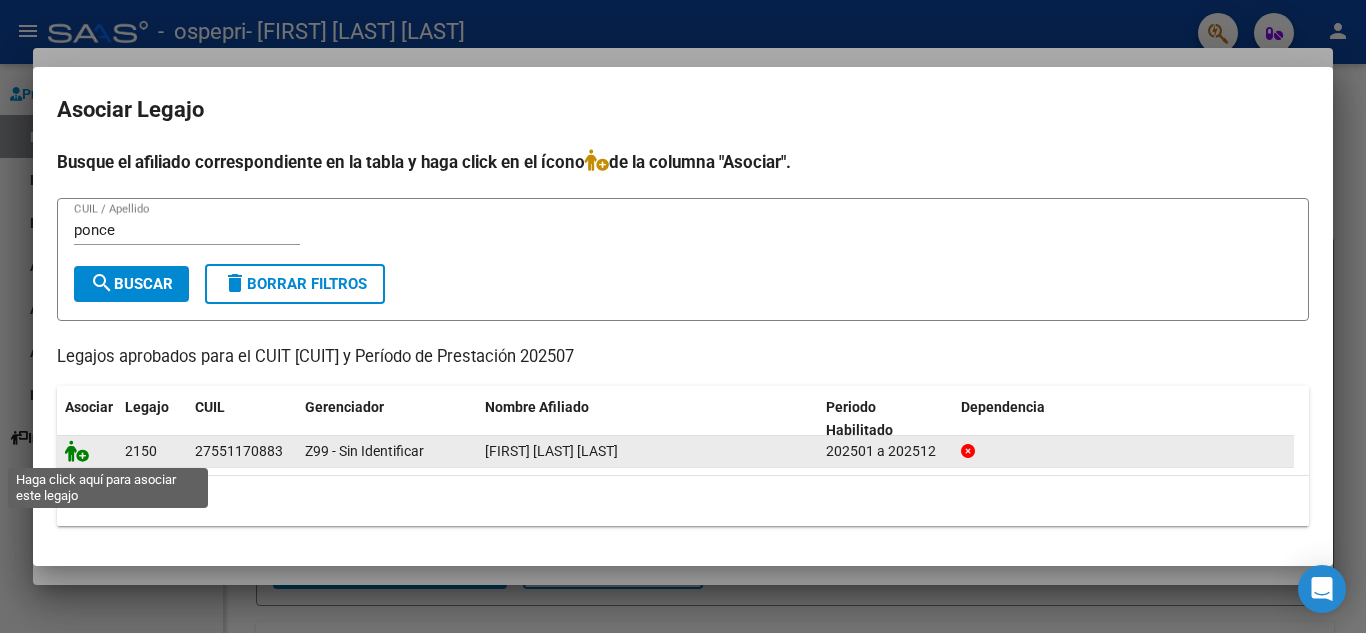 click 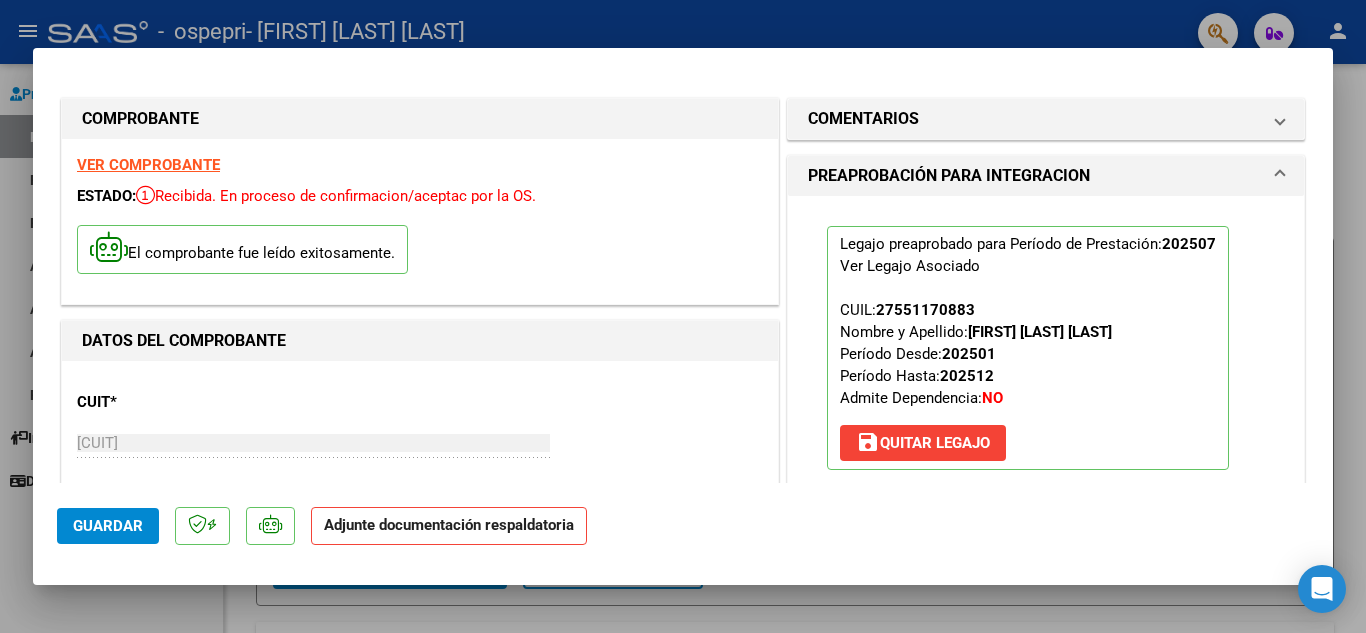 scroll, scrollTop: 400, scrollLeft: 0, axis: vertical 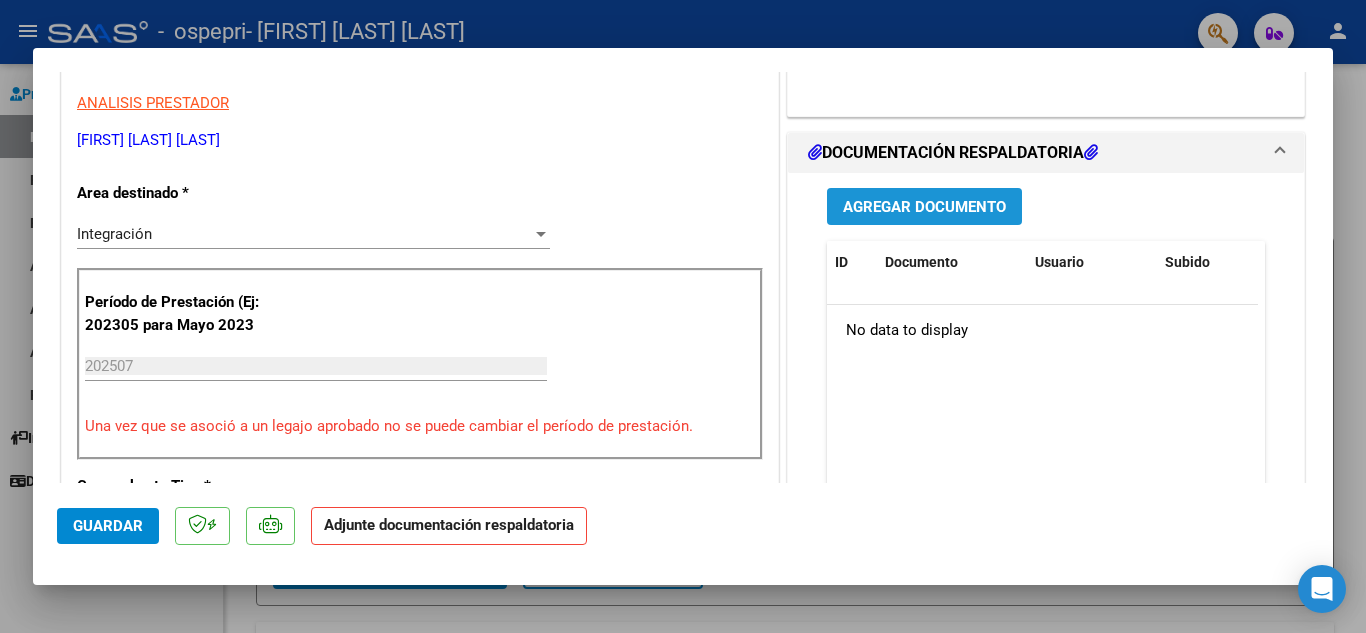 click on "Agregar Documento" at bounding box center [924, 207] 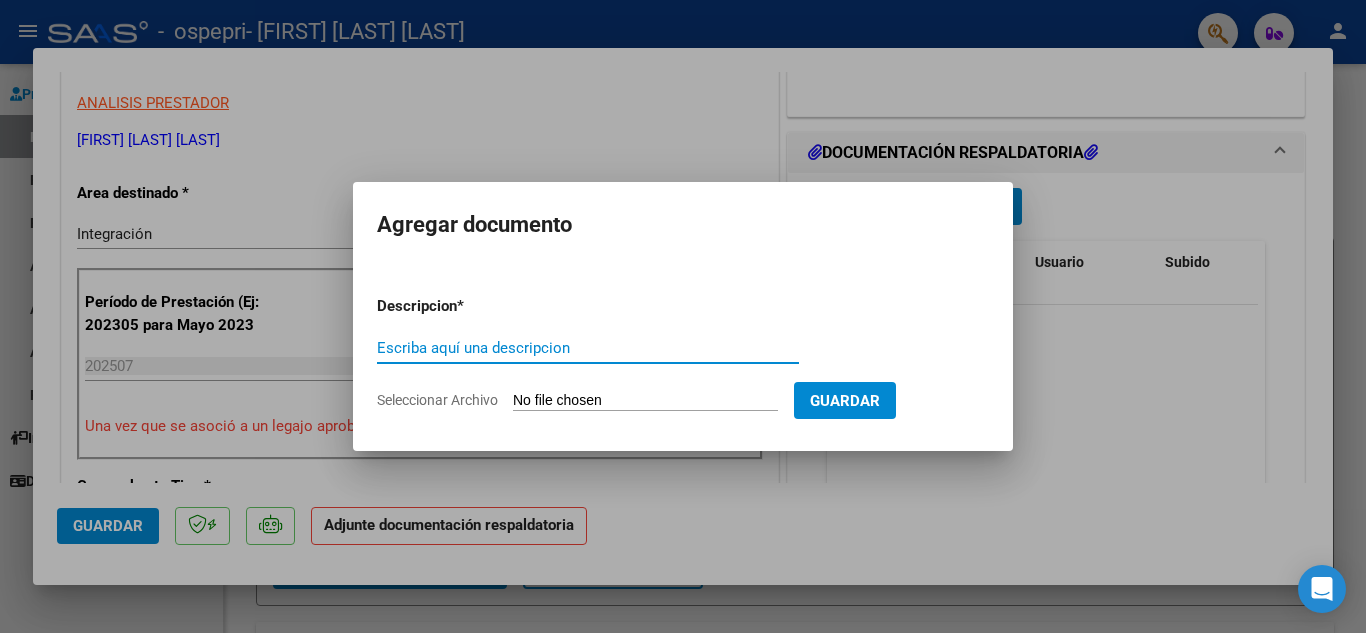 click on "Escriba aquí una descripcion" at bounding box center (588, 348) 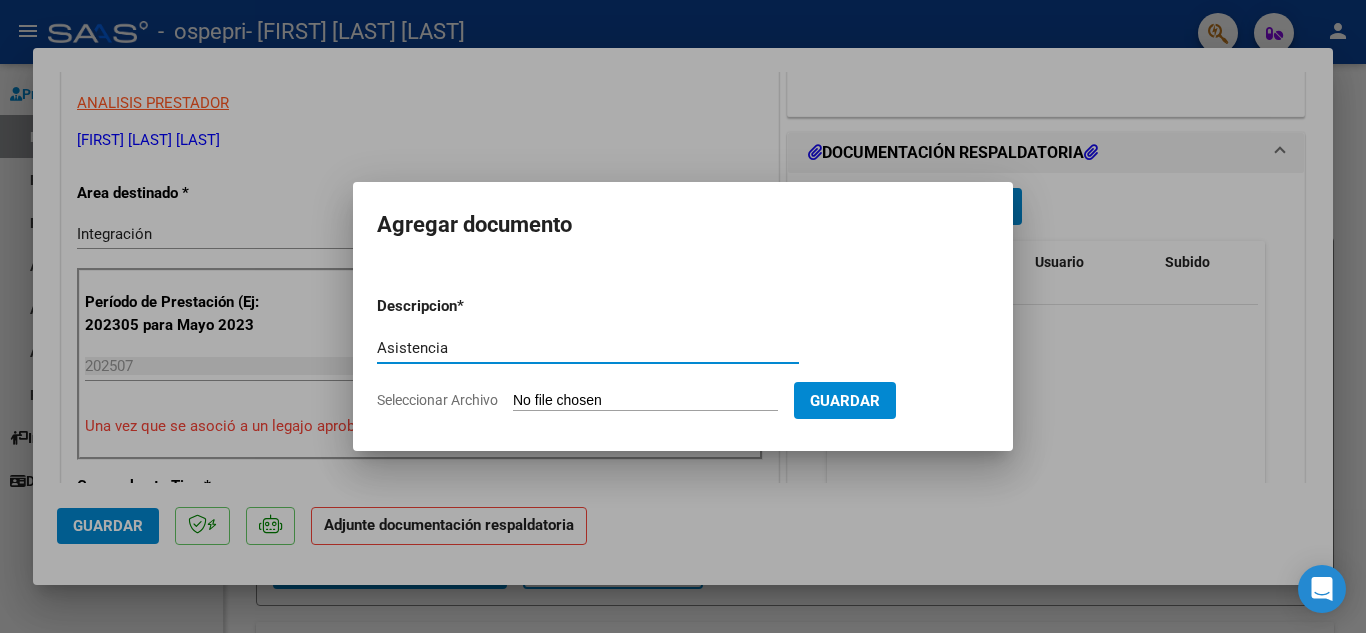 type on "Asistencia" 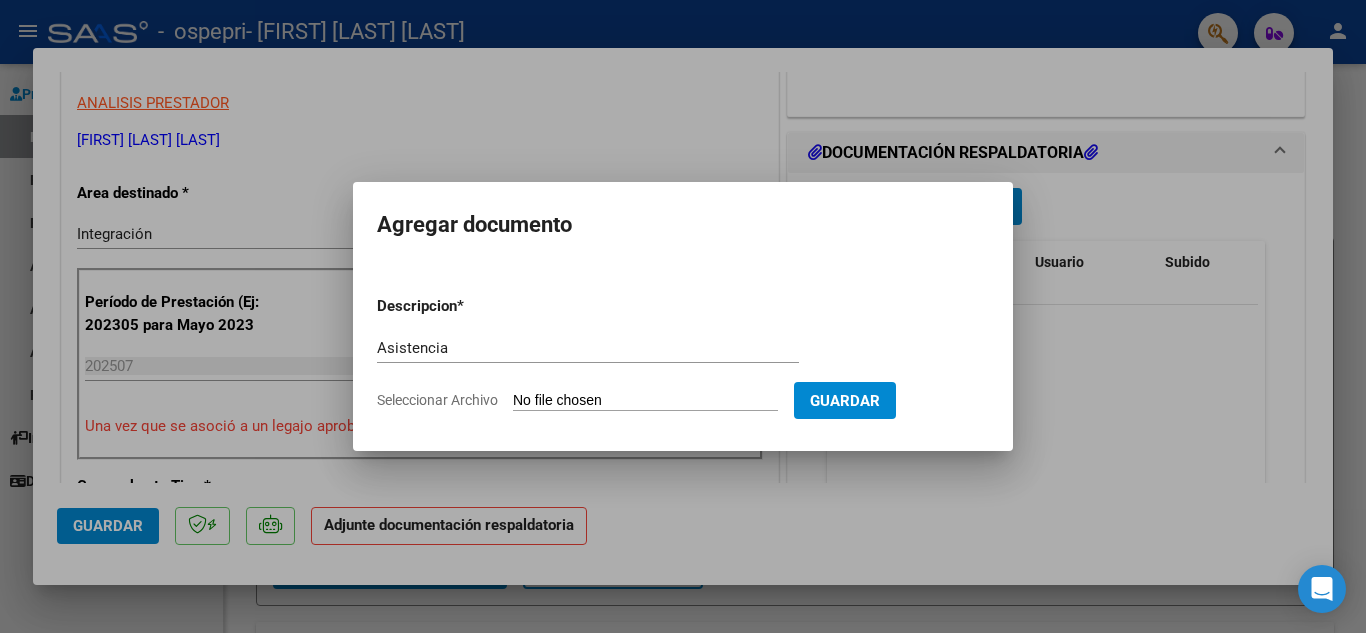 click on "Seleccionar Archivo" at bounding box center (645, 401) 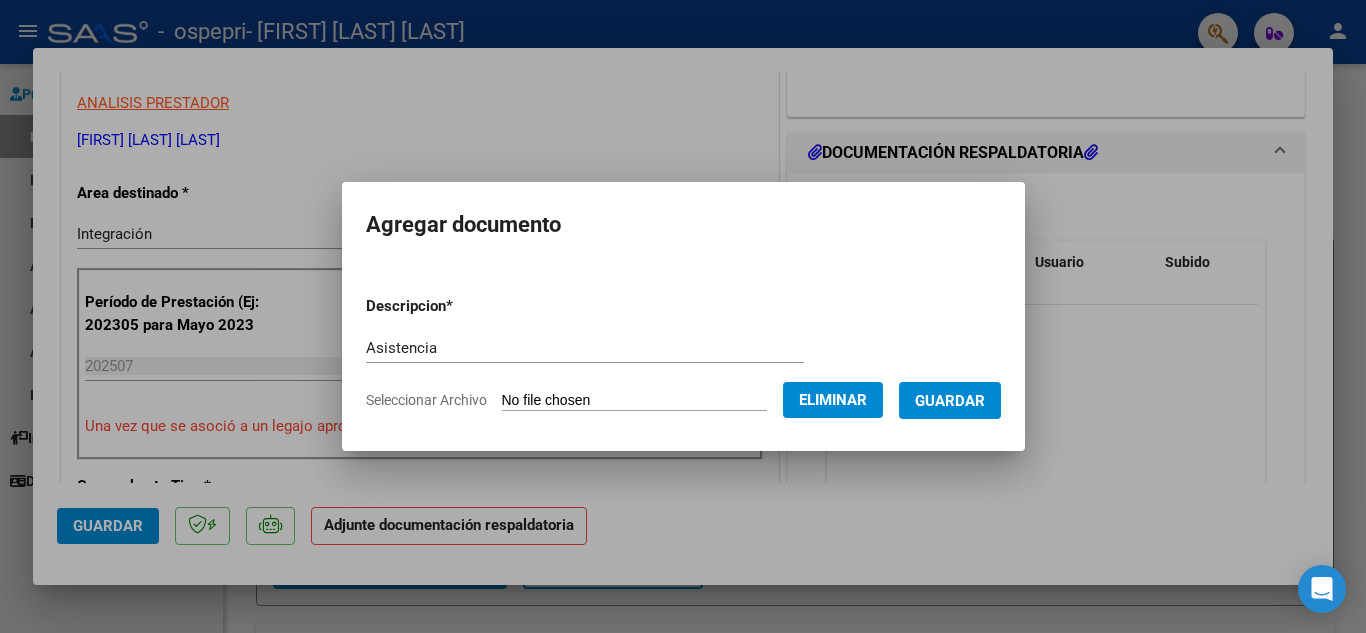 click on "Guardar" at bounding box center [950, 401] 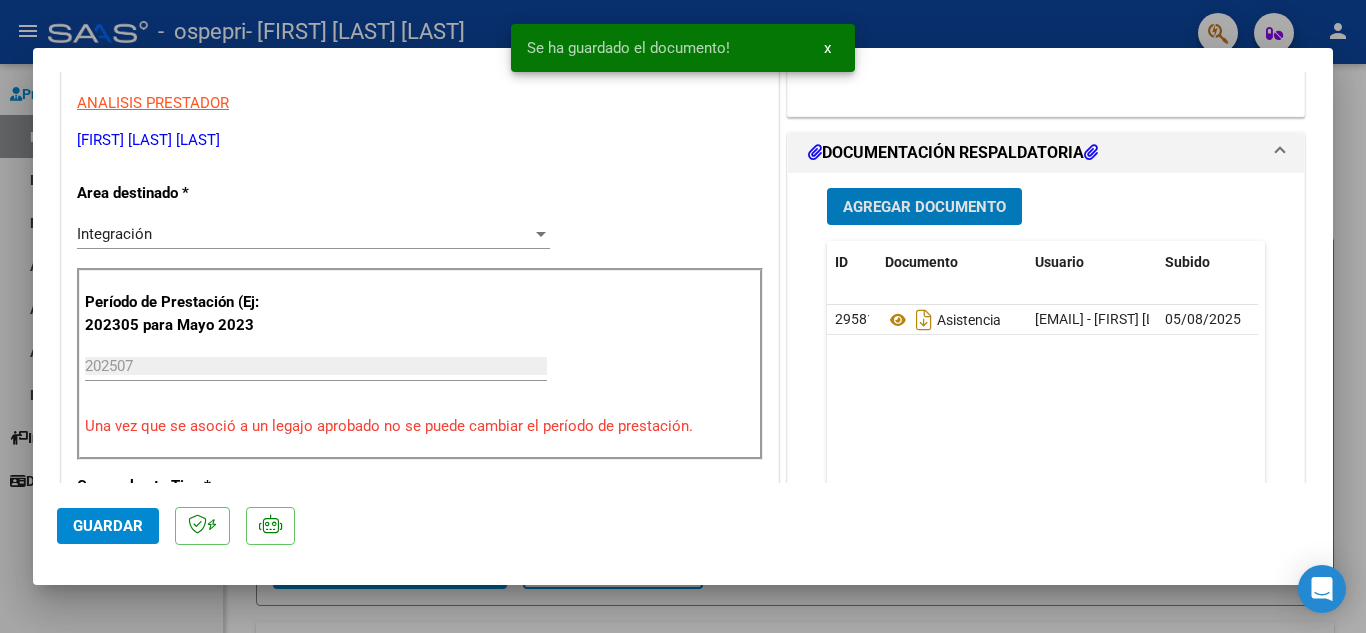scroll, scrollTop: 700, scrollLeft: 0, axis: vertical 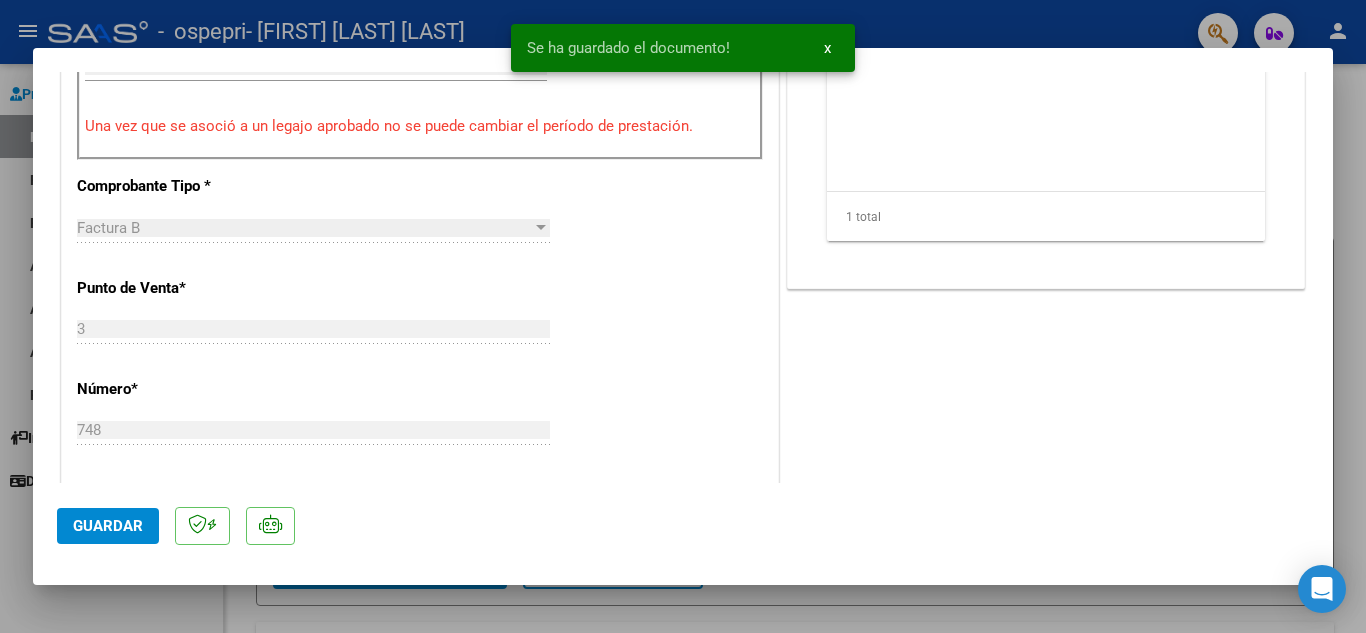 click on "Guardar" 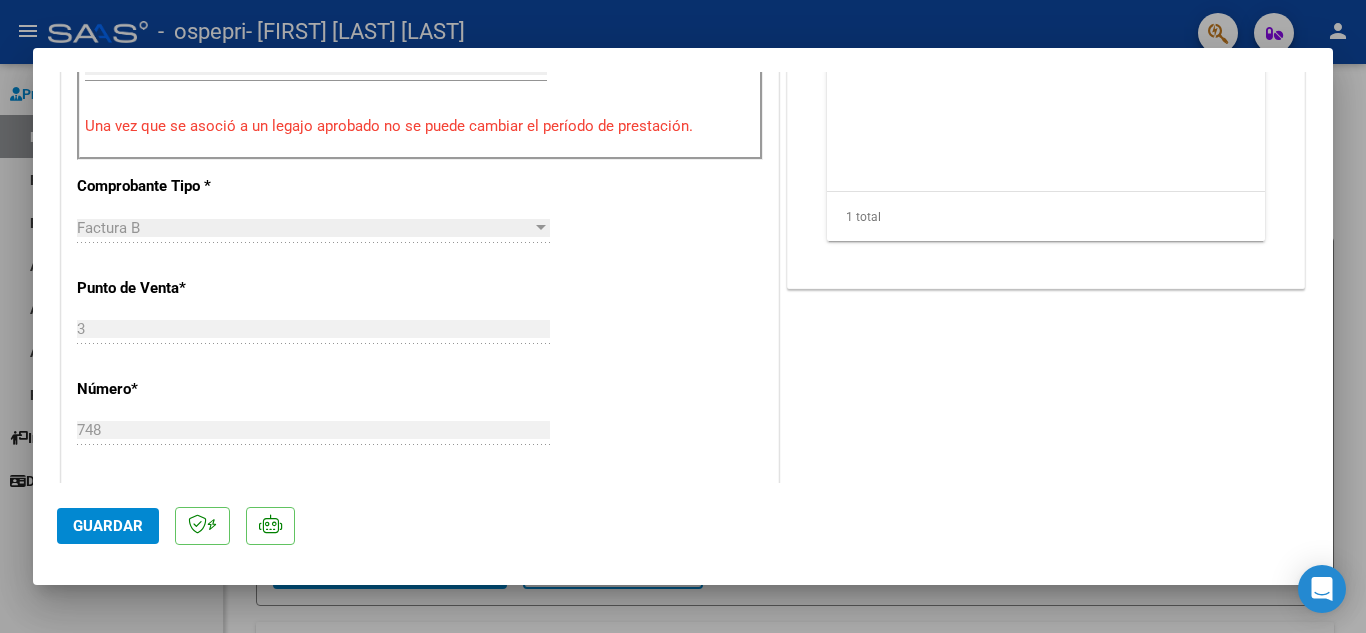 click at bounding box center (683, 316) 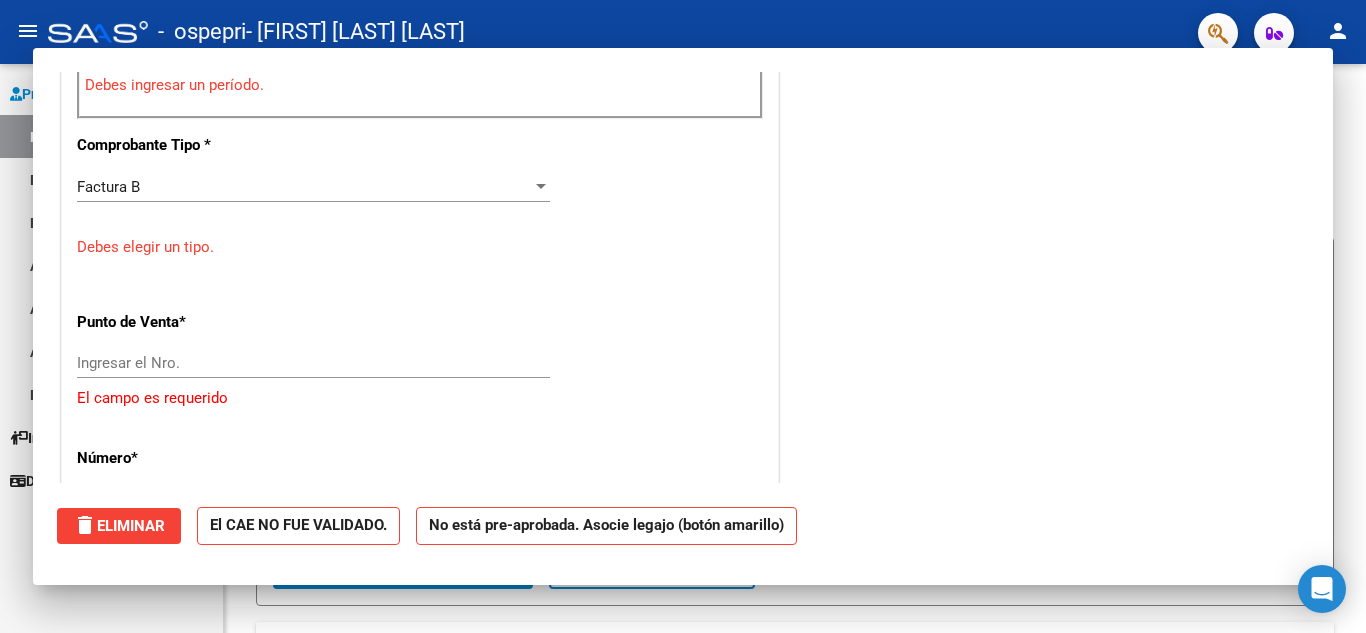 scroll, scrollTop: 0, scrollLeft: 0, axis: both 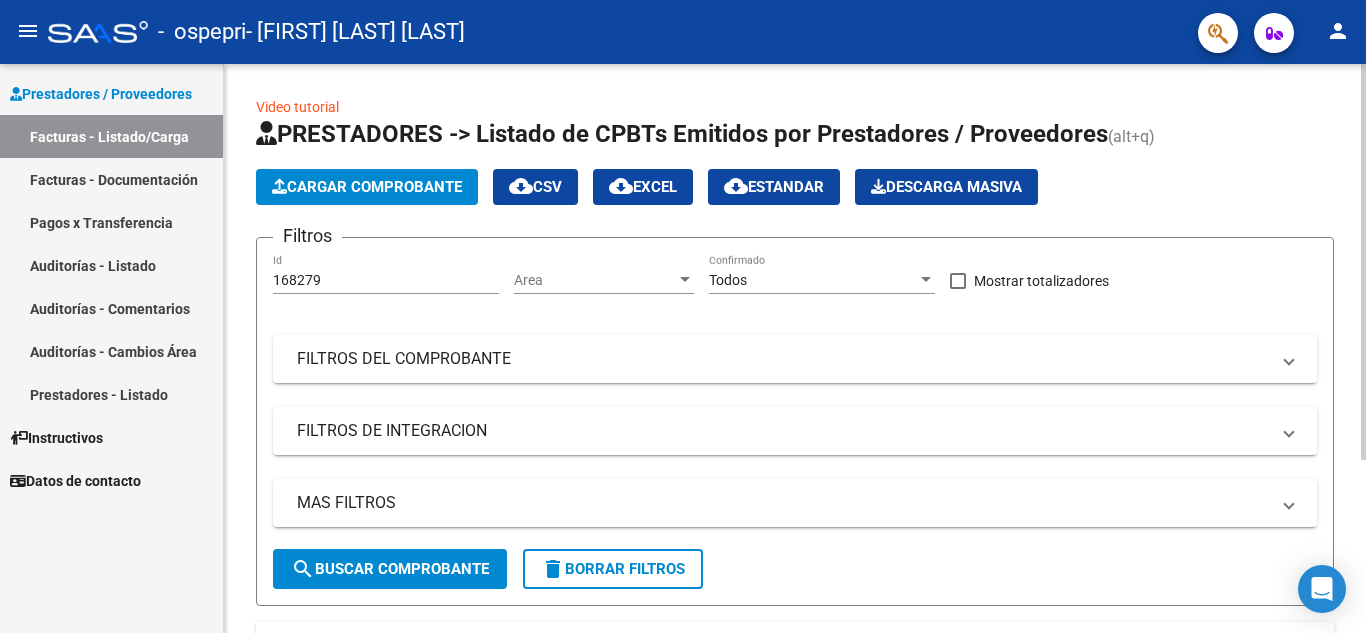 click on "Cargar Comprobante" 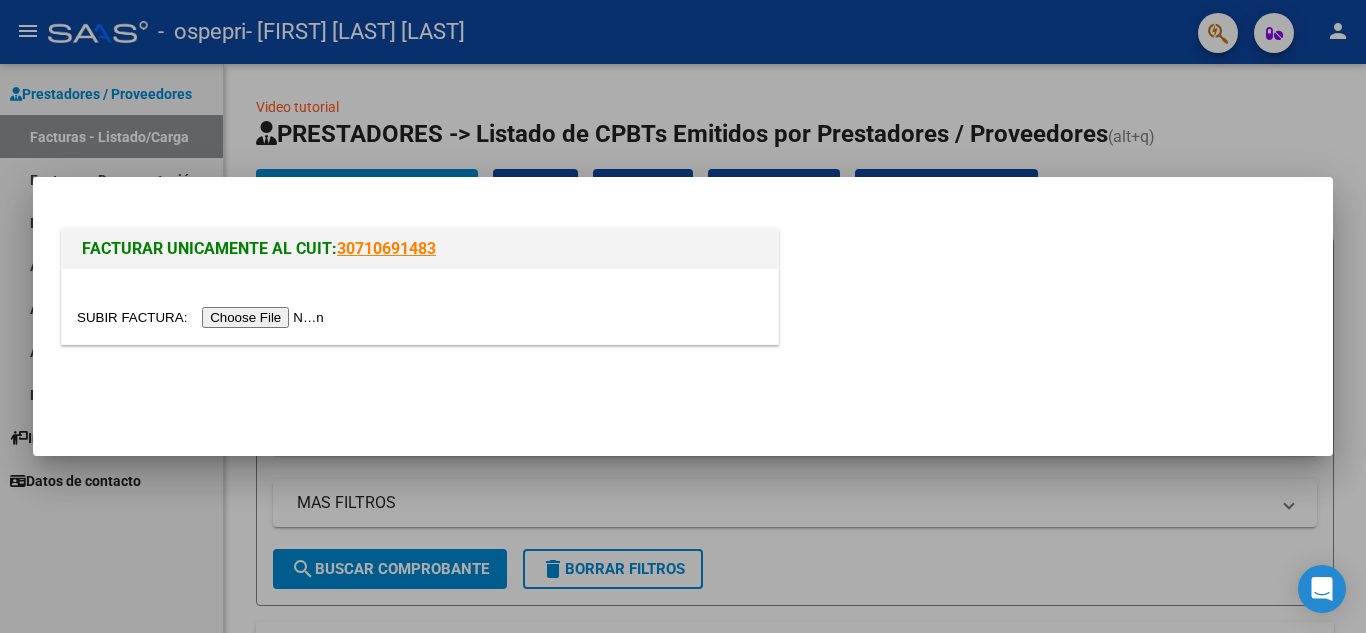 click at bounding box center (203, 317) 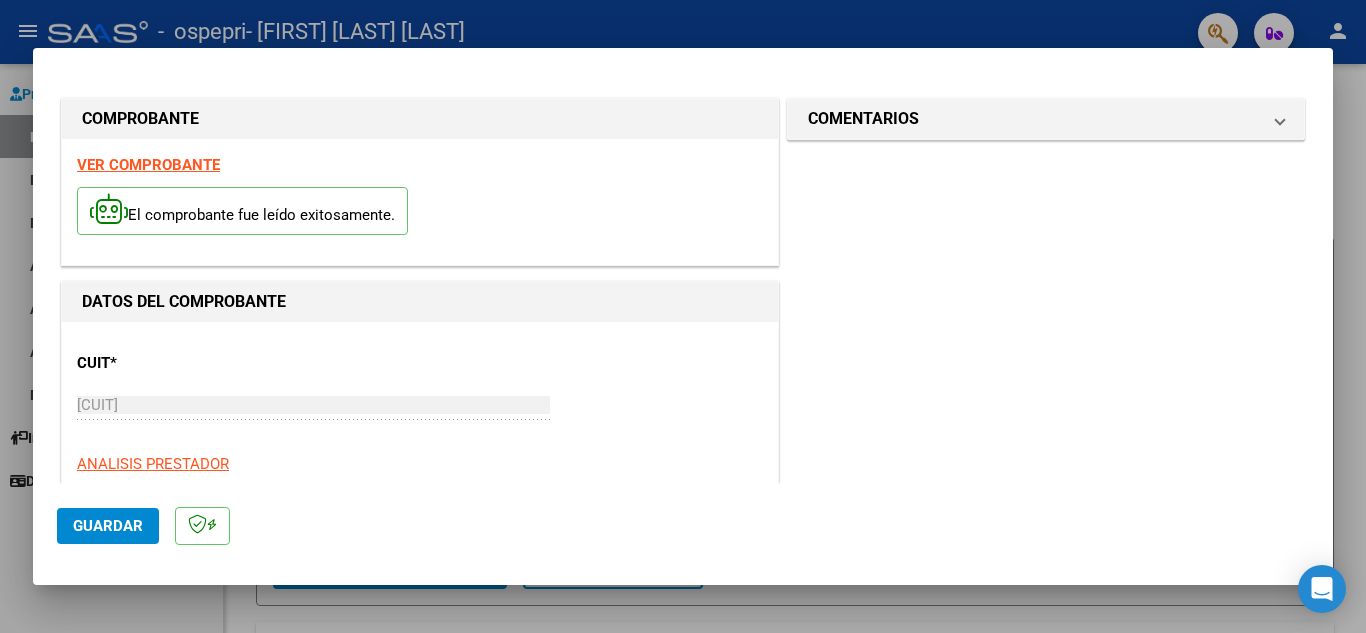 scroll, scrollTop: 300, scrollLeft: 0, axis: vertical 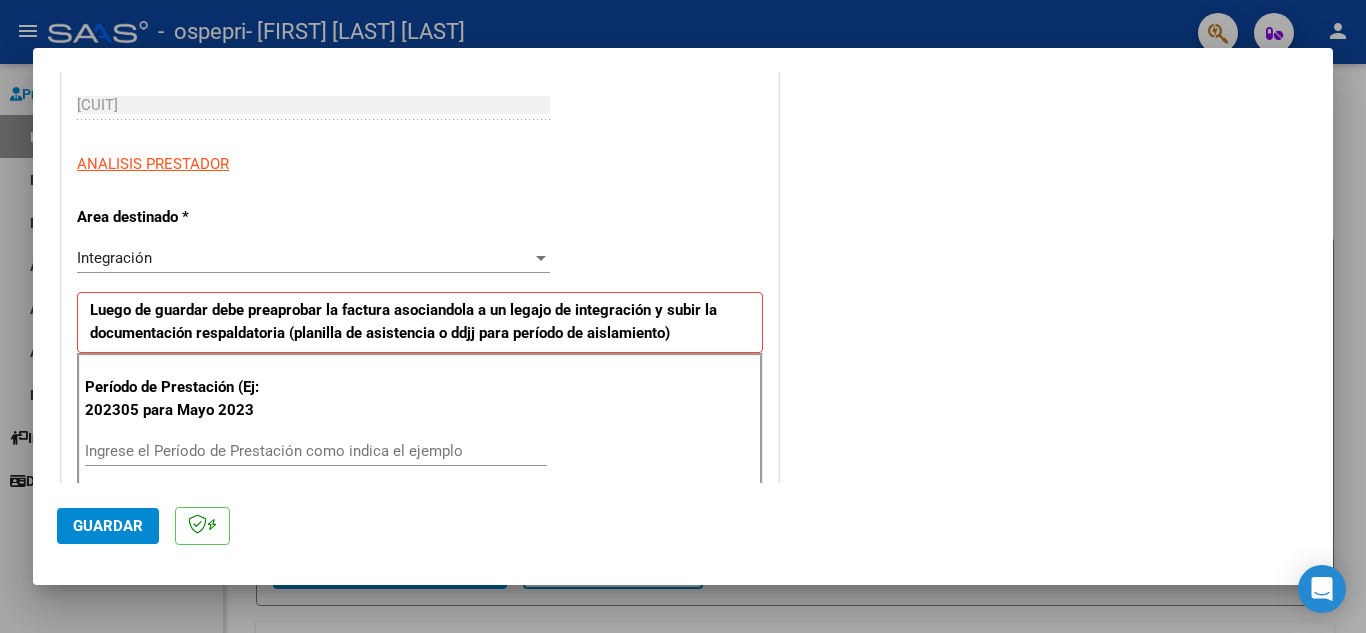 click on "Ingrese el Período de Prestación como indica el ejemplo" at bounding box center [316, 451] 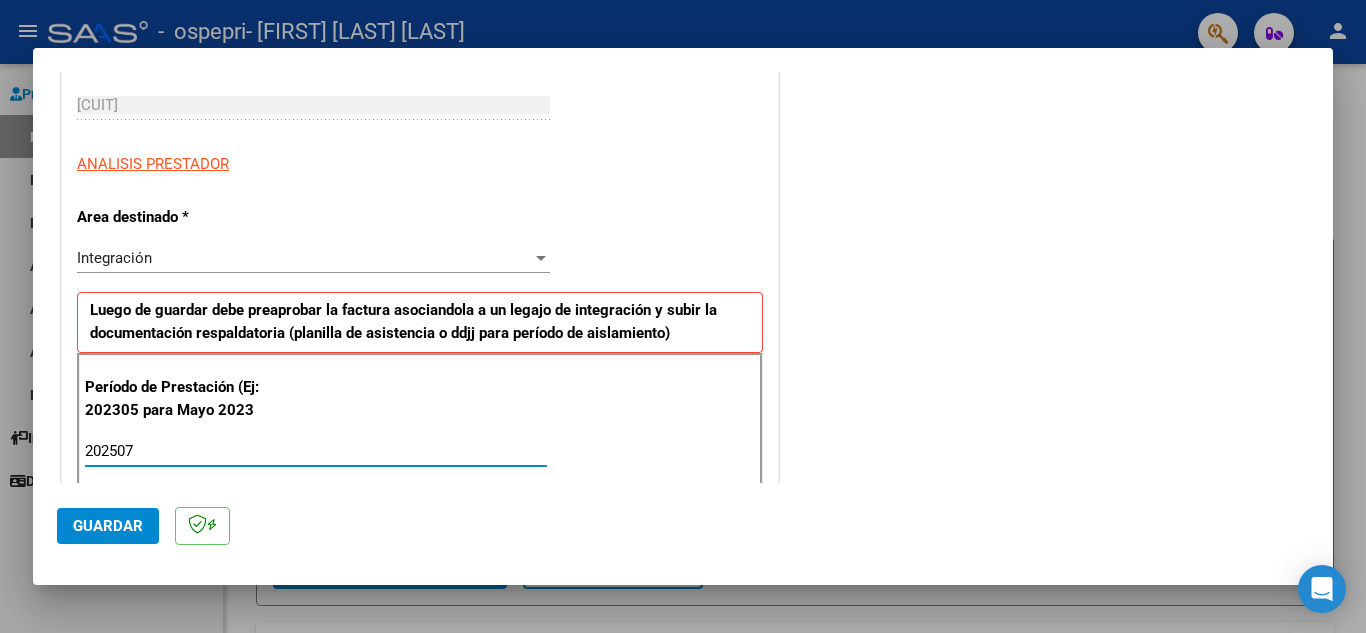 type on "202507" 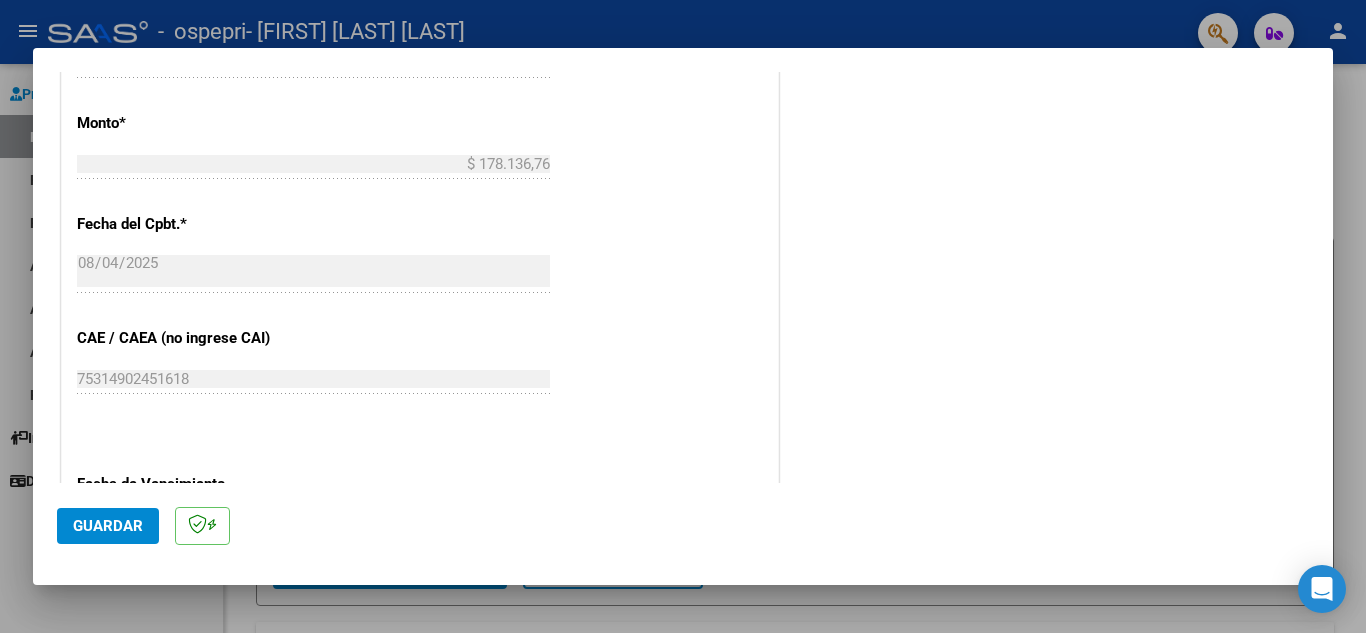 scroll, scrollTop: 1311, scrollLeft: 0, axis: vertical 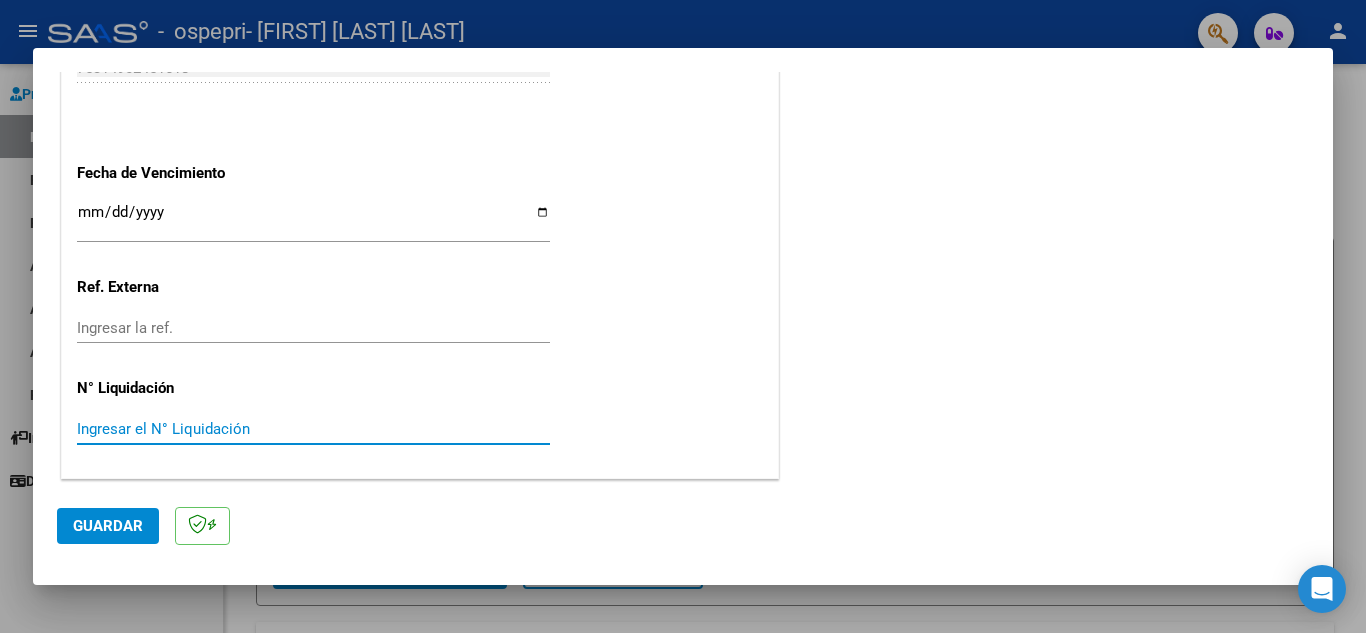 click on "Ingresar el N° Liquidación" at bounding box center [313, 429] 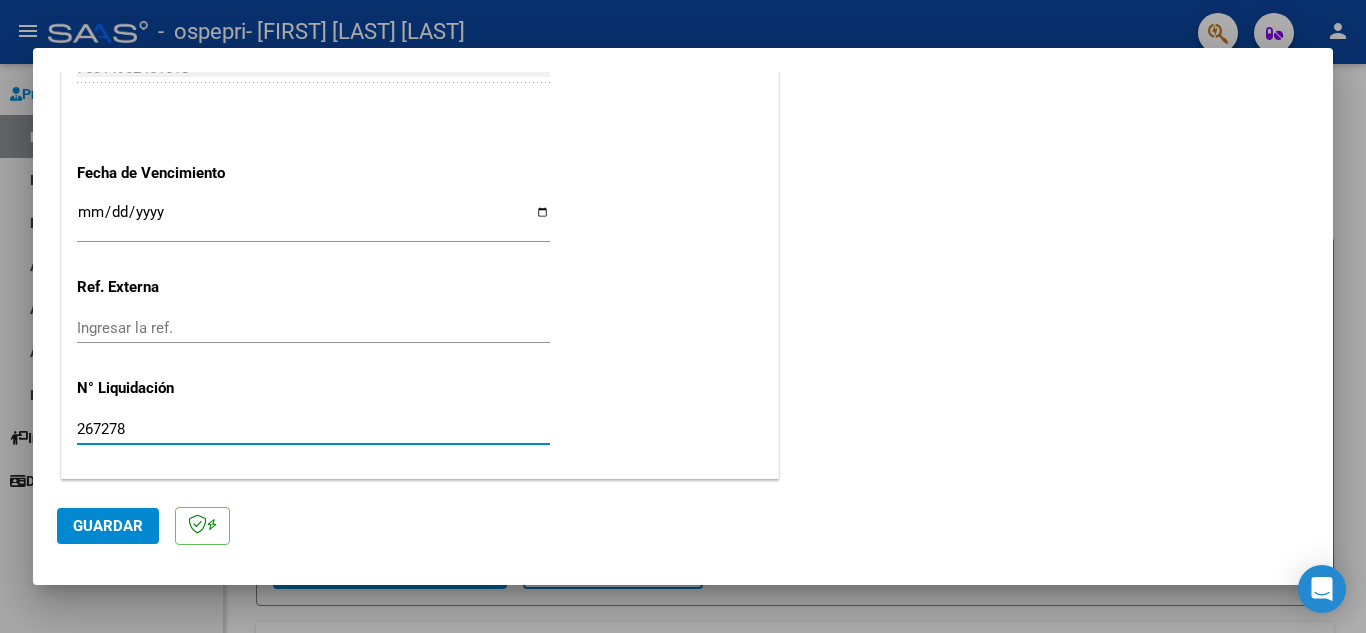 type on "267278" 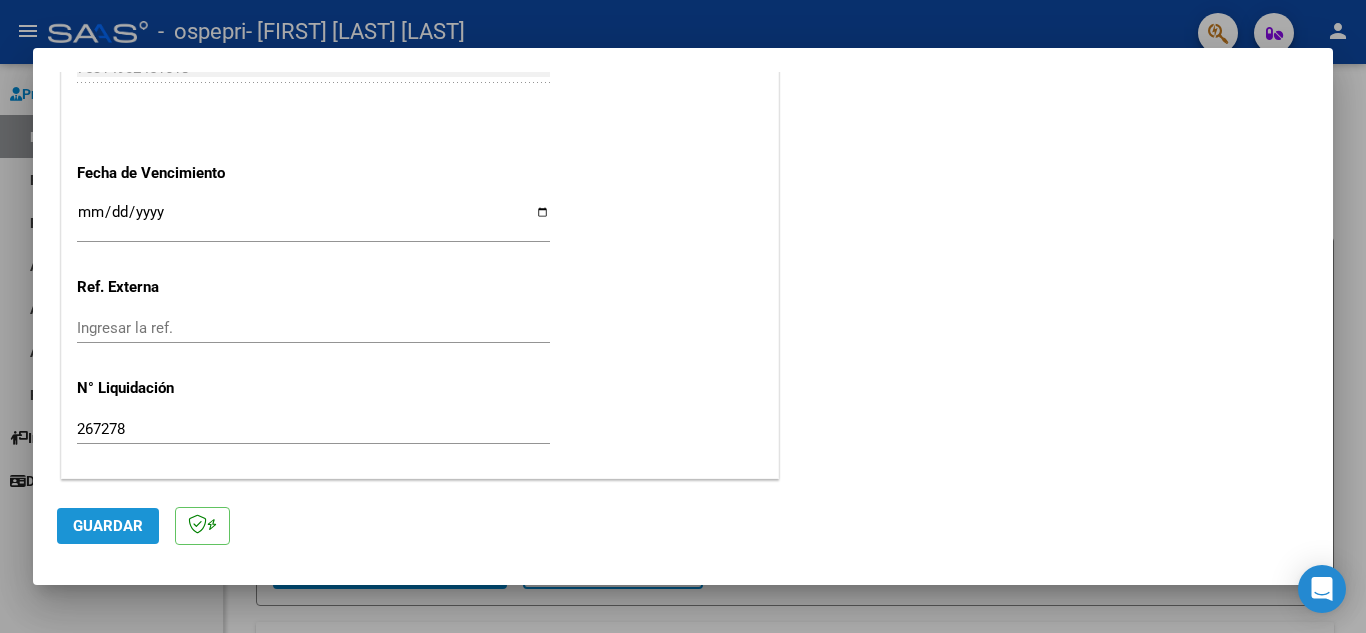 click on "Guardar" 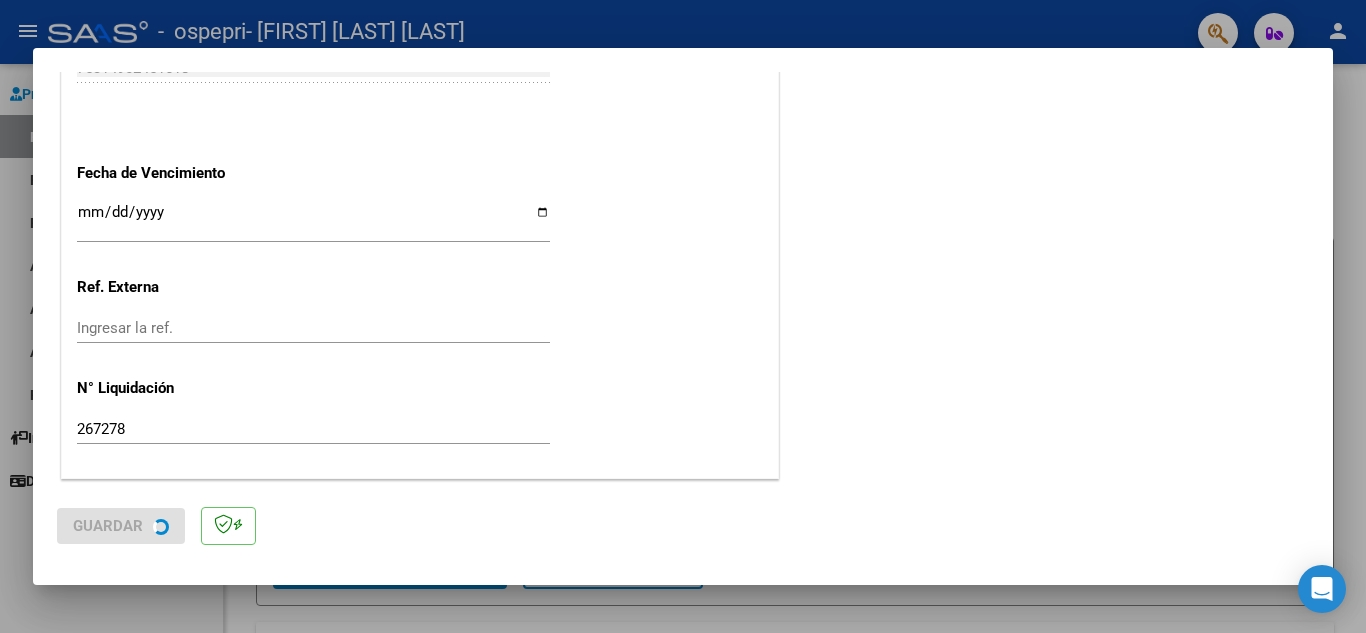 scroll, scrollTop: 0, scrollLeft: 0, axis: both 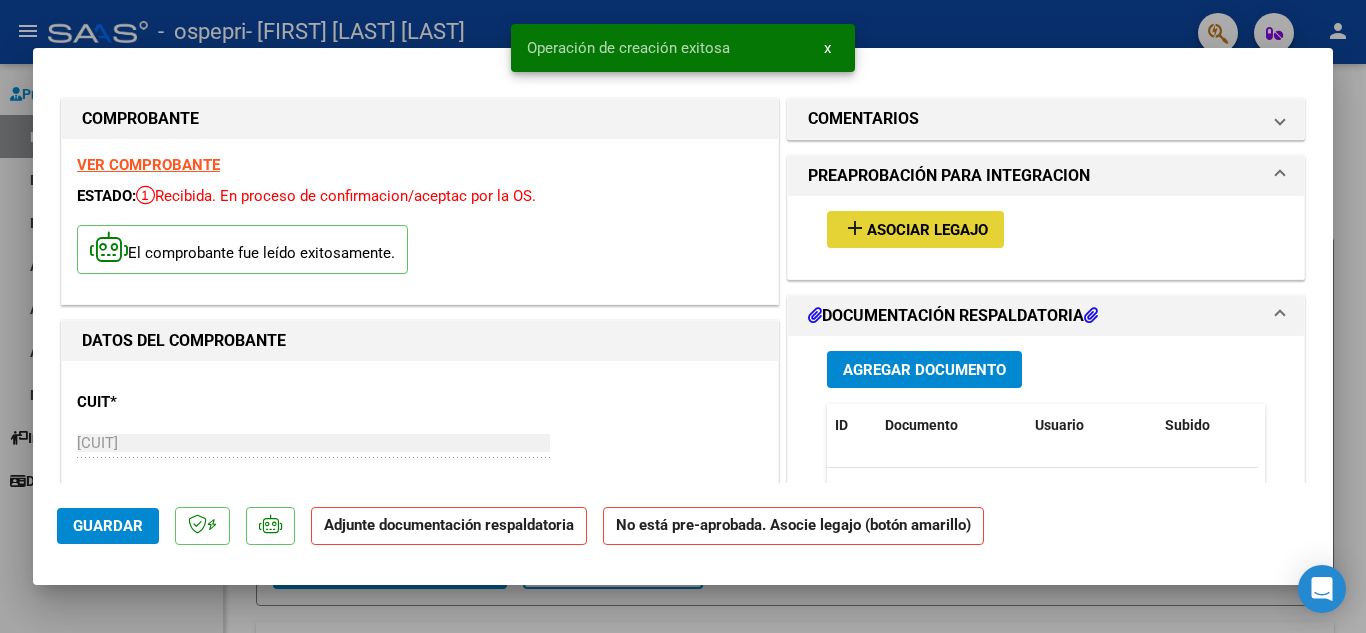 click on "Asociar Legajo" at bounding box center [927, 230] 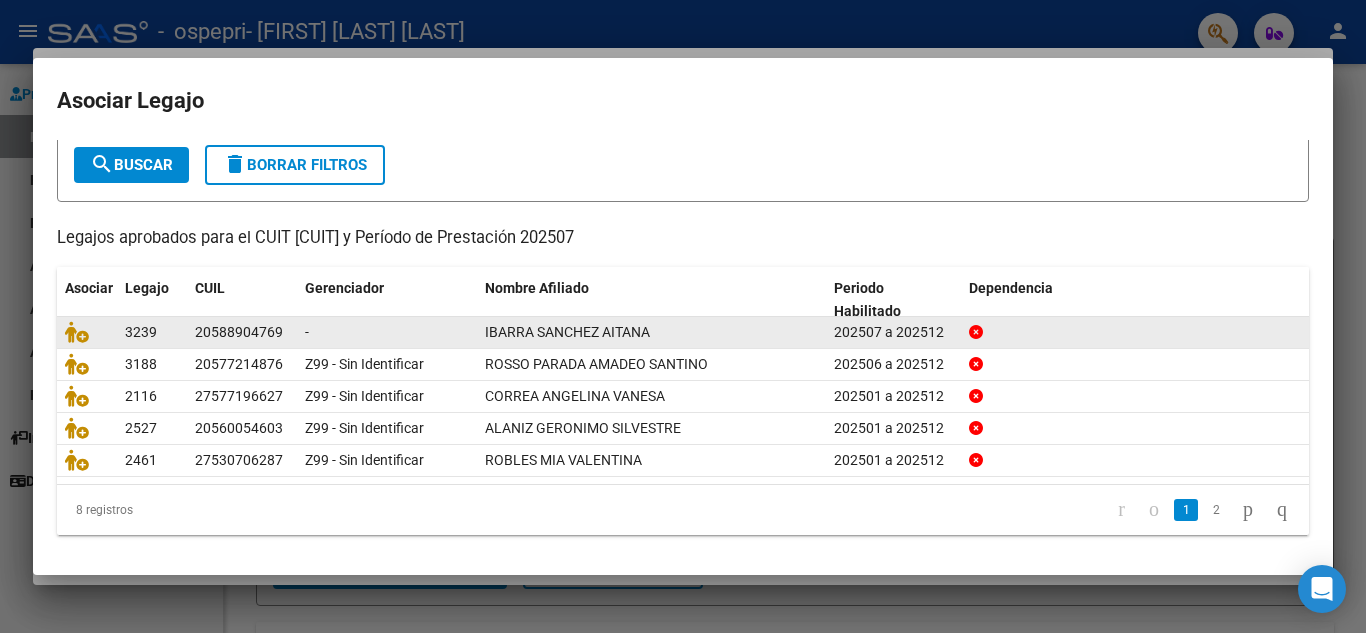 scroll, scrollTop: 15, scrollLeft: 0, axis: vertical 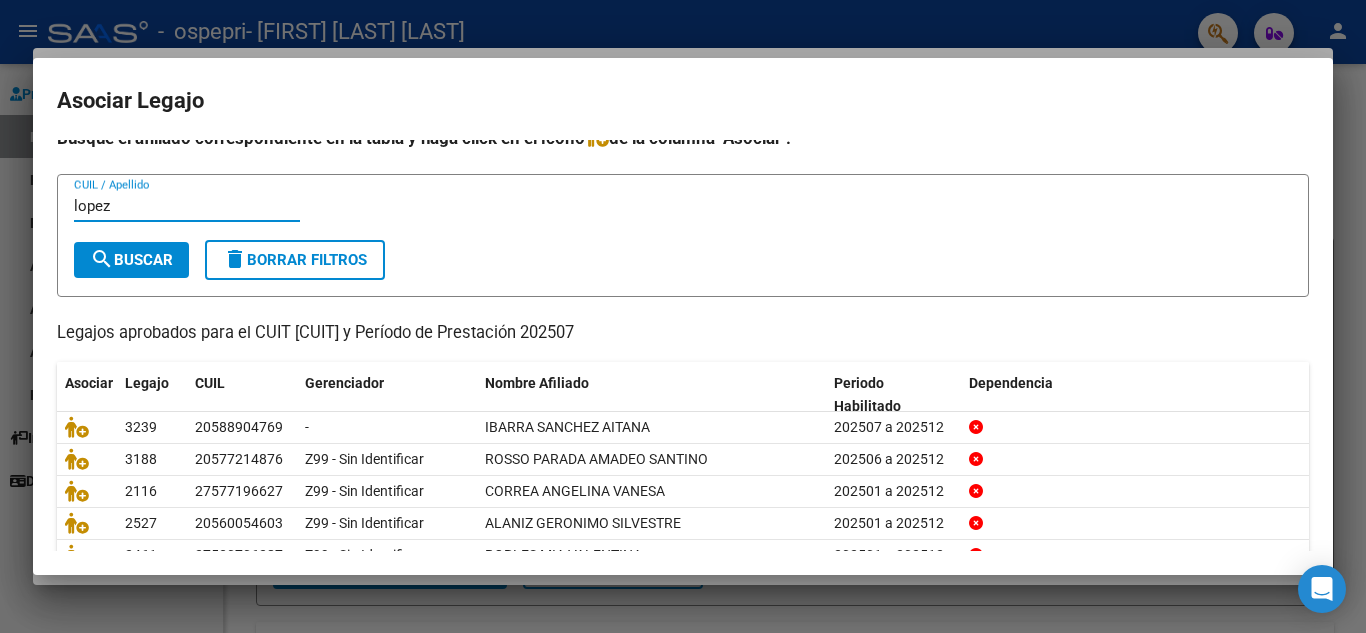 type on "lopez" 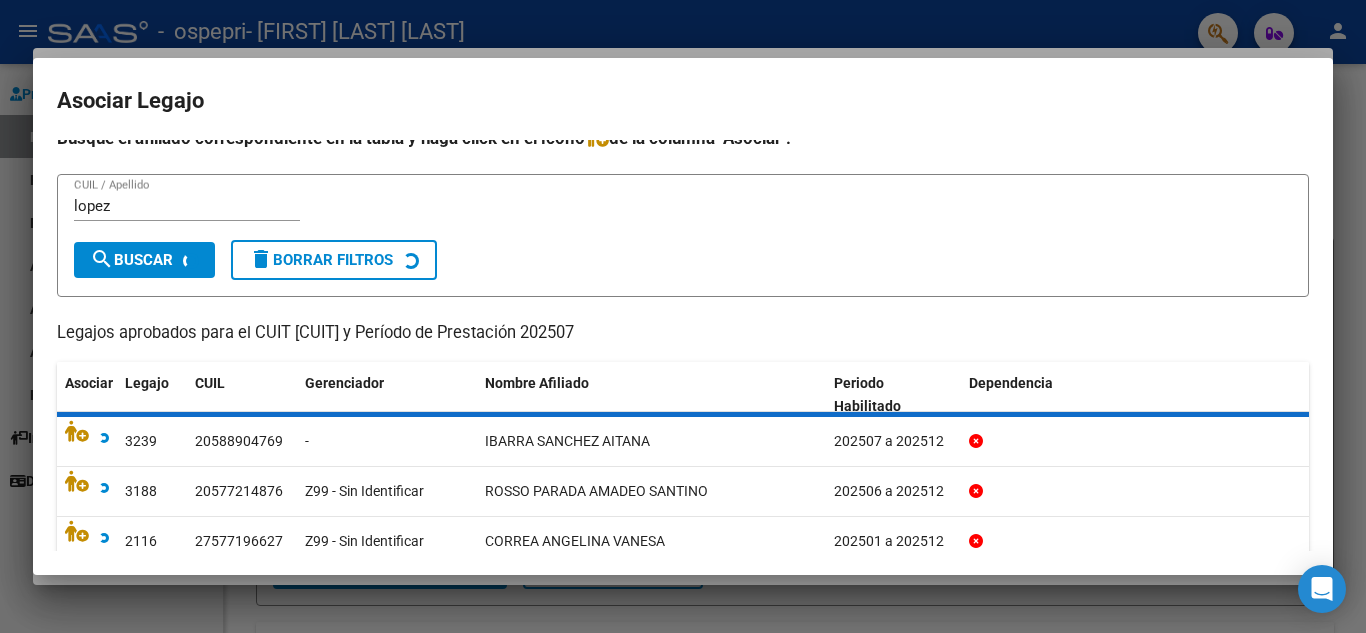 scroll, scrollTop: 0, scrollLeft: 0, axis: both 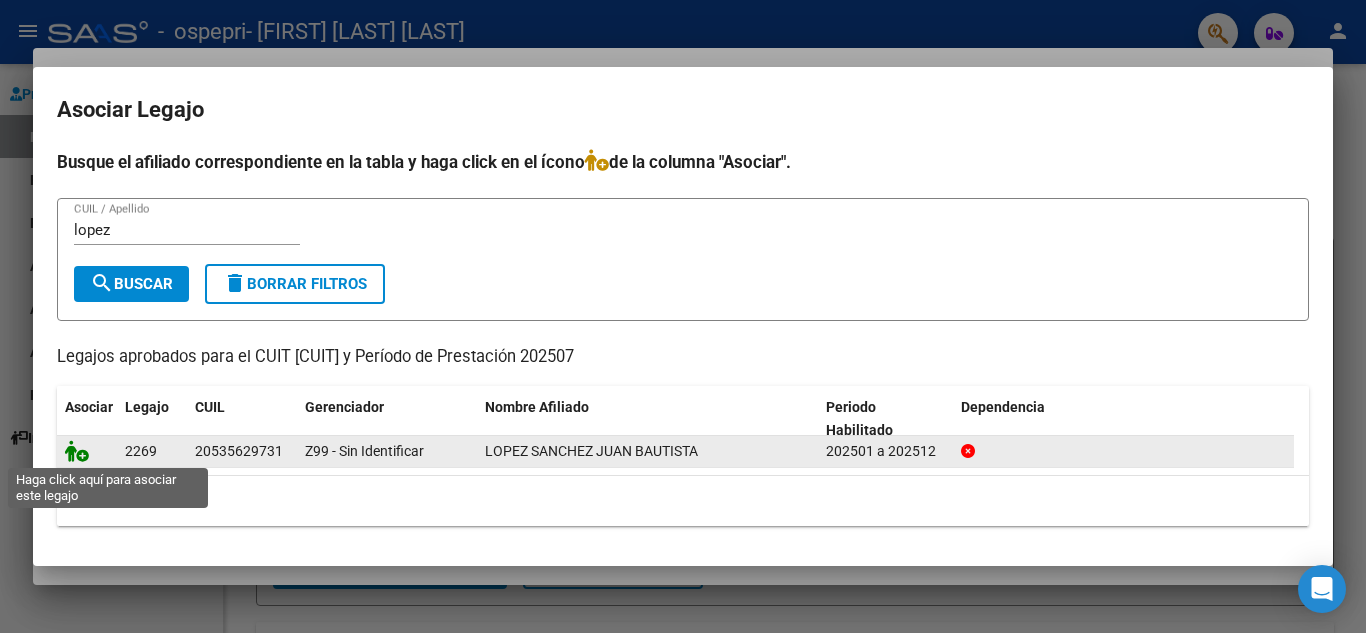 click 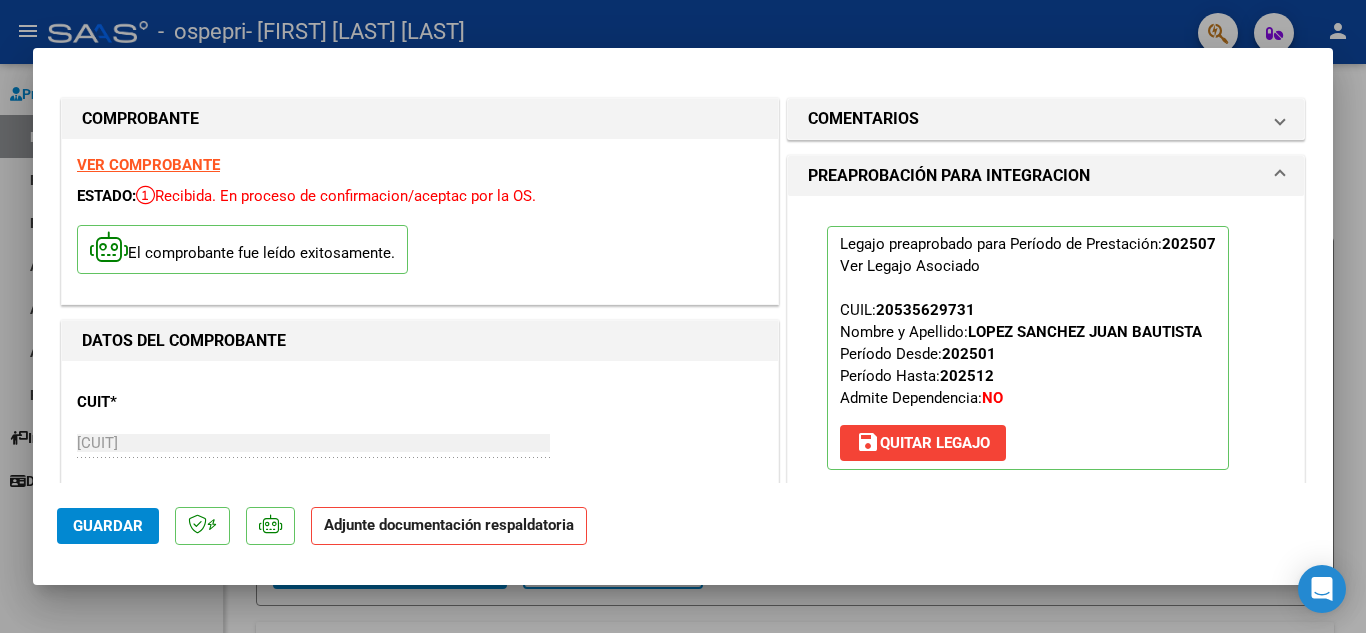 scroll, scrollTop: 200, scrollLeft: 0, axis: vertical 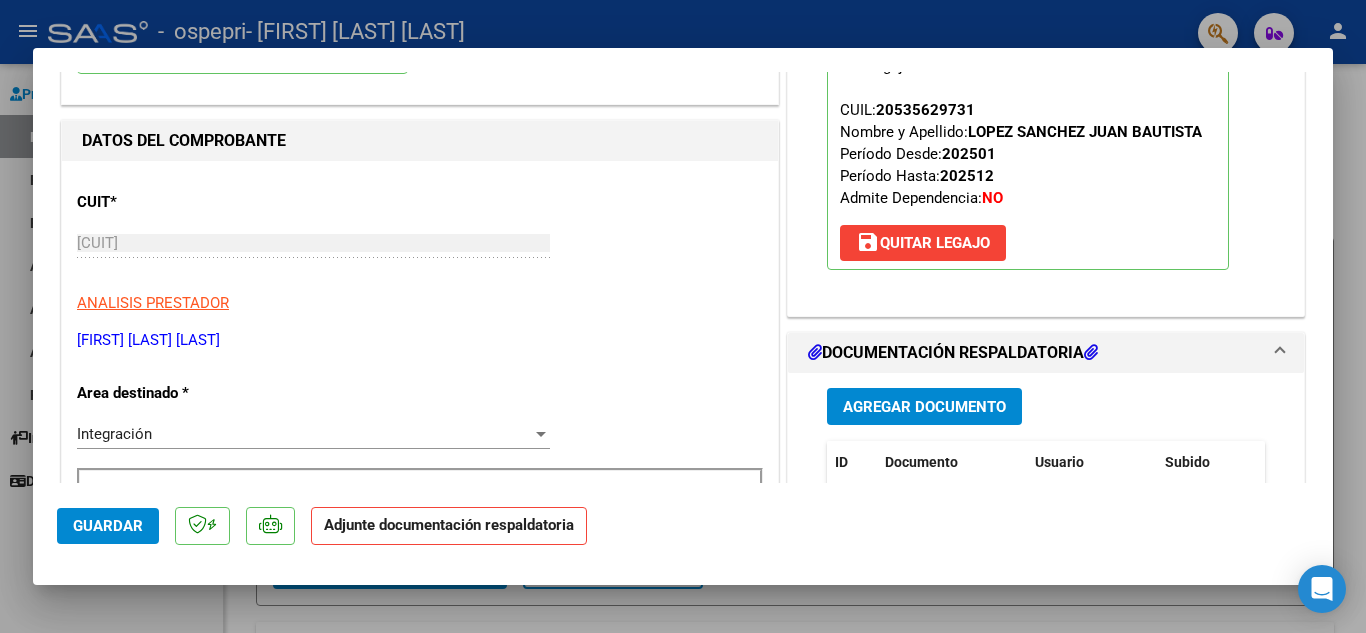 click on "Agregar Documento" at bounding box center (924, 407) 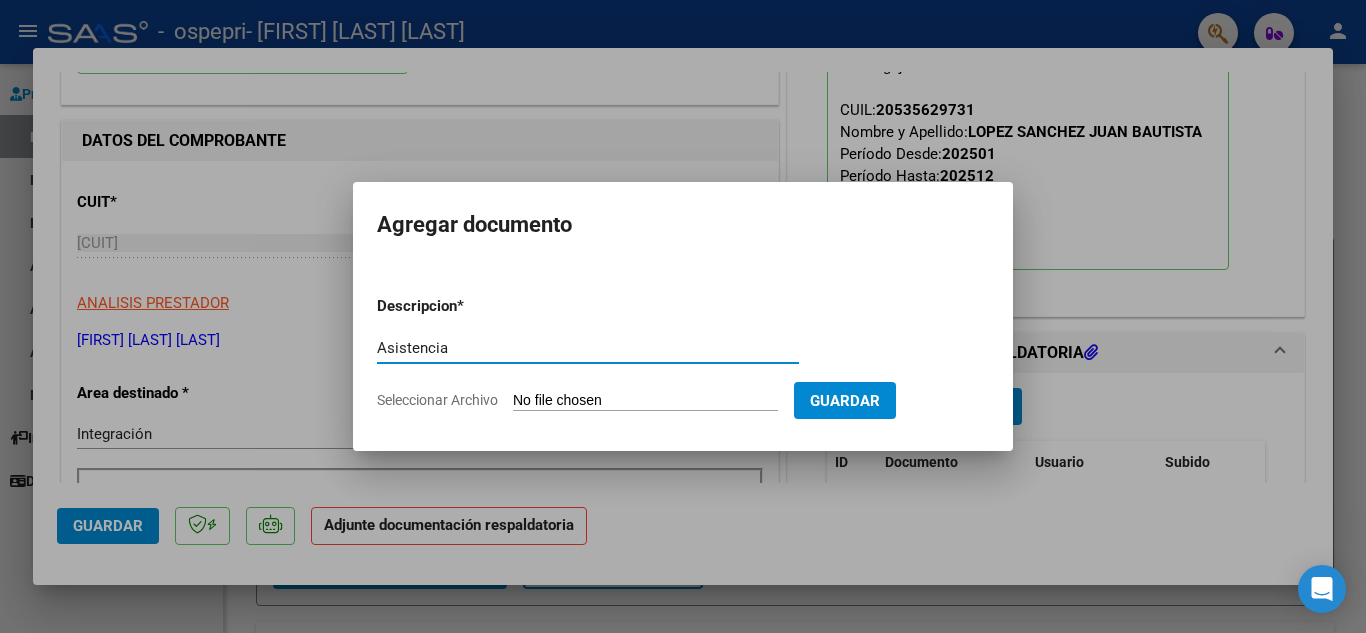 type on "Asistencia" 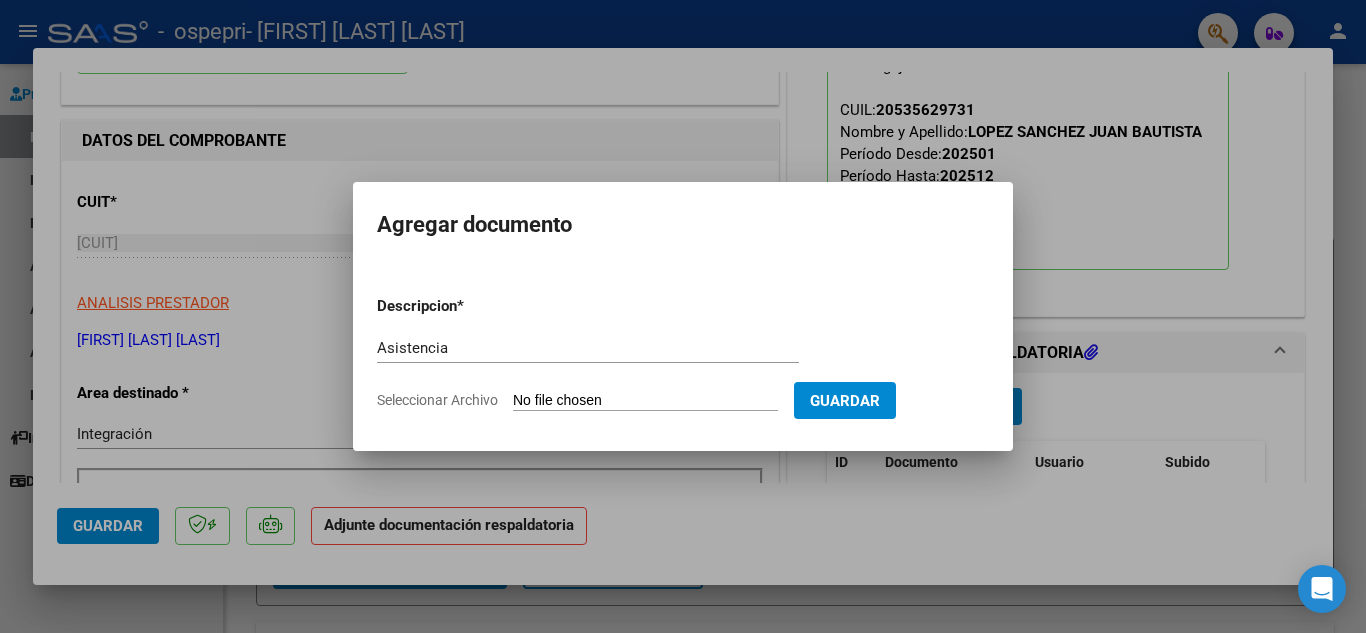 click on "Seleccionar Archivo" at bounding box center [645, 401] 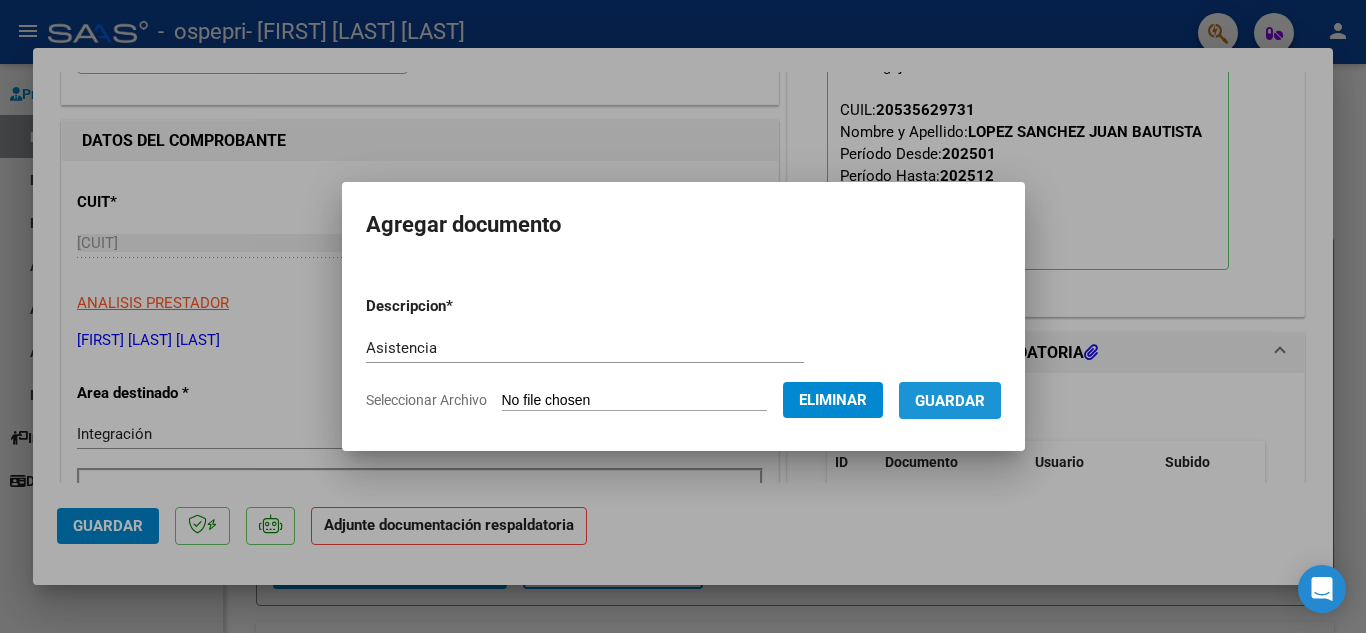click on "Guardar" at bounding box center (950, 401) 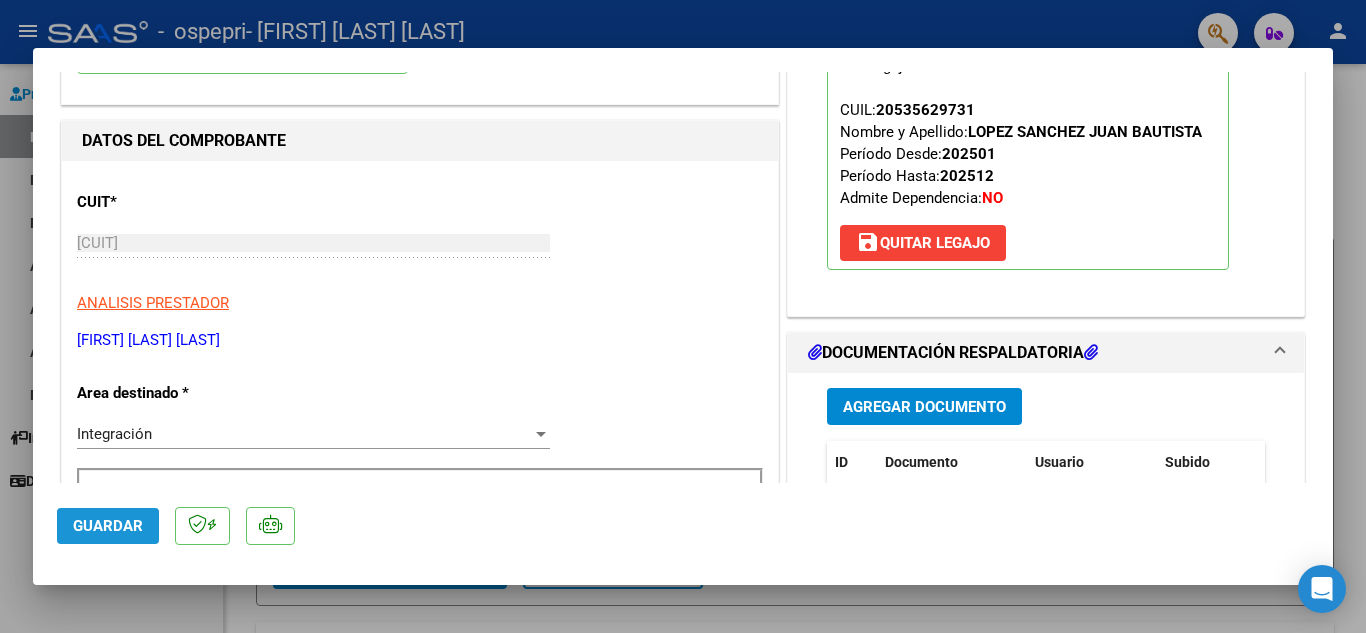 click on "Guardar" 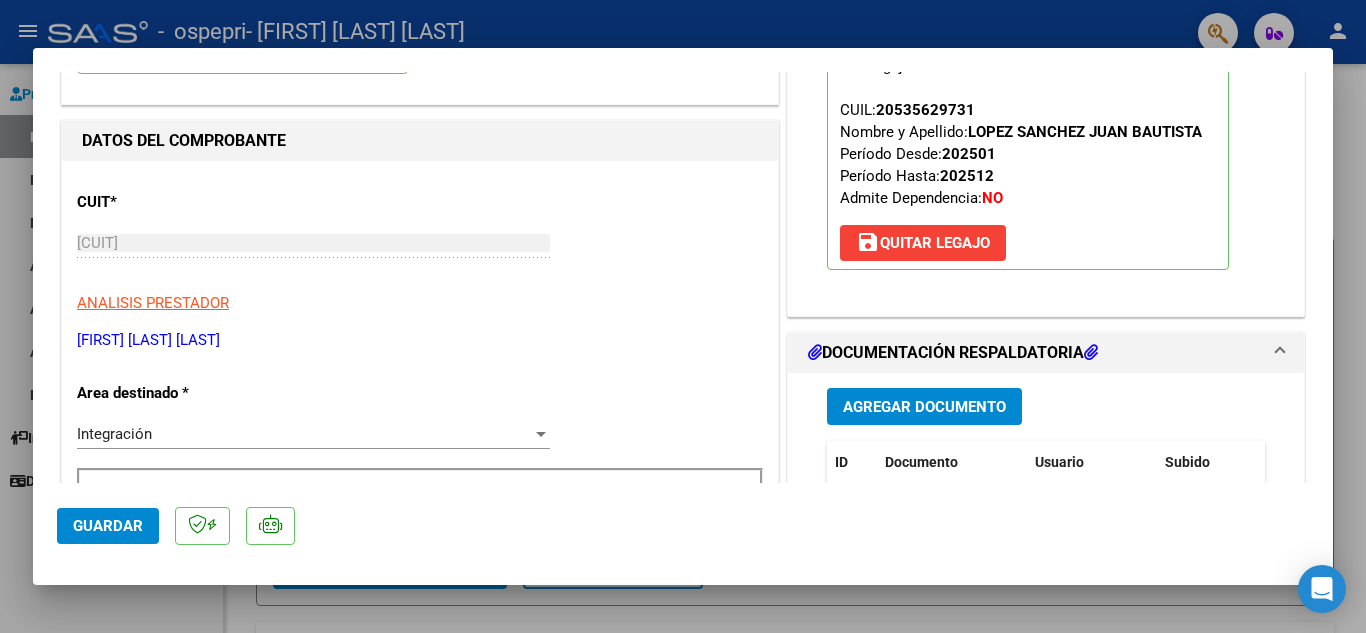 click at bounding box center (683, 316) 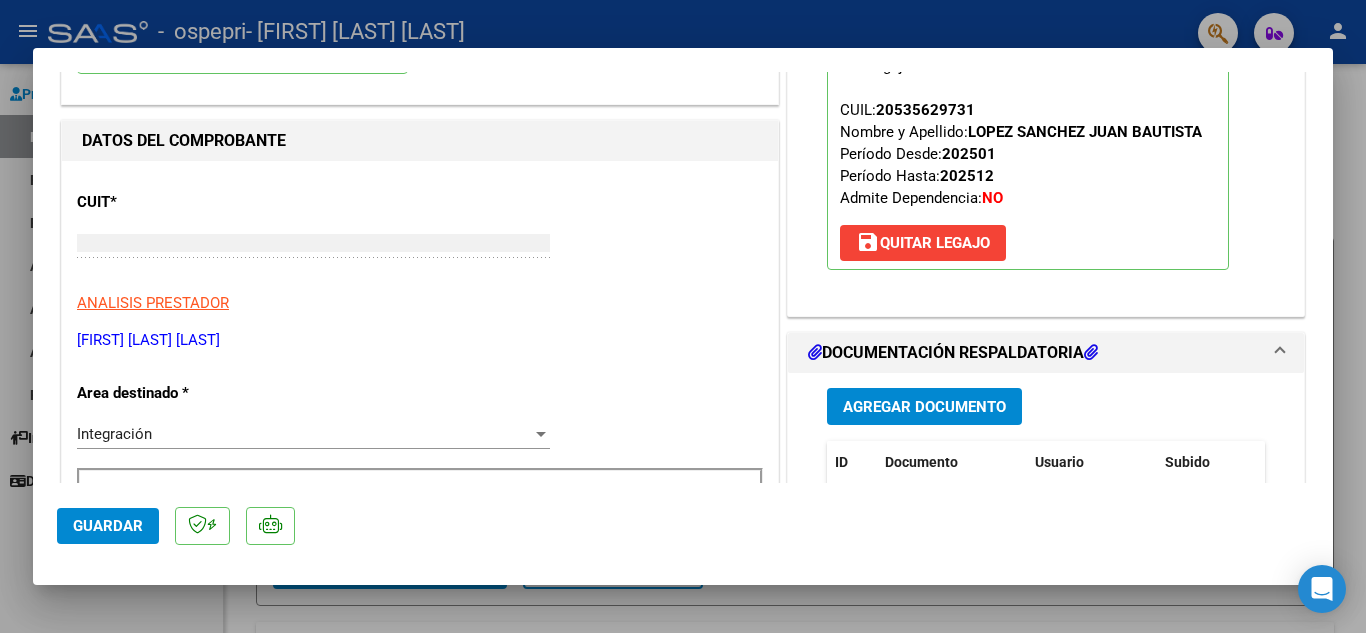 scroll, scrollTop: 212, scrollLeft: 0, axis: vertical 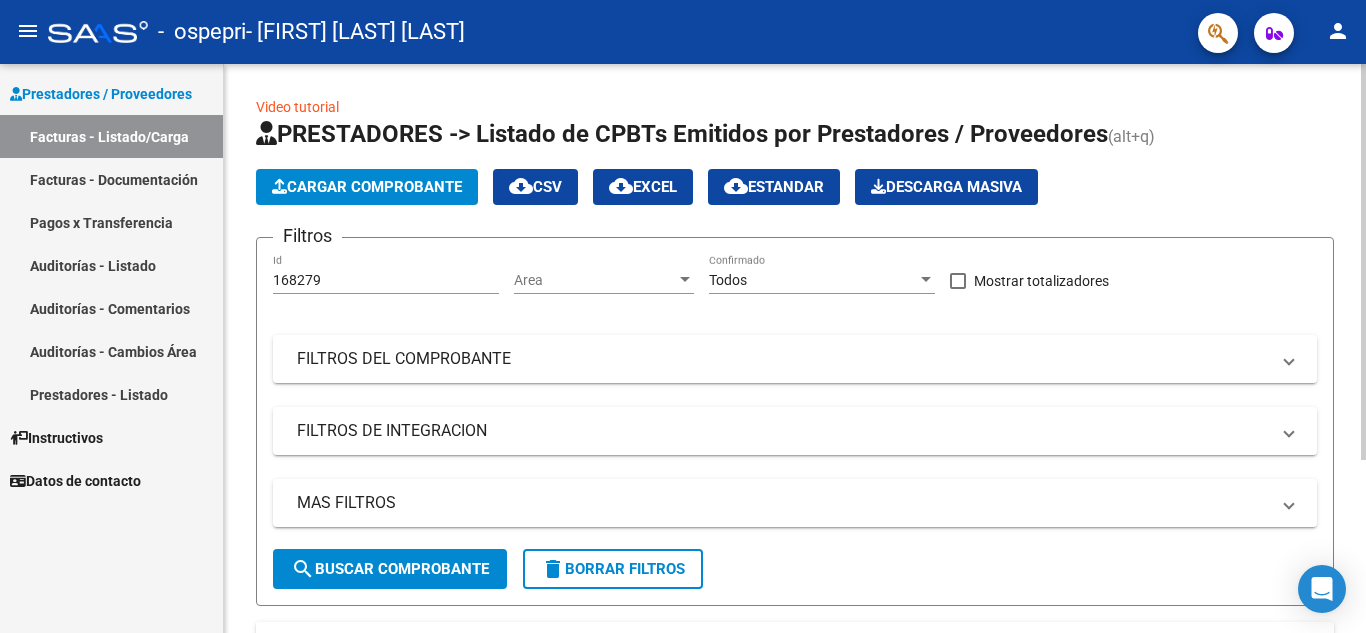 click on "Cargar Comprobante" 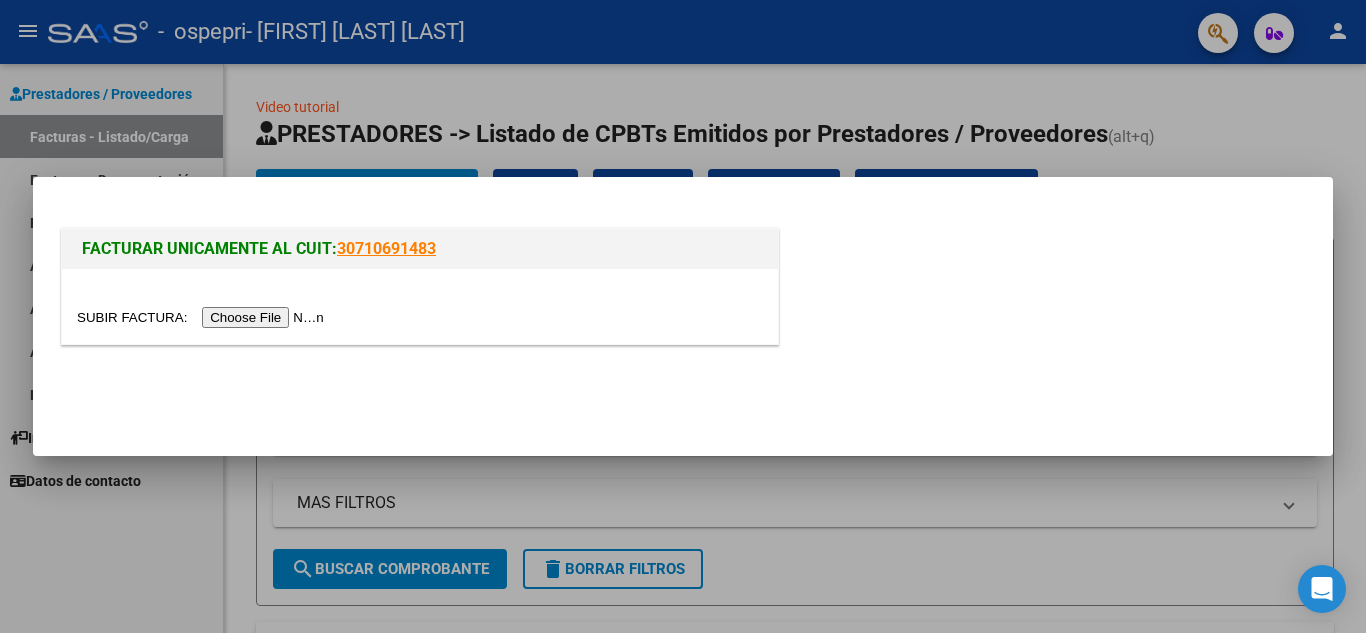 click at bounding box center [203, 317] 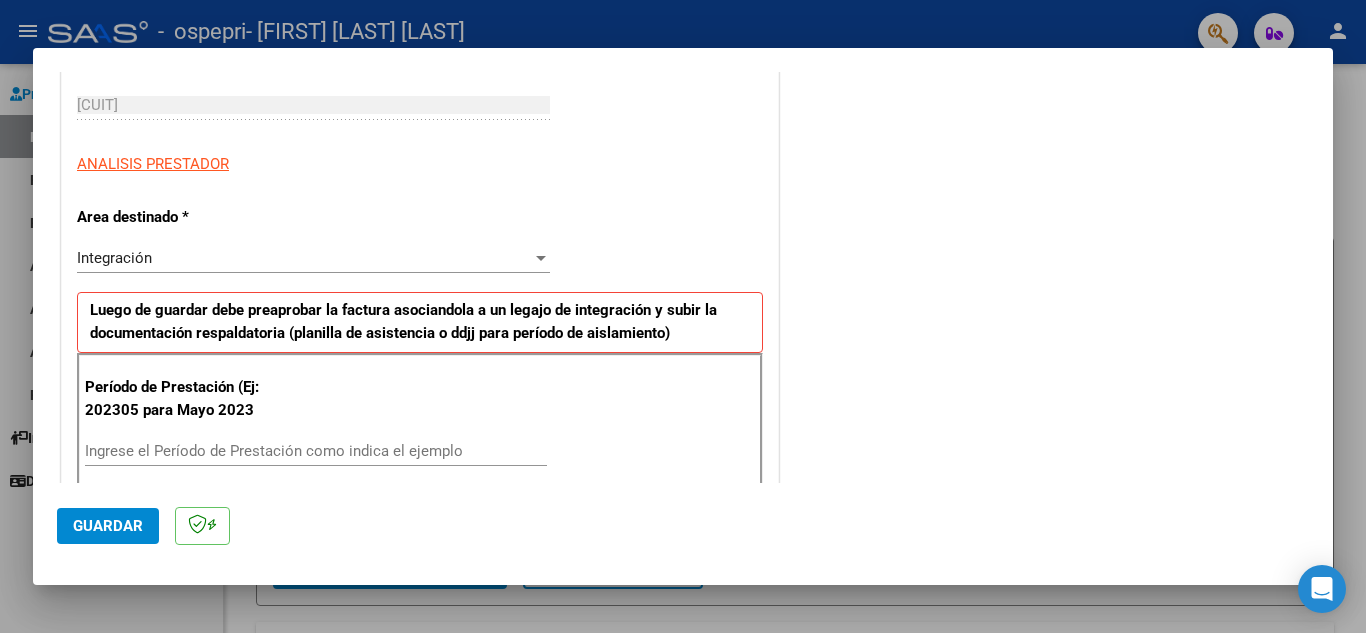 scroll, scrollTop: 400, scrollLeft: 0, axis: vertical 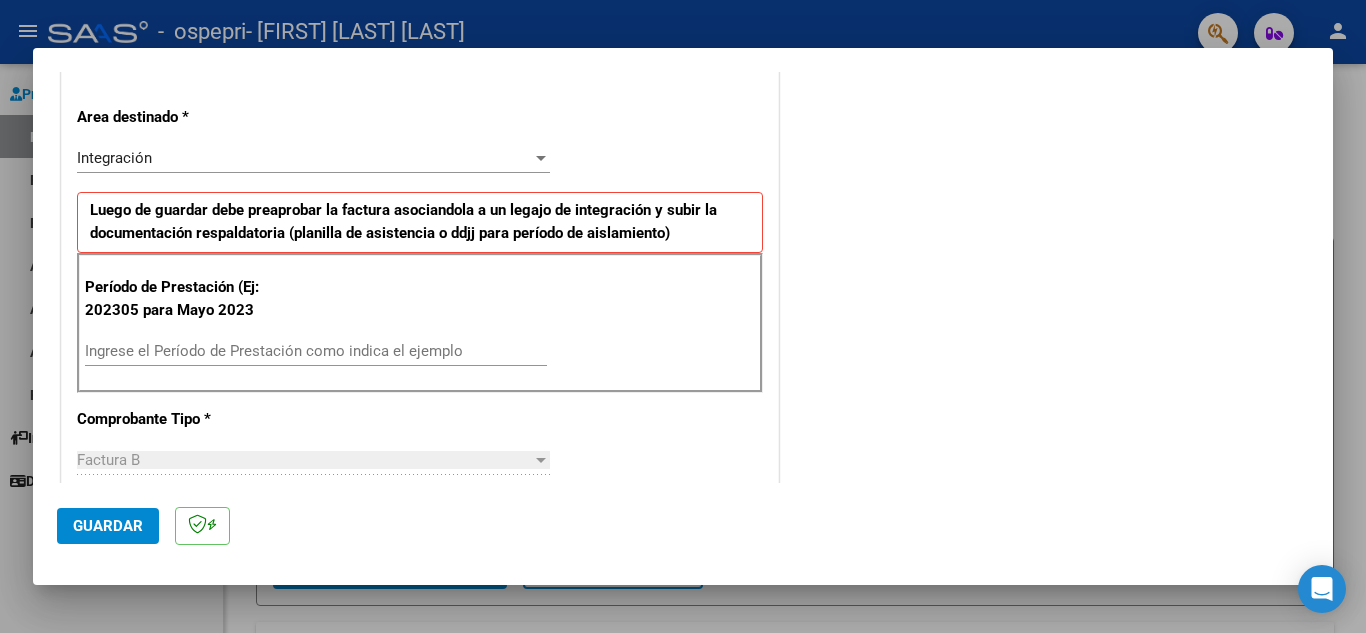 click on "Ingrese el Período de Prestación como indica el ejemplo" at bounding box center (316, 351) 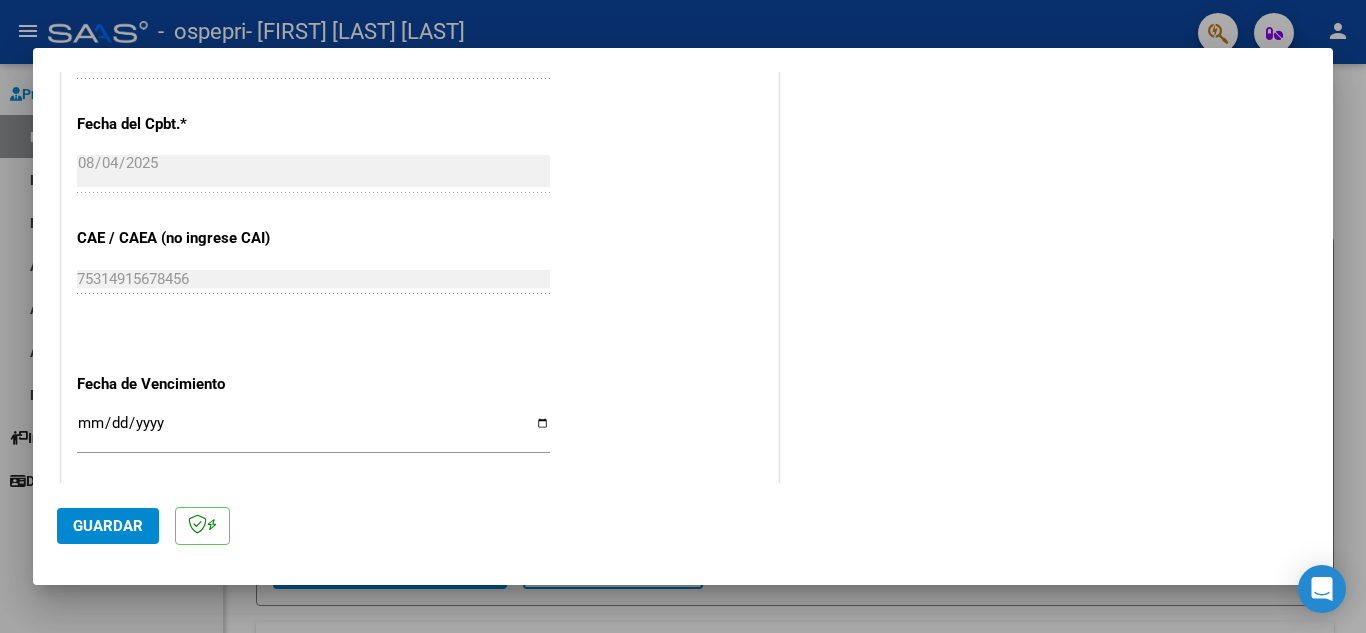 scroll, scrollTop: 1311, scrollLeft: 0, axis: vertical 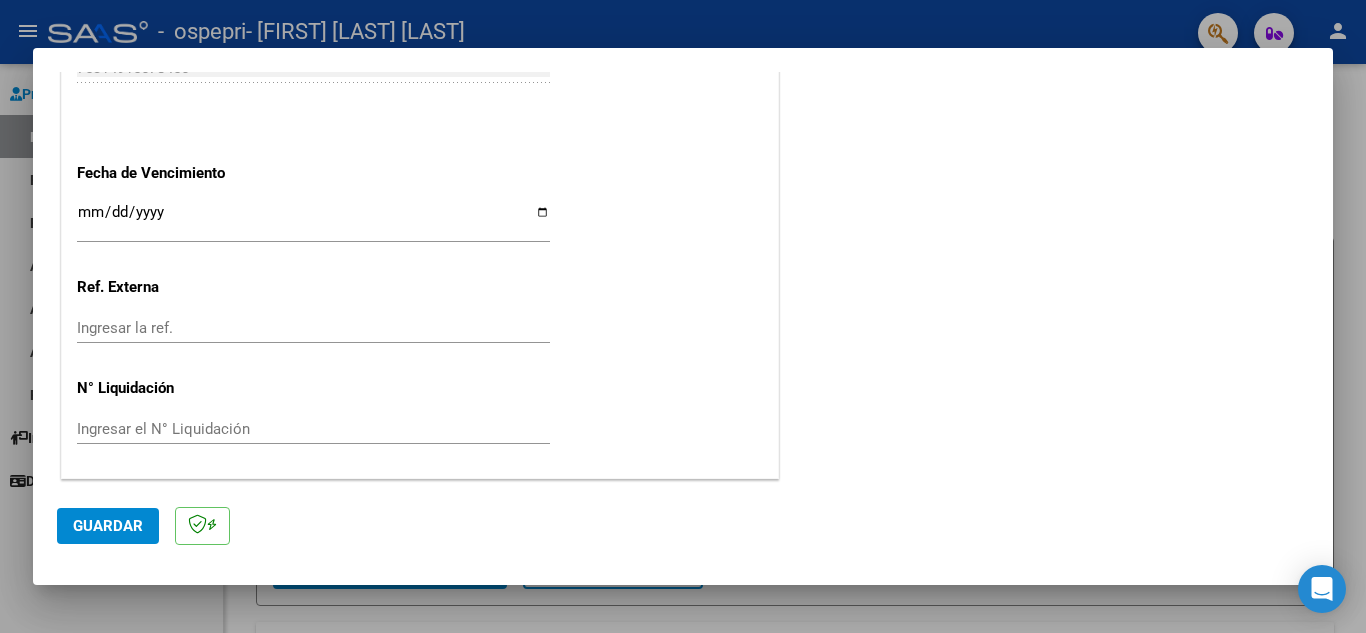 type on "202507" 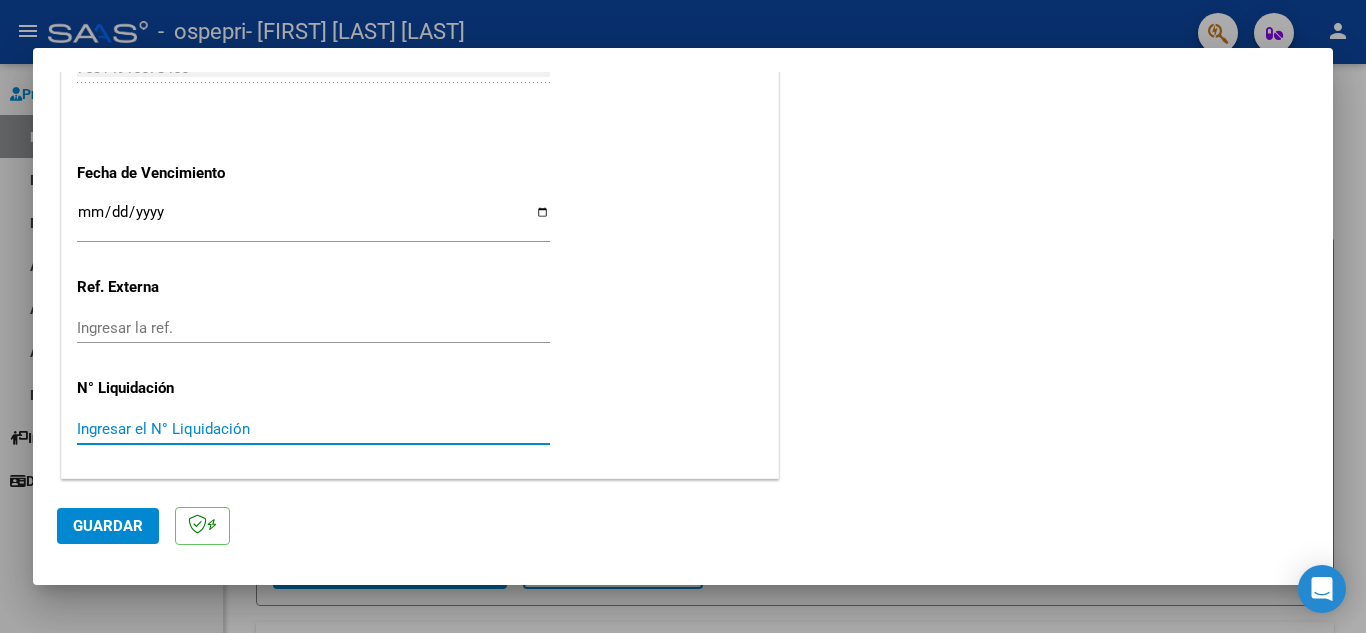 click on "Ingresar el N° Liquidación" at bounding box center [313, 429] 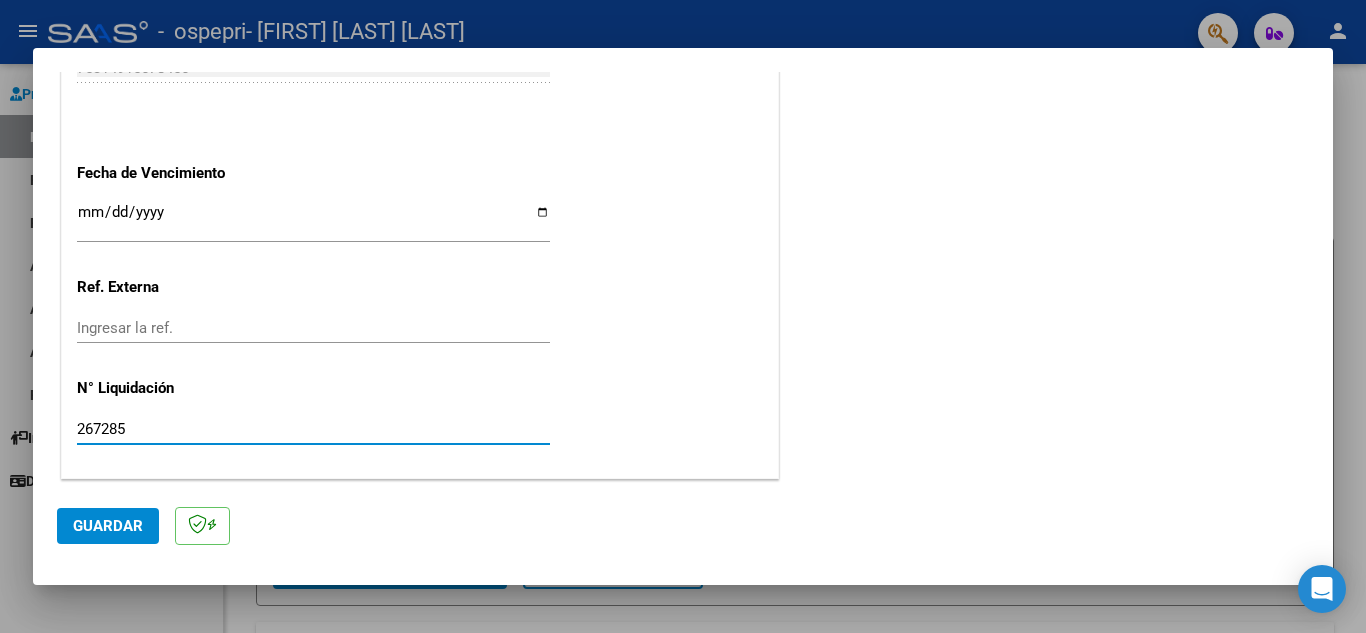 type on "267285" 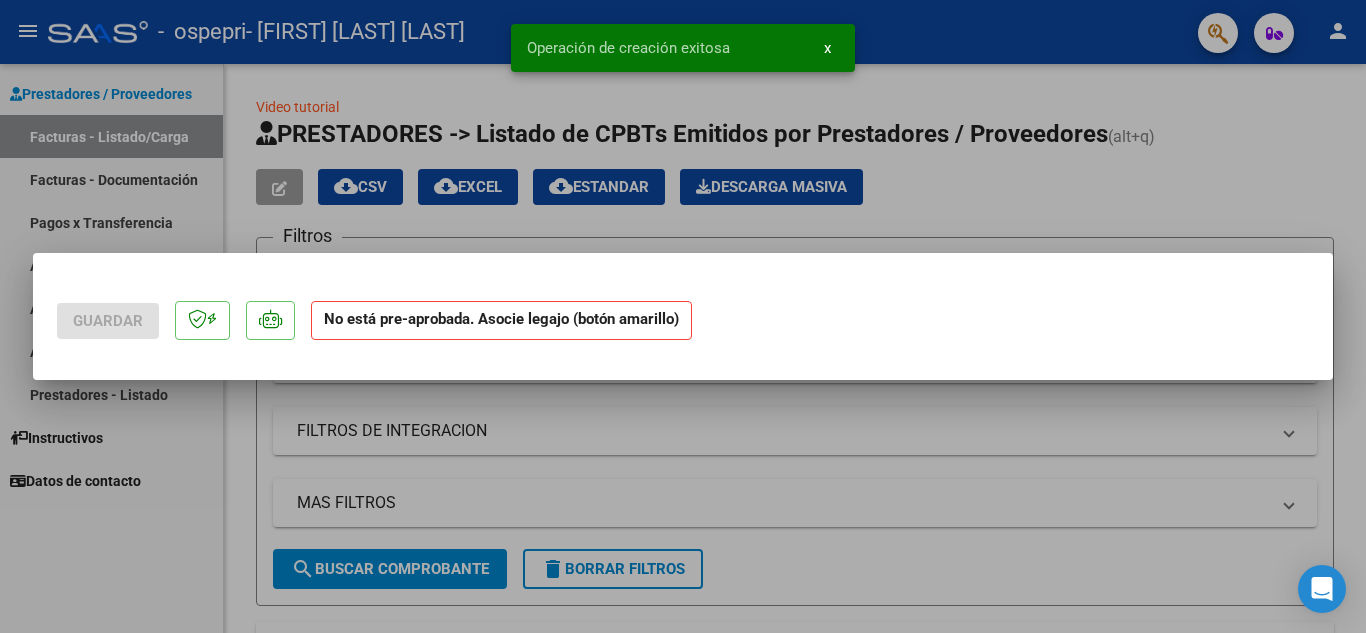 scroll, scrollTop: 0, scrollLeft: 0, axis: both 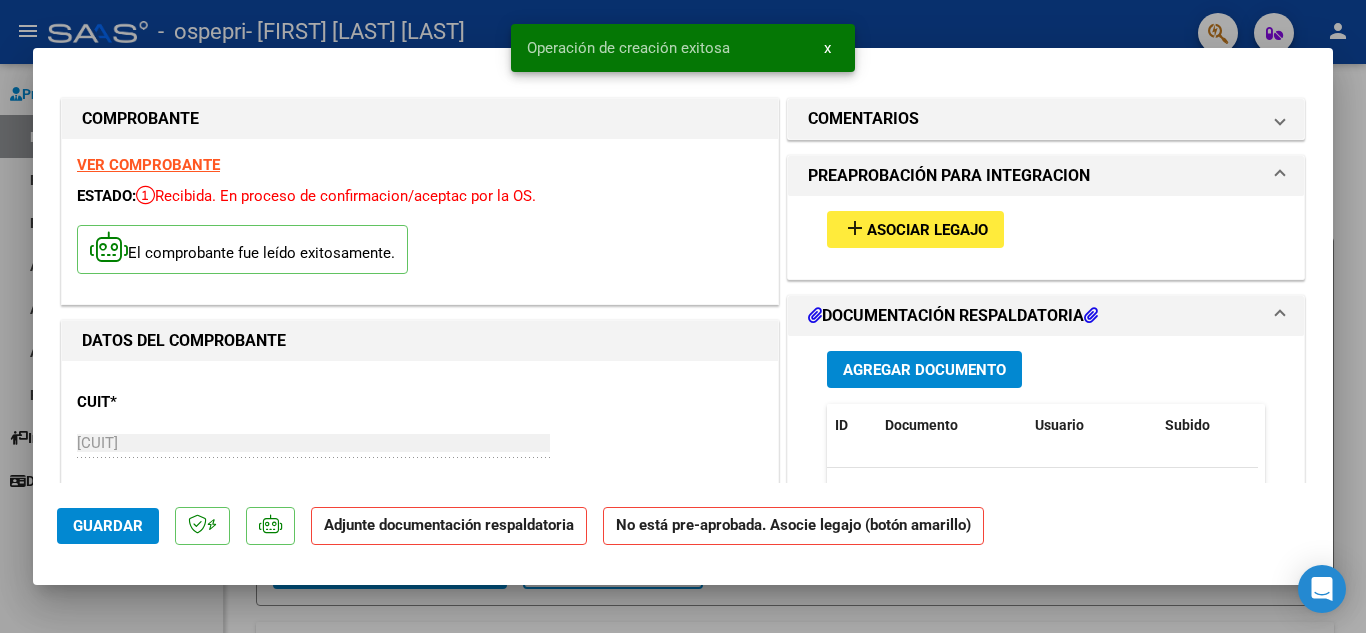 click on "add Asociar Legajo" at bounding box center (915, 229) 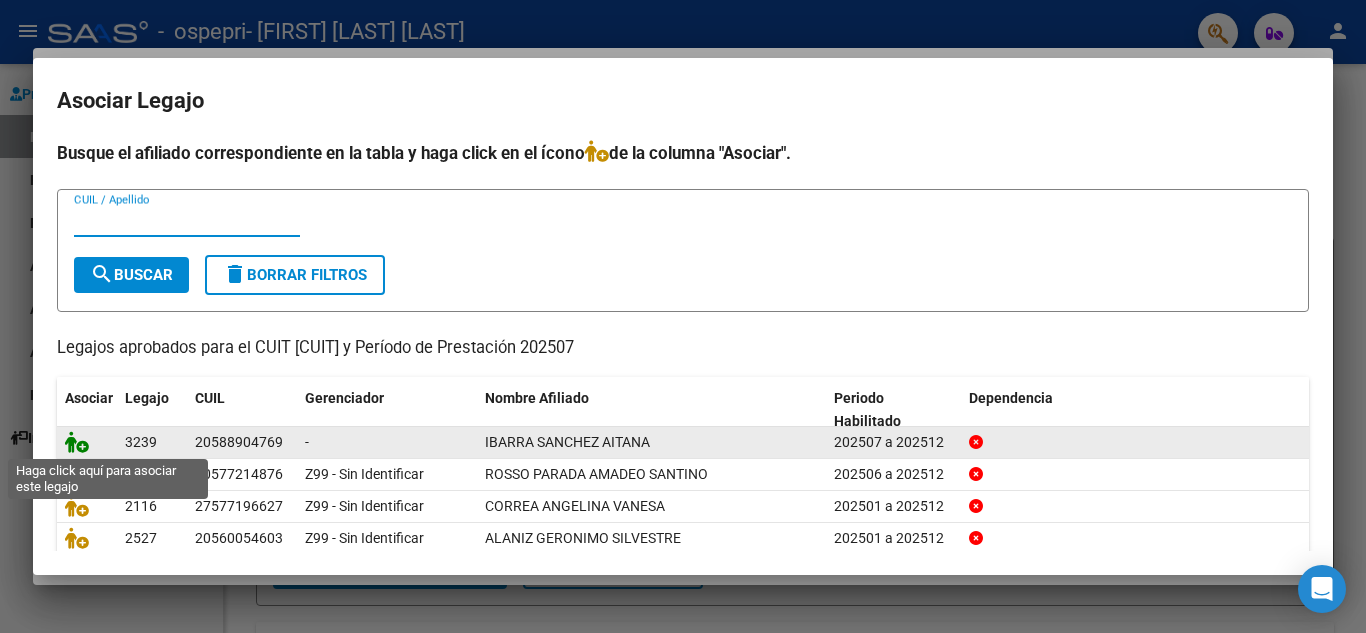click 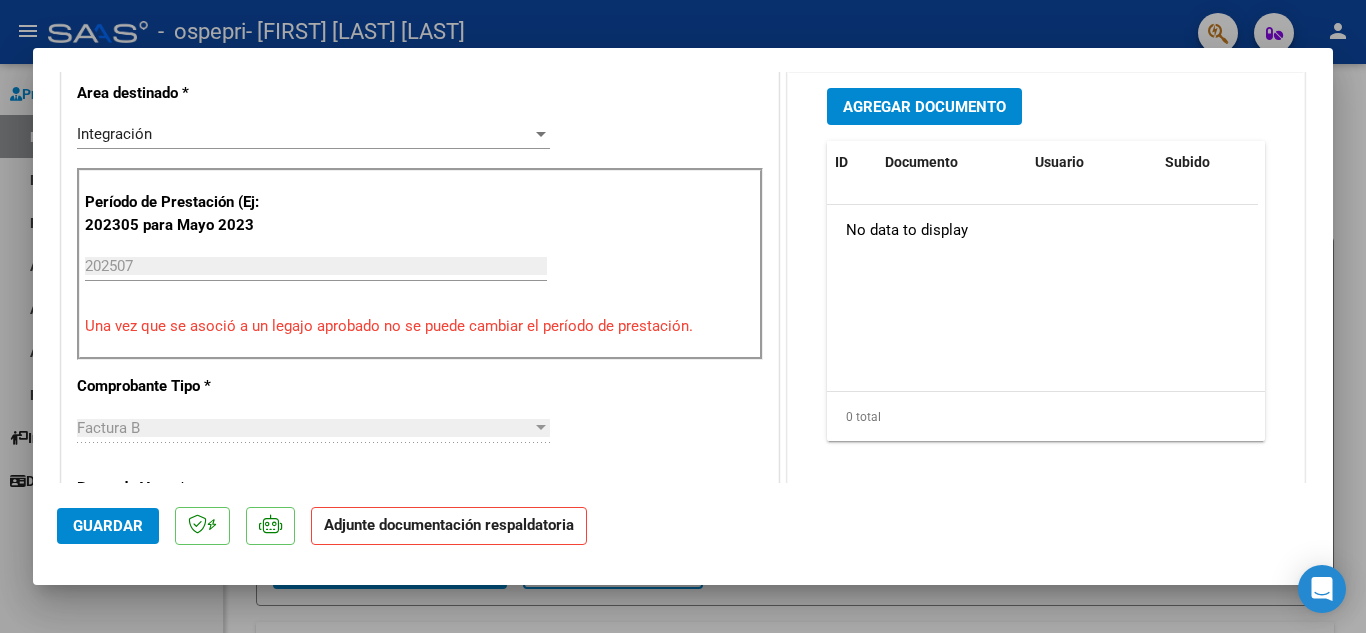 scroll, scrollTop: 400, scrollLeft: 0, axis: vertical 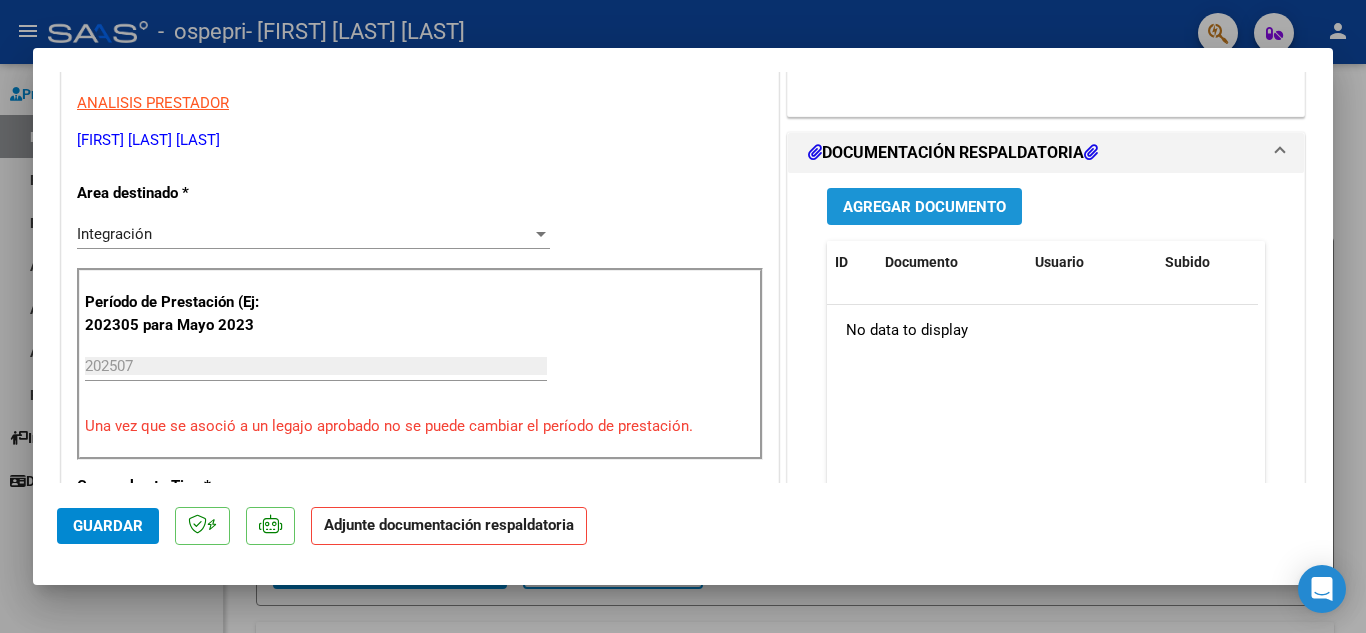 click on "Agregar Documento" at bounding box center (924, 207) 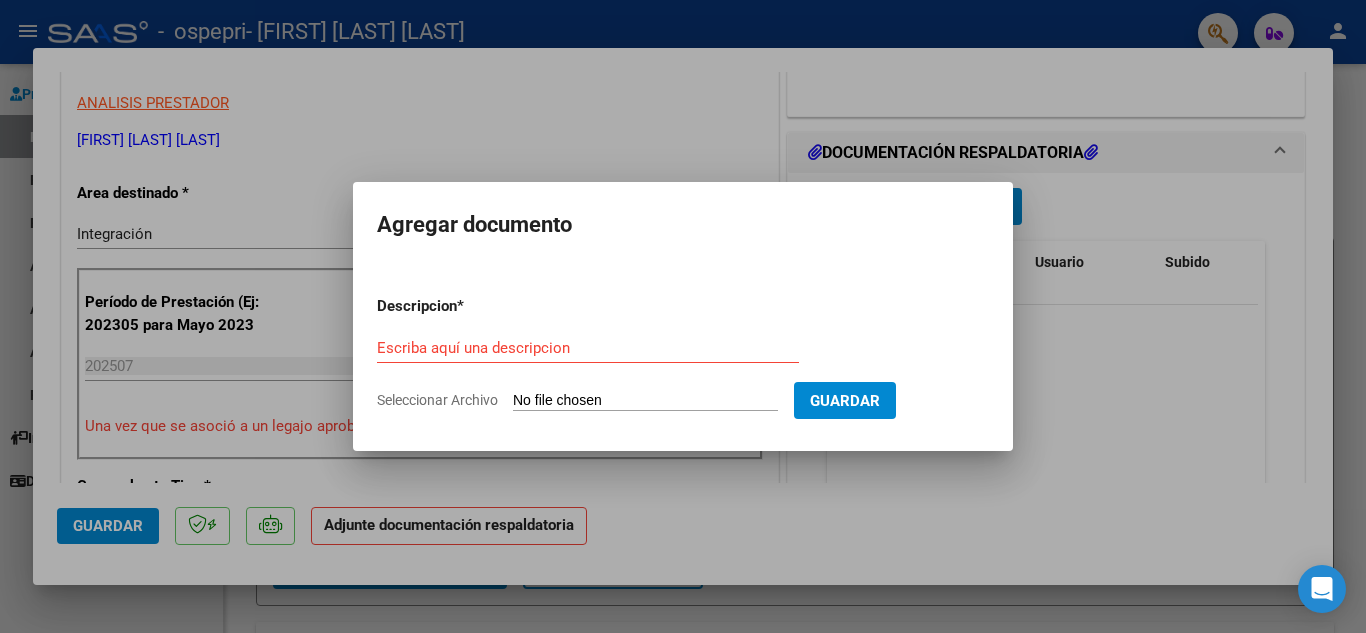 click on "Escriba aquí una descripcion" at bounding box center [588, 348] 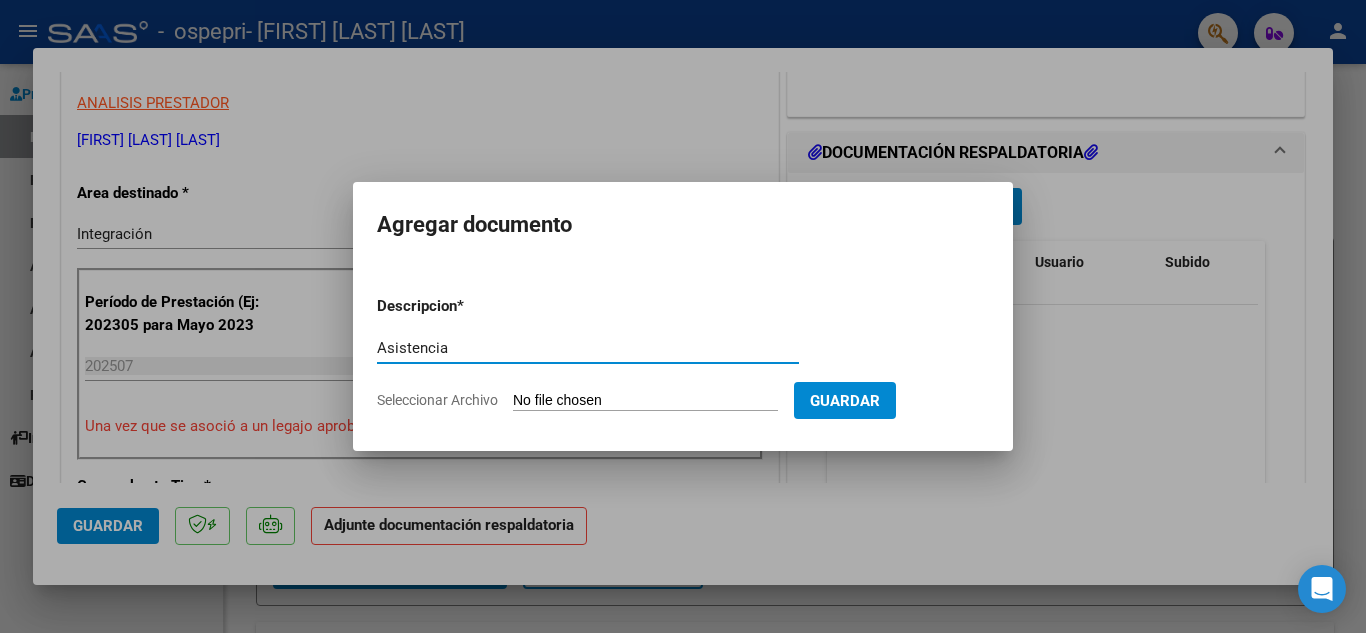 type on "Asistencia" 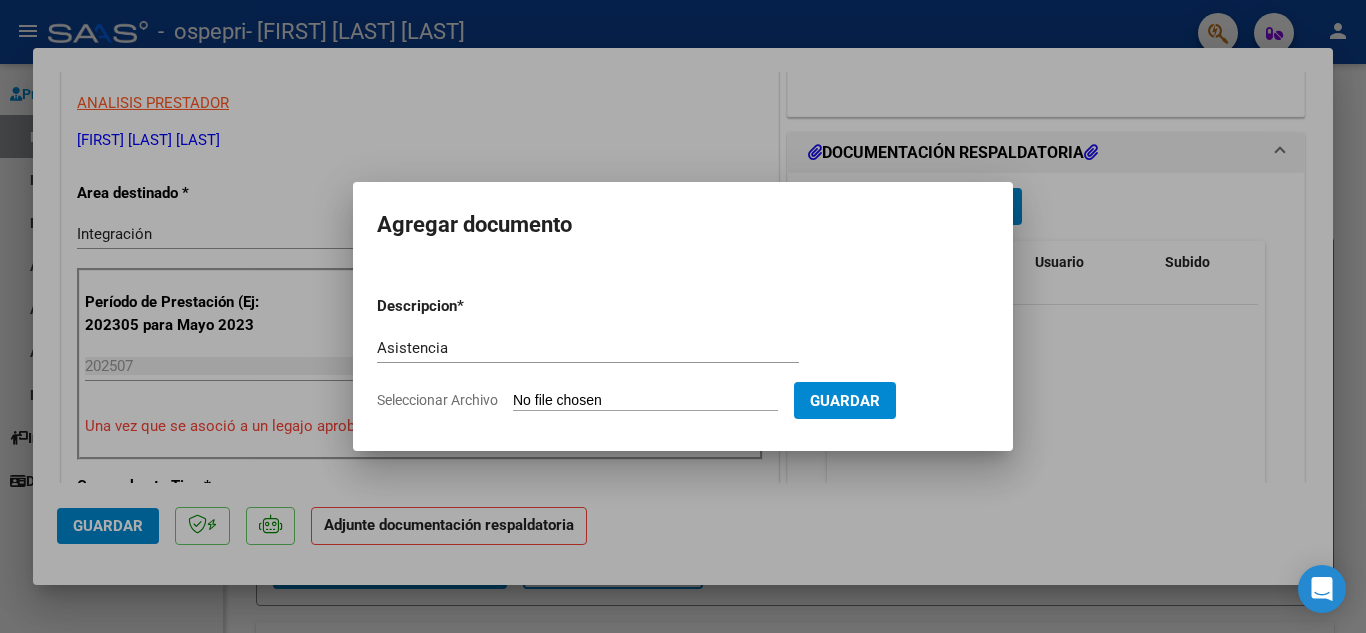click on "Seleccionar Archivo" at bounding box center [645, 401] 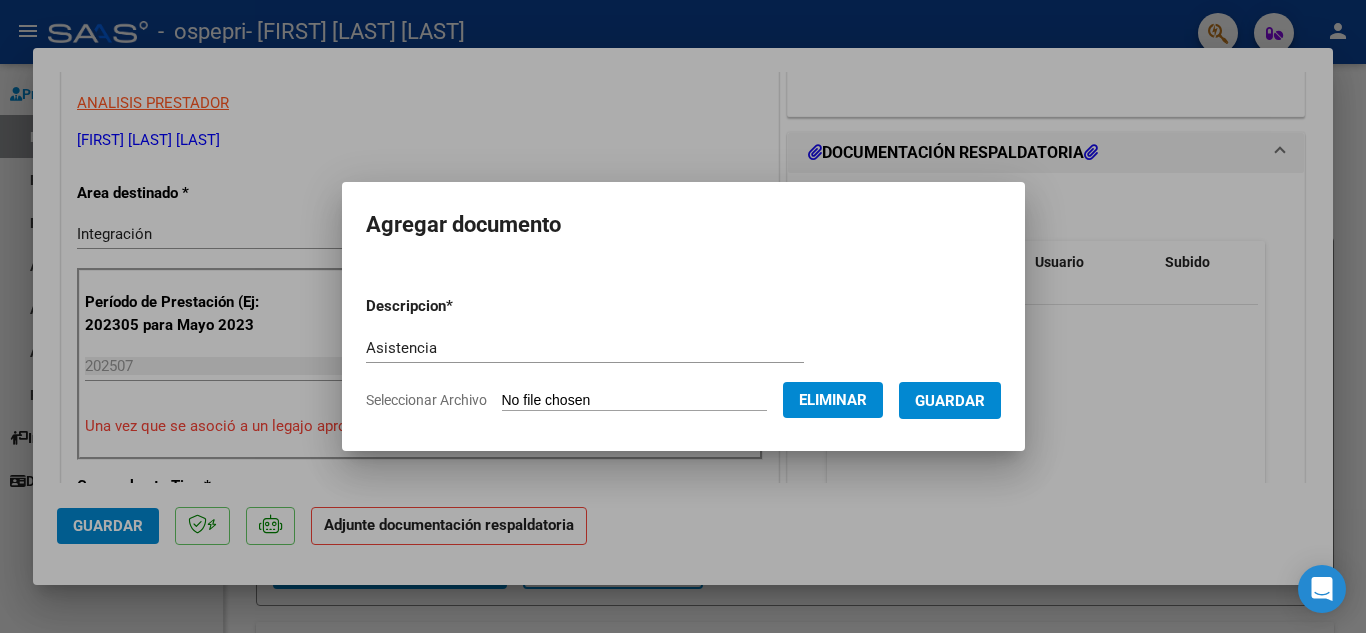 click on "Guardar" at bounding box center [950, 401] 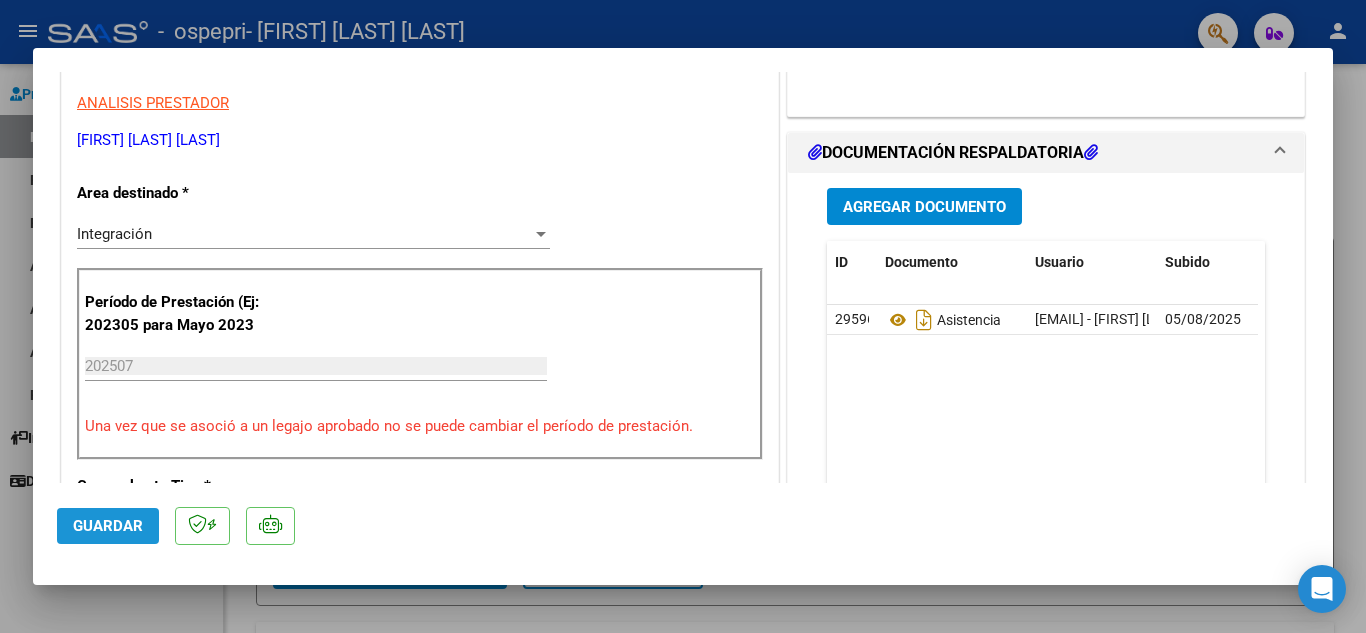 click on "Guardar" 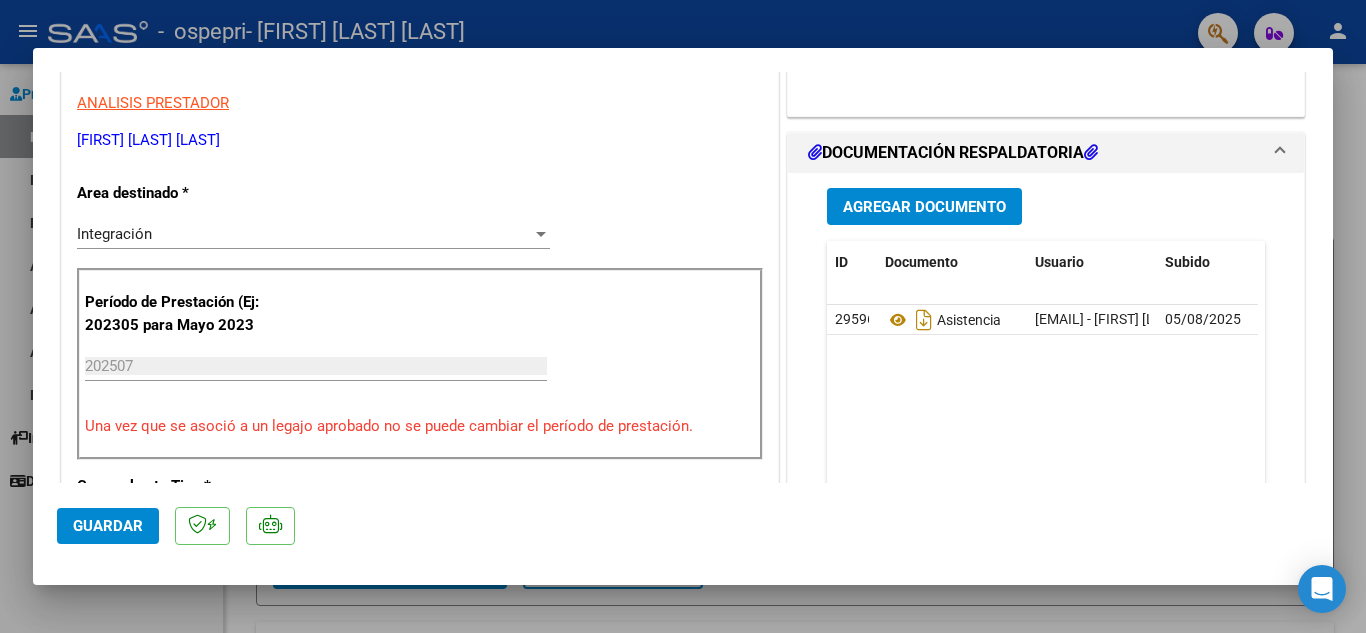 click at bounding box center [683, 316] 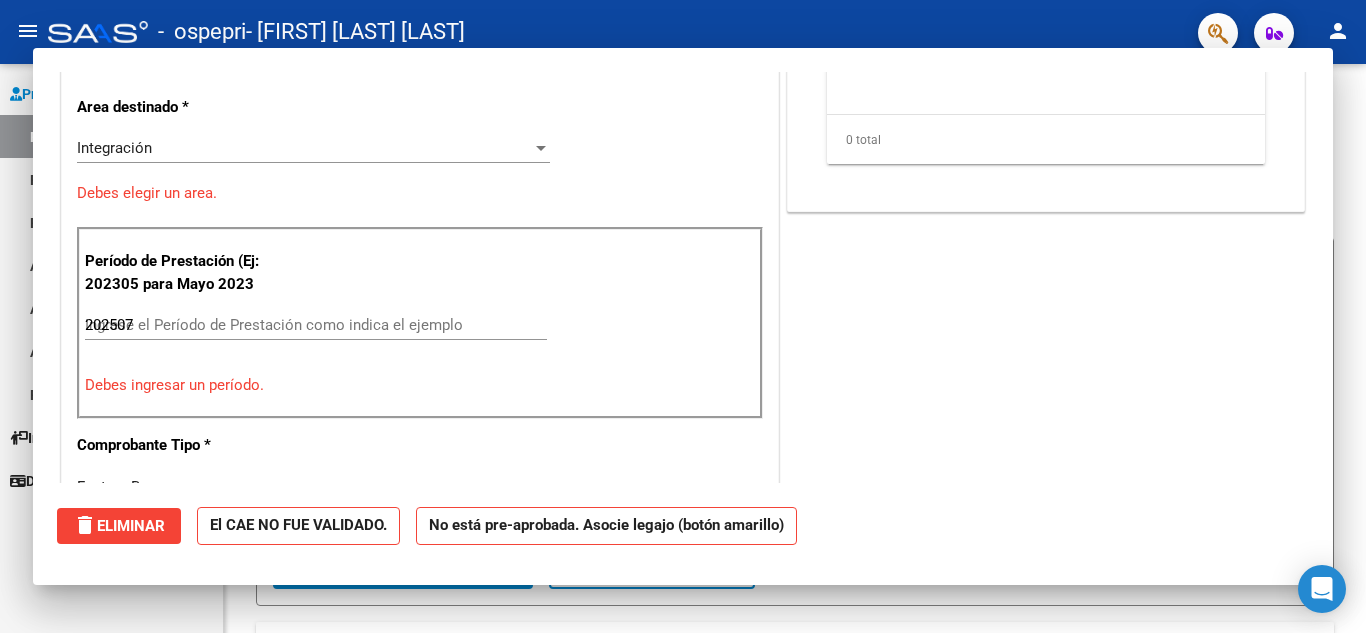 type 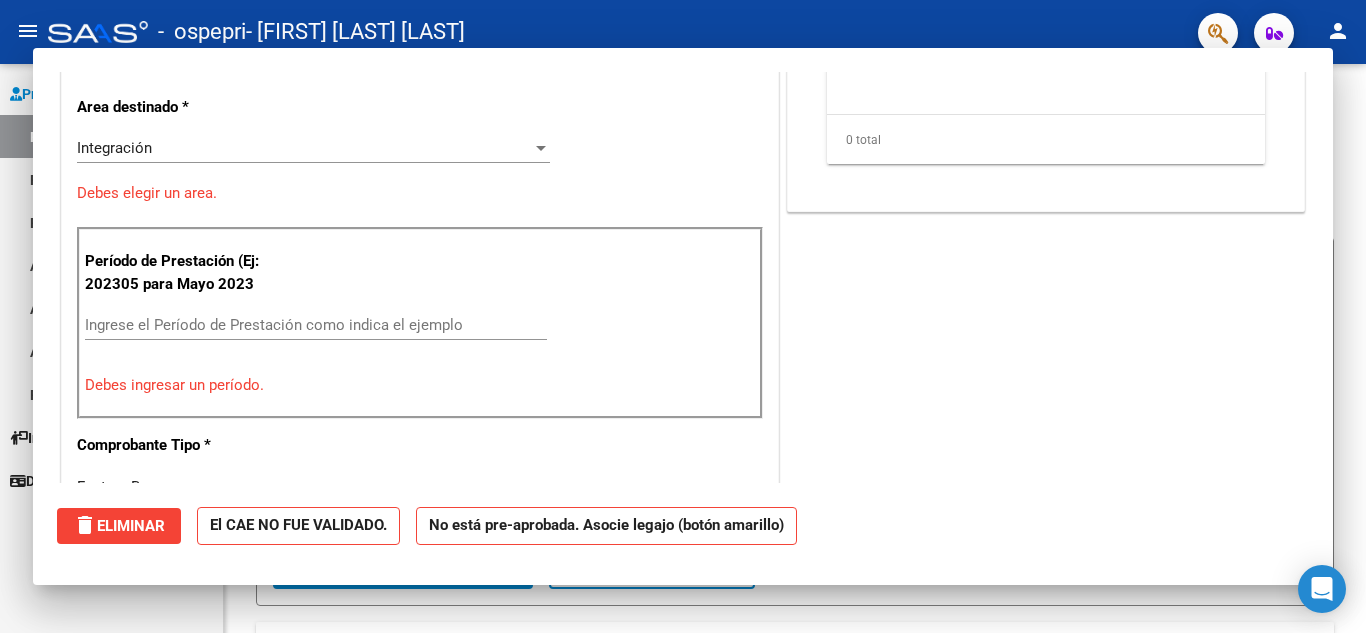 scroll, scrollTop: 339, scrollLeft: 0, axis: vertical 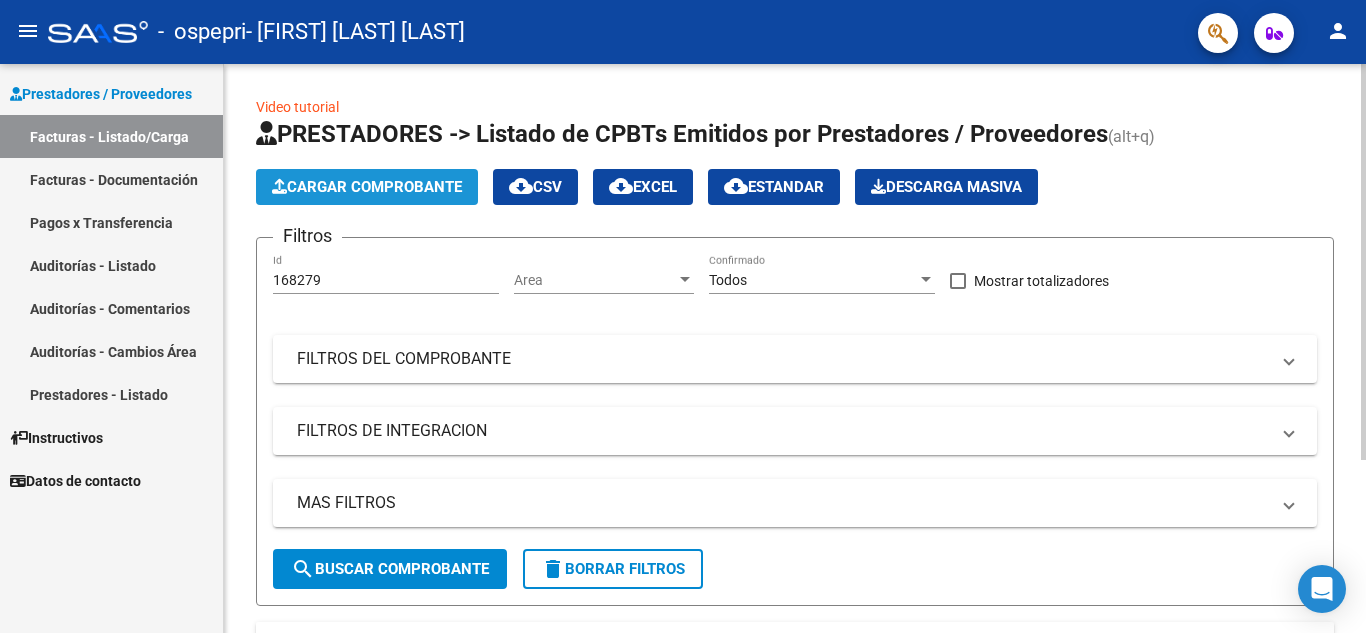 click on "Cargar Comprobante" 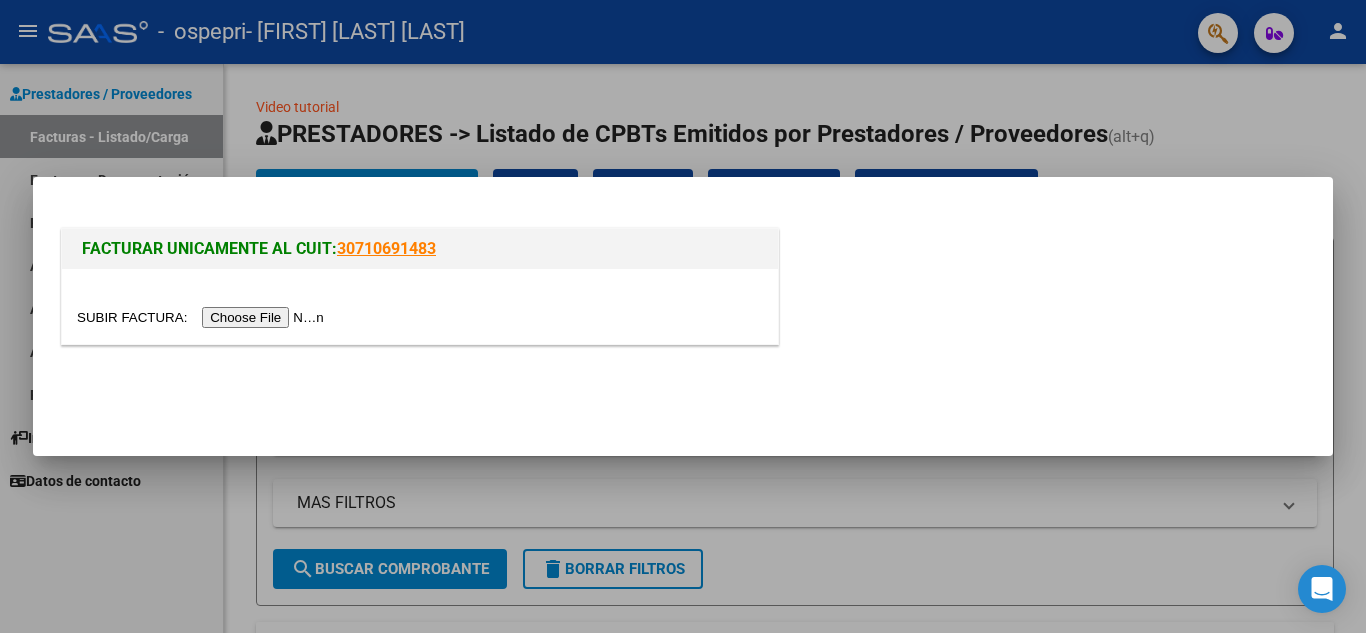 click at bounding box center [203, 317] 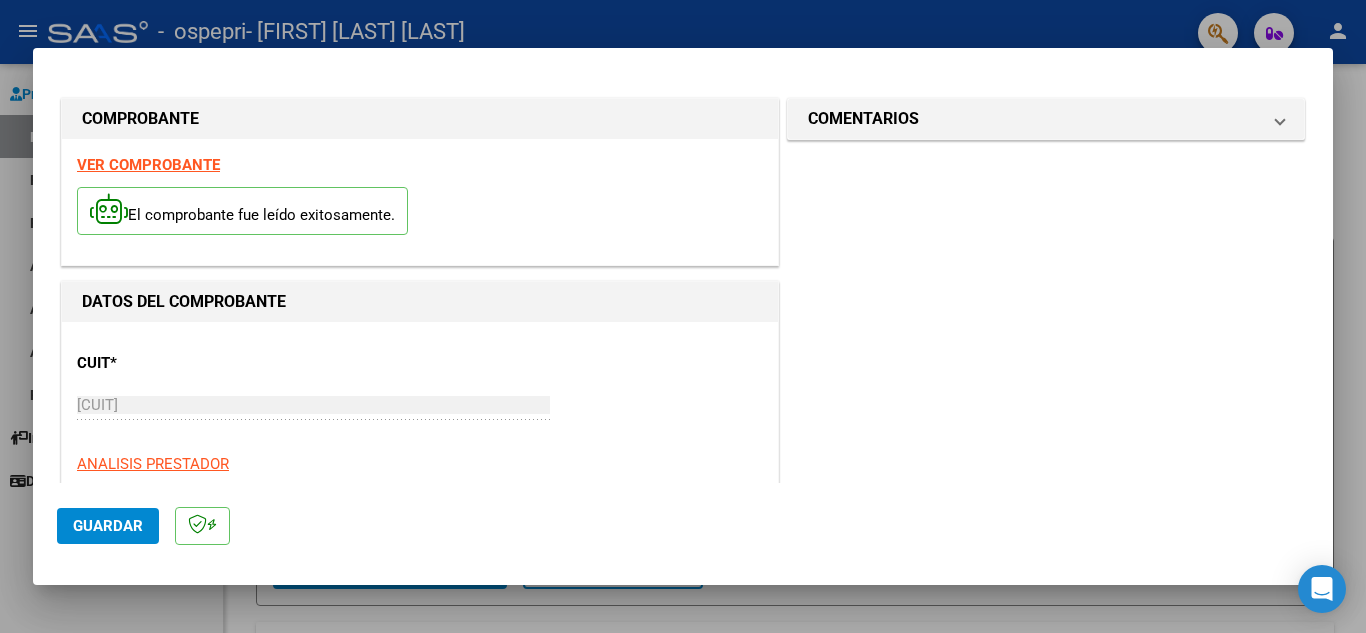 scroll, scrollTop: 400, scrollLeft: 0, axis: vertical 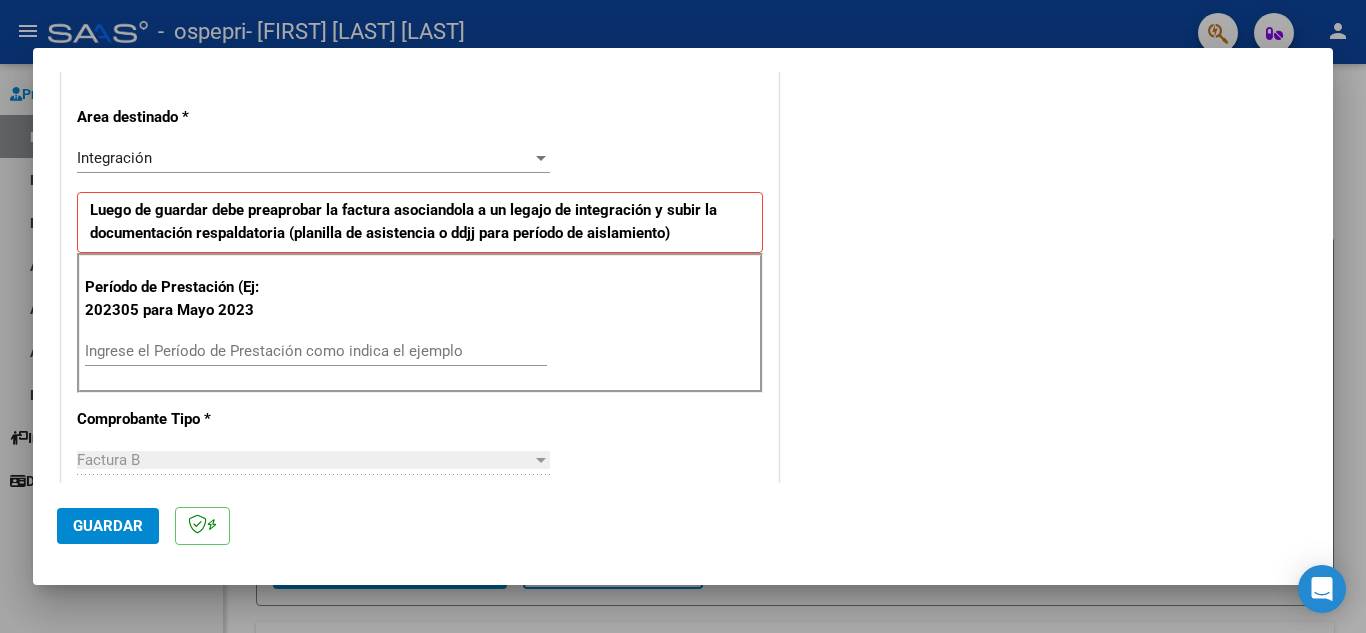 click on "Ingrese el Período de Prestación como indica el ejemplo" at bounding box center [316, 351] 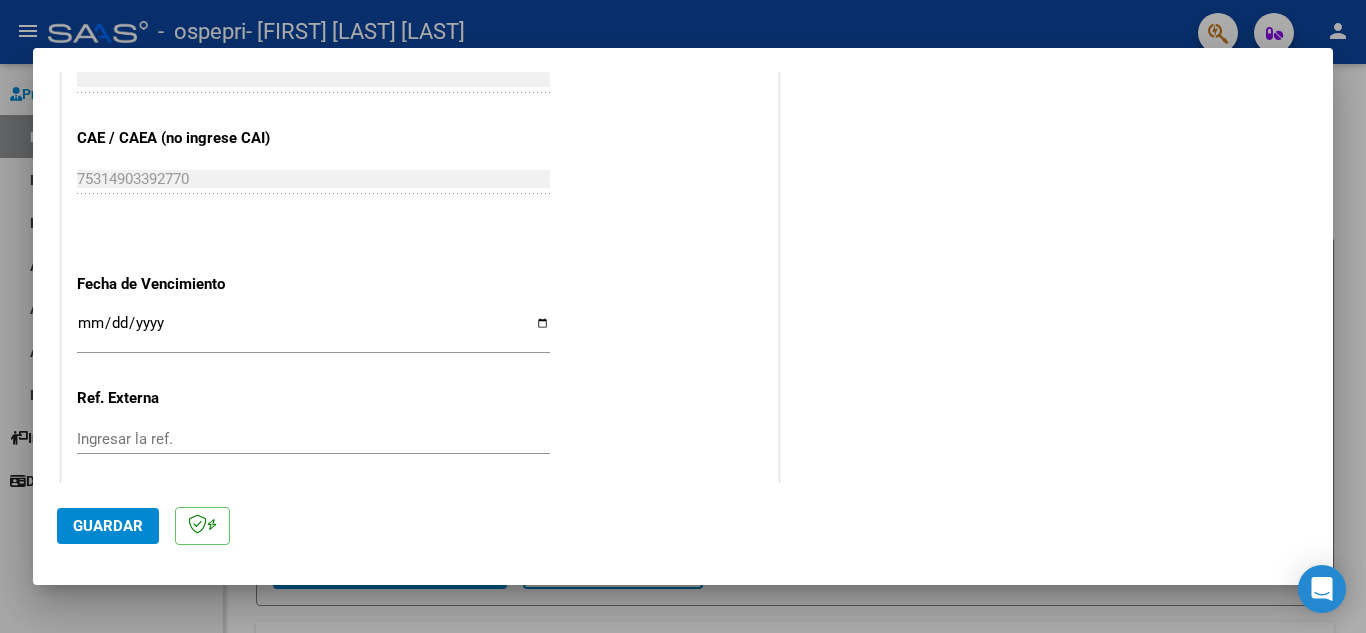 scroll, scrollTop: 1311, scrollLeft: 0, axis: vertical 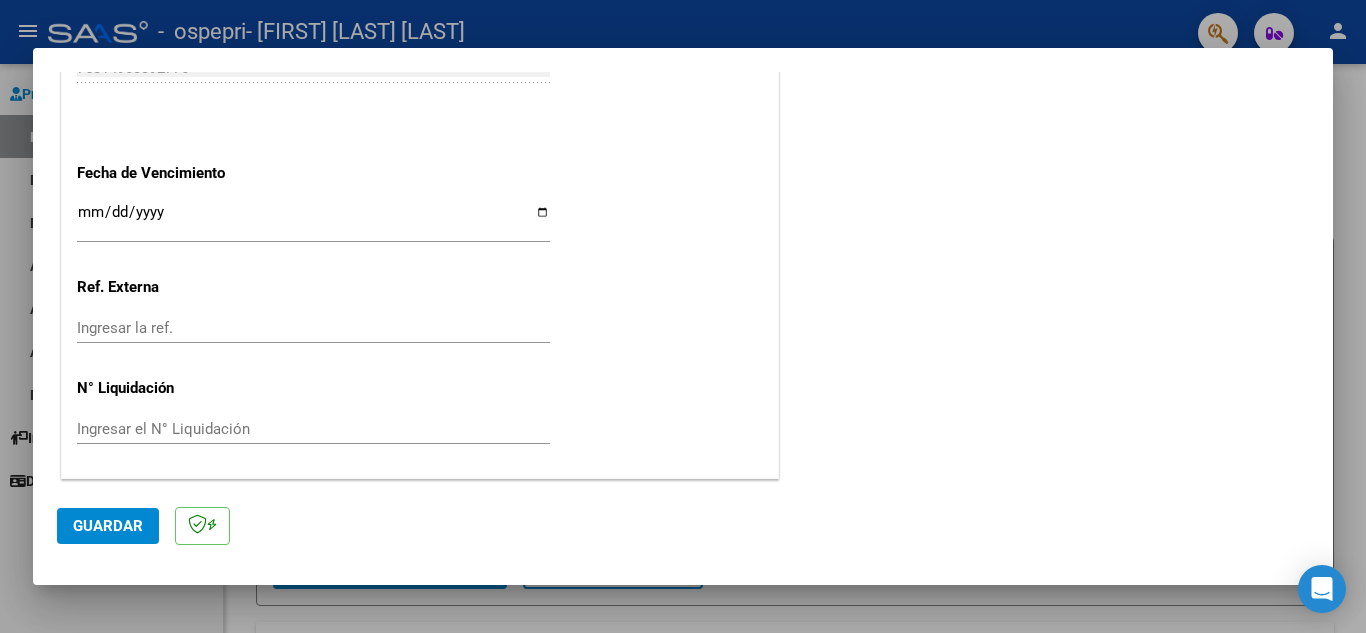 type on "202507" 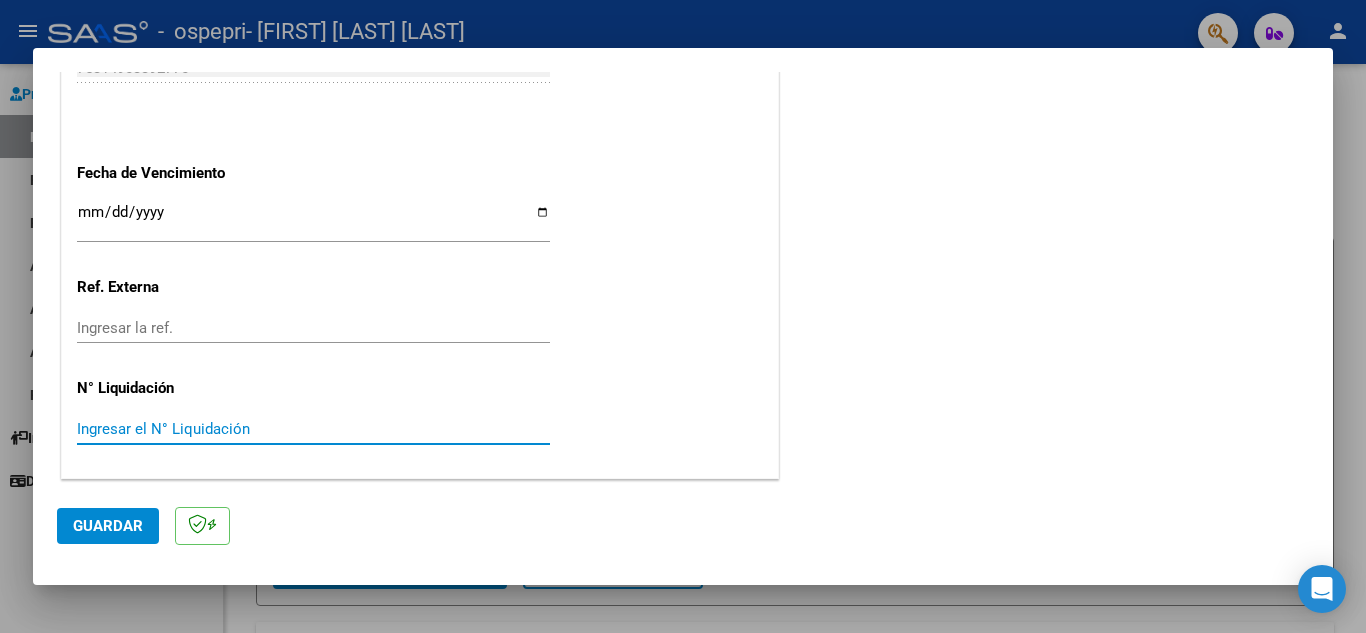 click on "Ingresar el N° Liquidación" at bounding box center (313, 429) 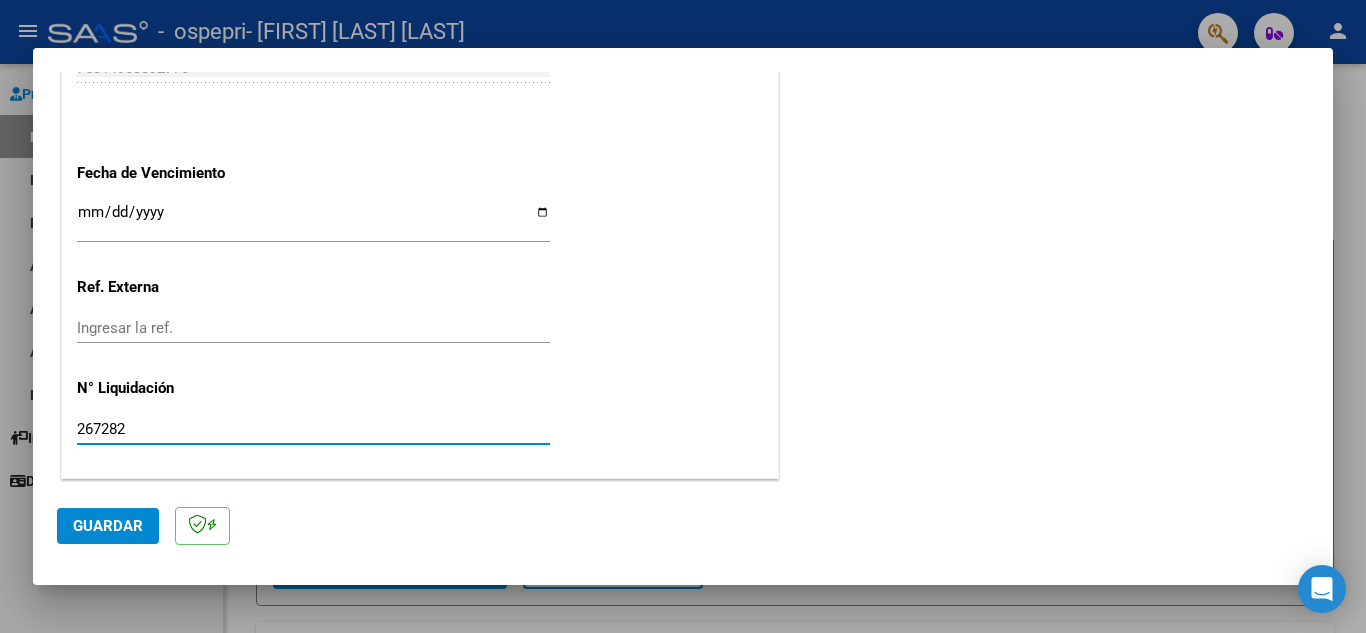 type on "267282" 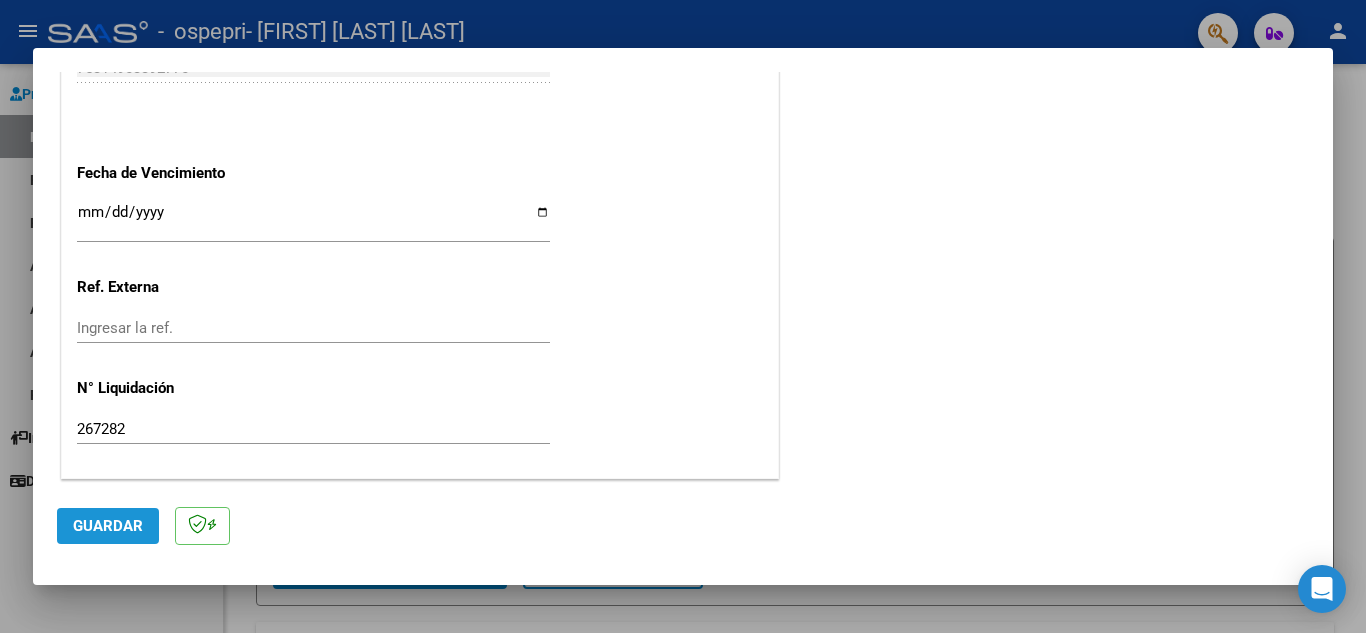 click on "Guardar" 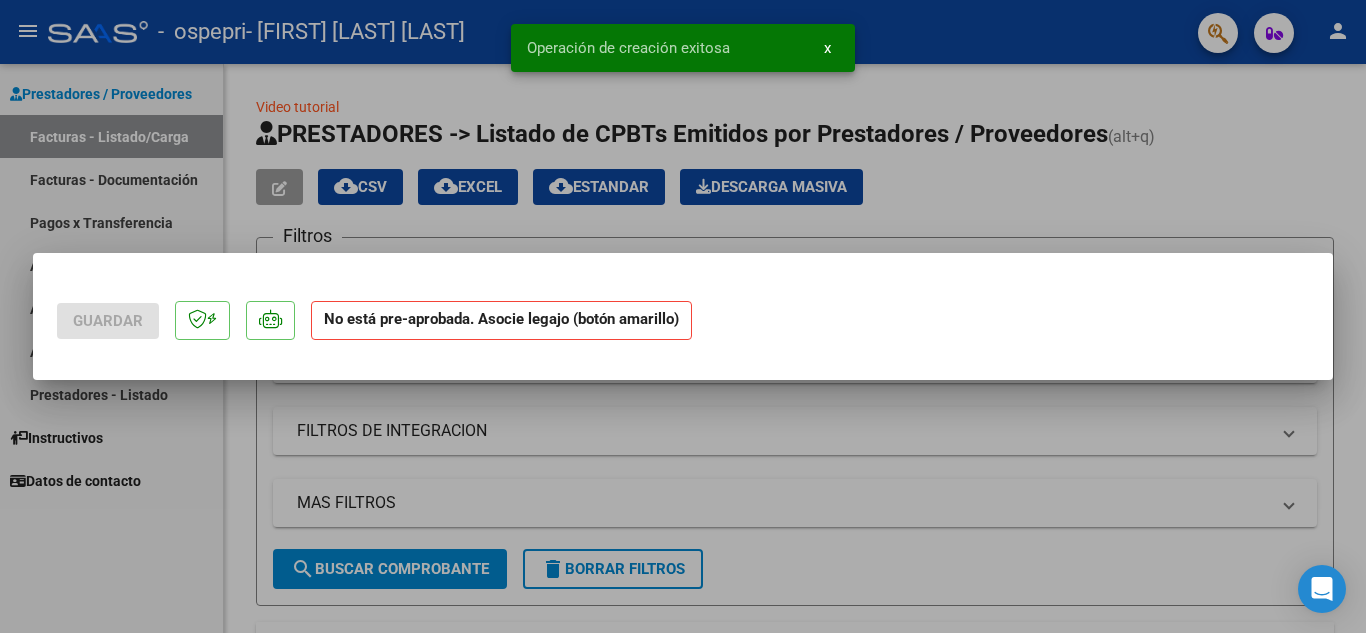scroll, scrollTop: 0, scrollLeft: 0, axis: both 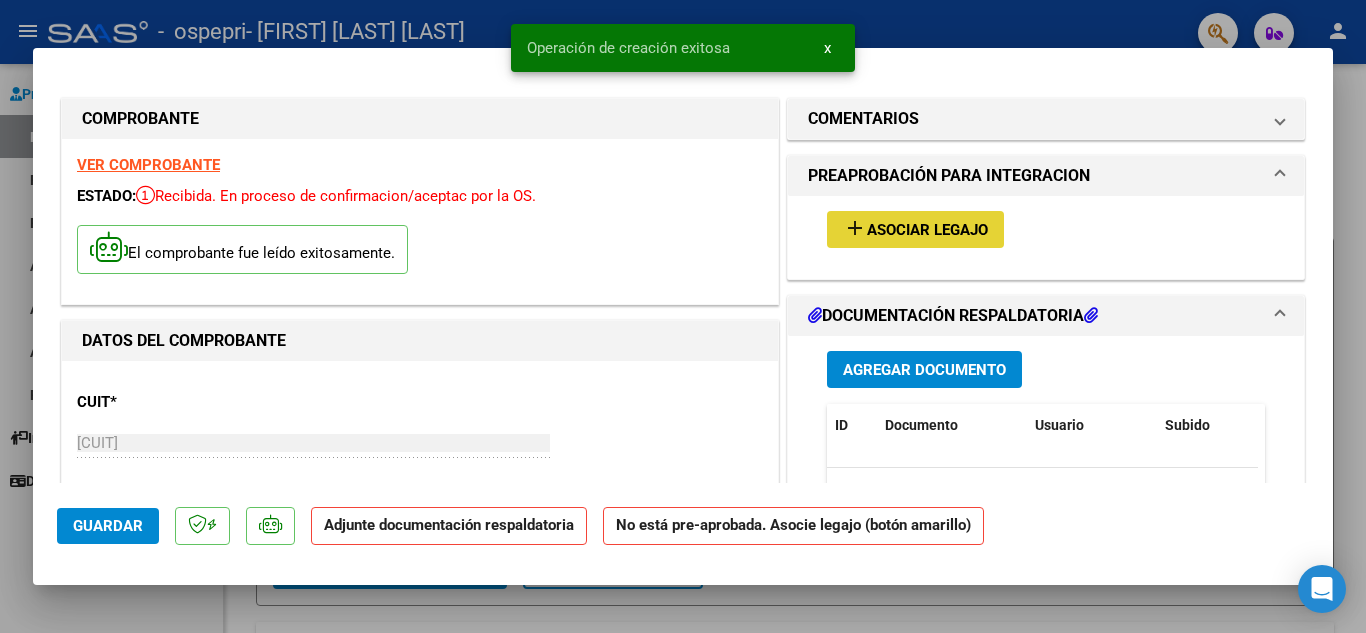 click on "Asociar Legajo" at bounding box center [927, 230] 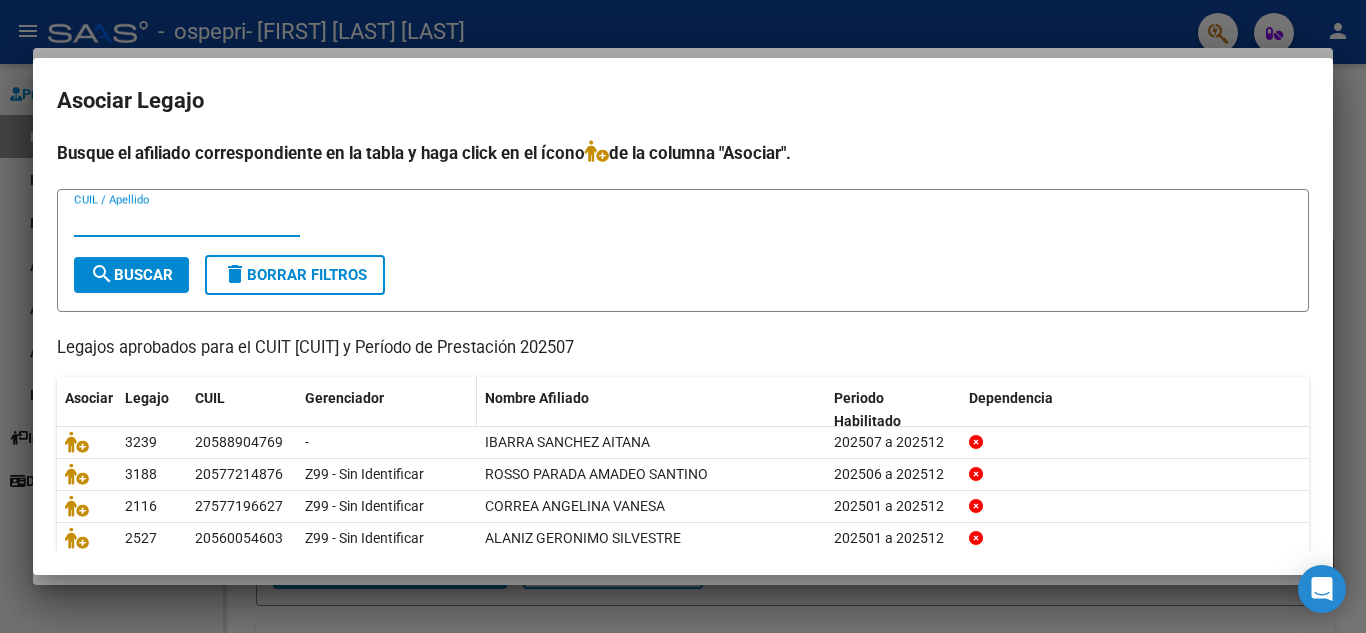 scroll, scrollTop: 100, scrollLeft: 0, axis: vertical 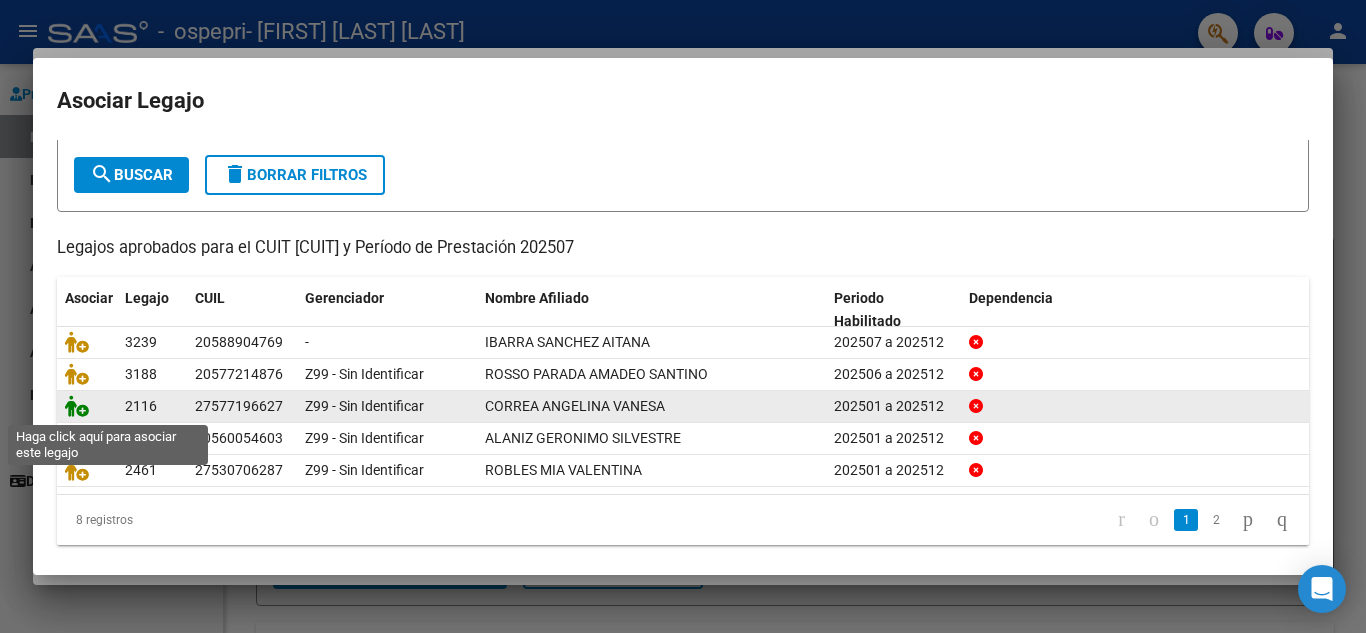 click 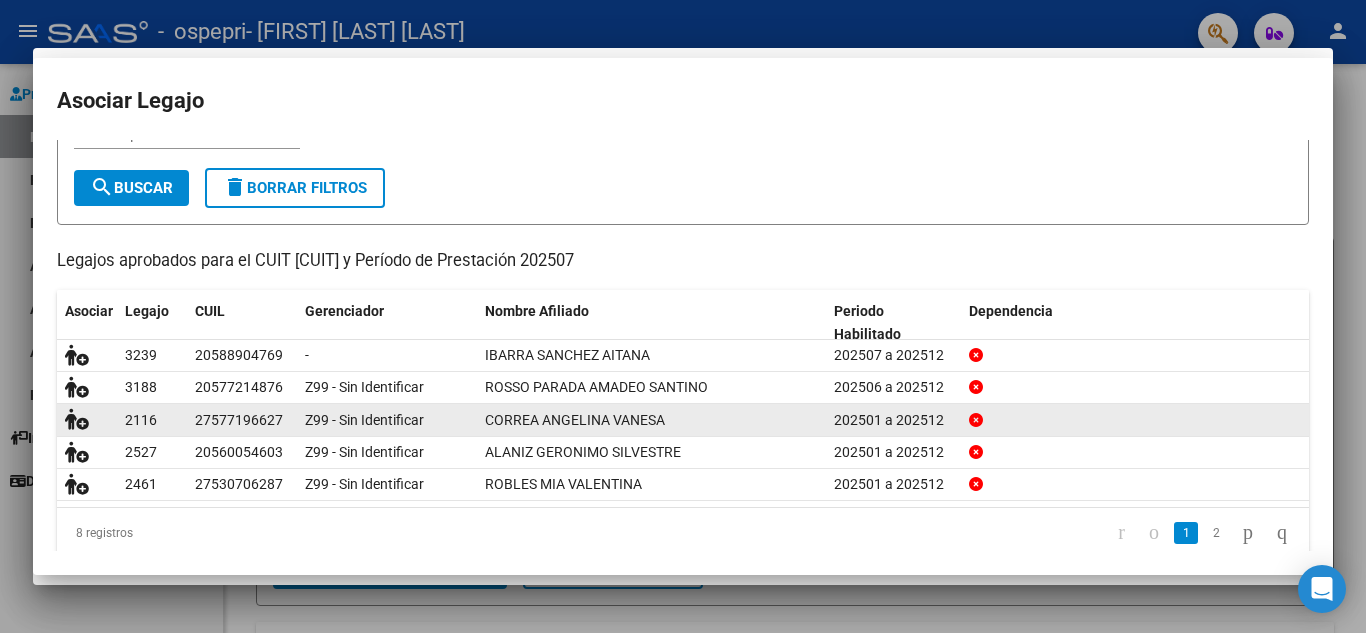 scroll, scrollTop: 113, scrollLeft: 0, axis: vertical 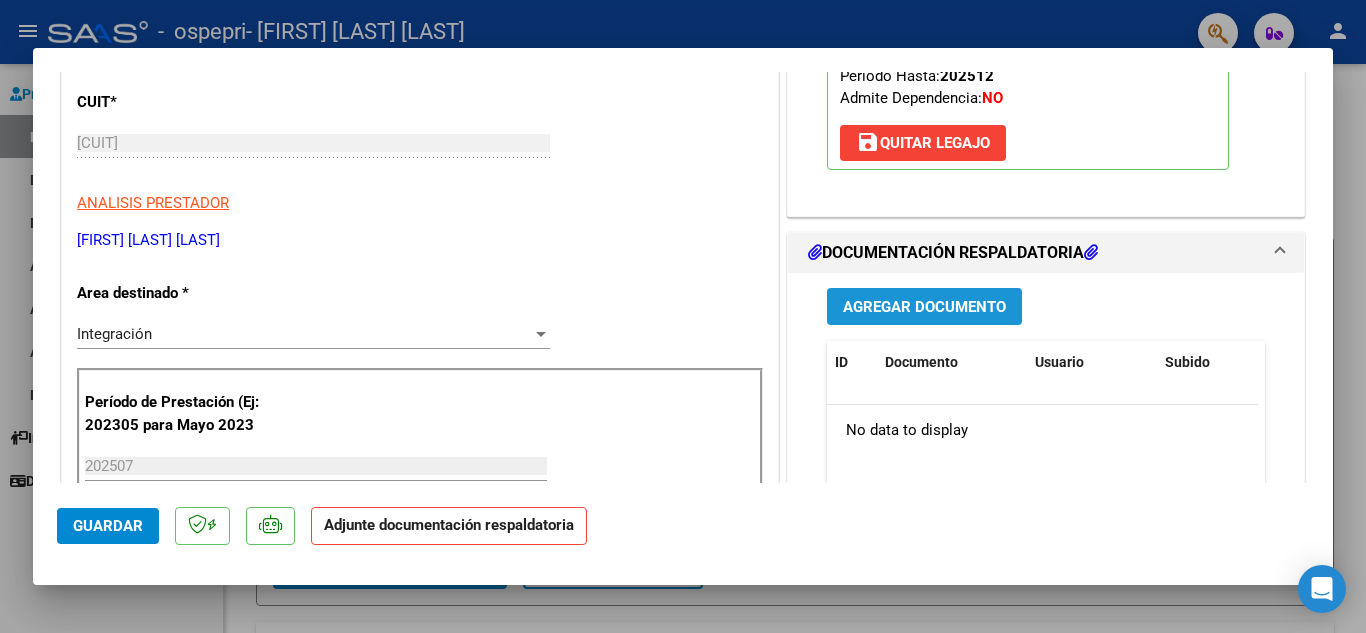 click on "Agregar Documento" at bounding box center [924, 307] 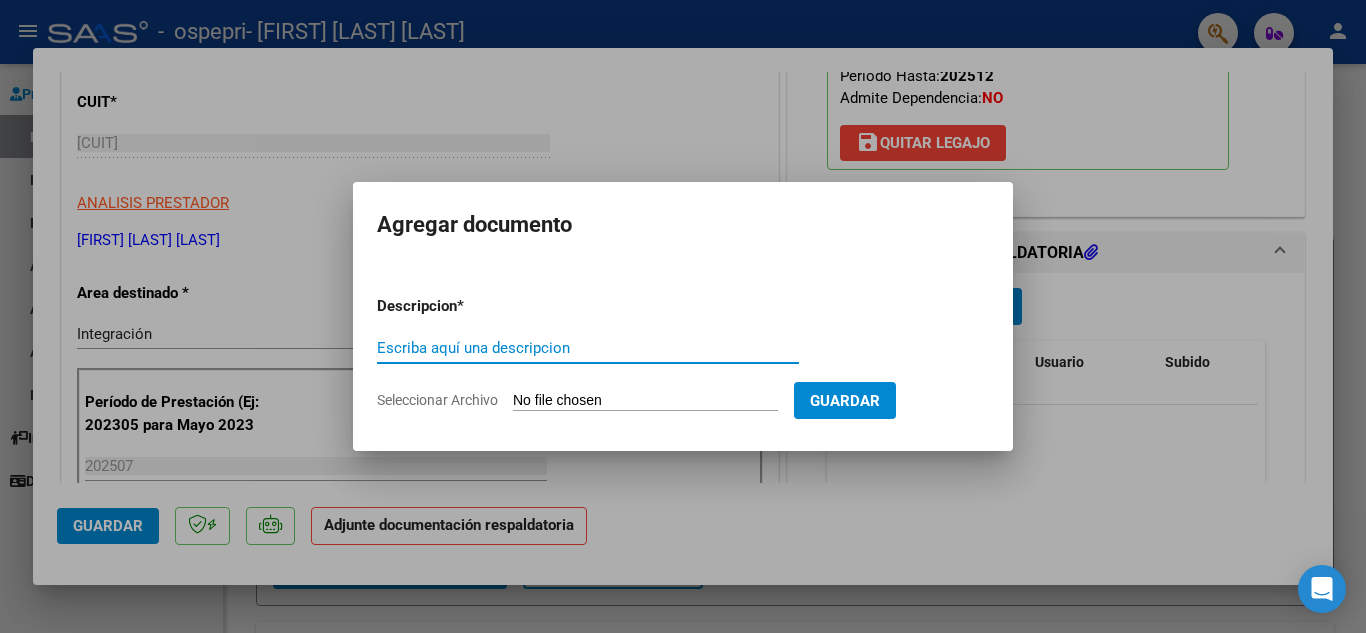 click on "Escriba aquí una descripcion" at bounding box center (588, 348) 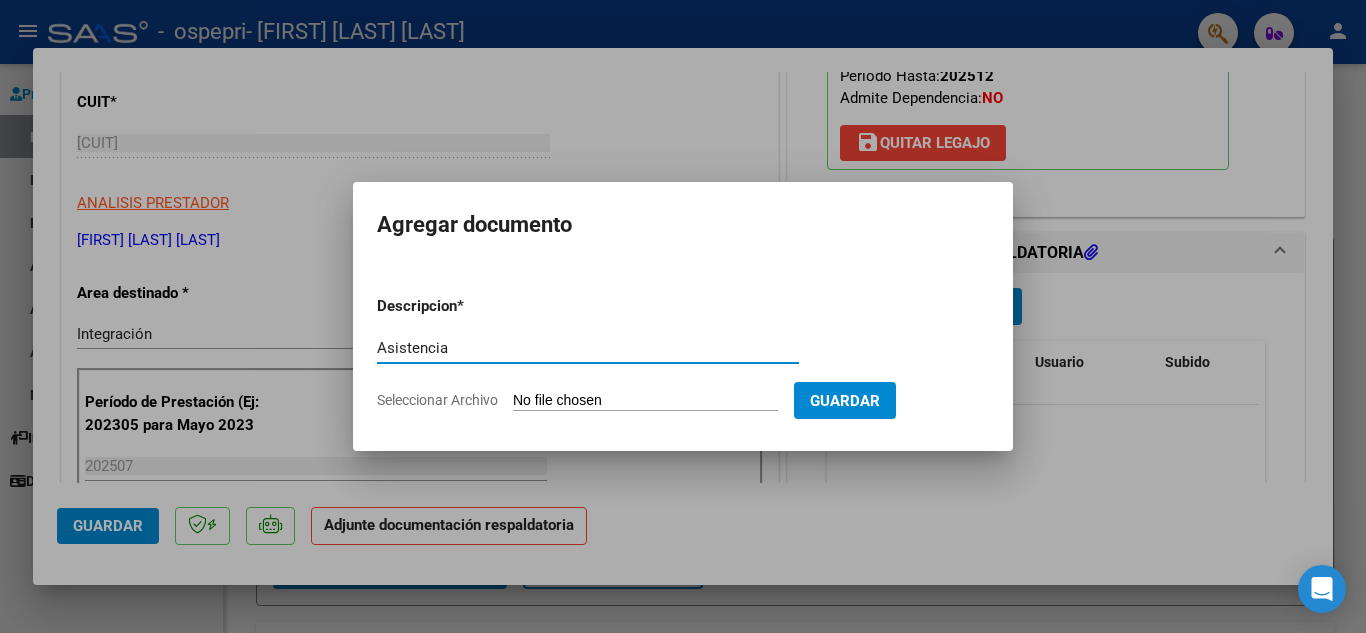 type on "Asistencia" 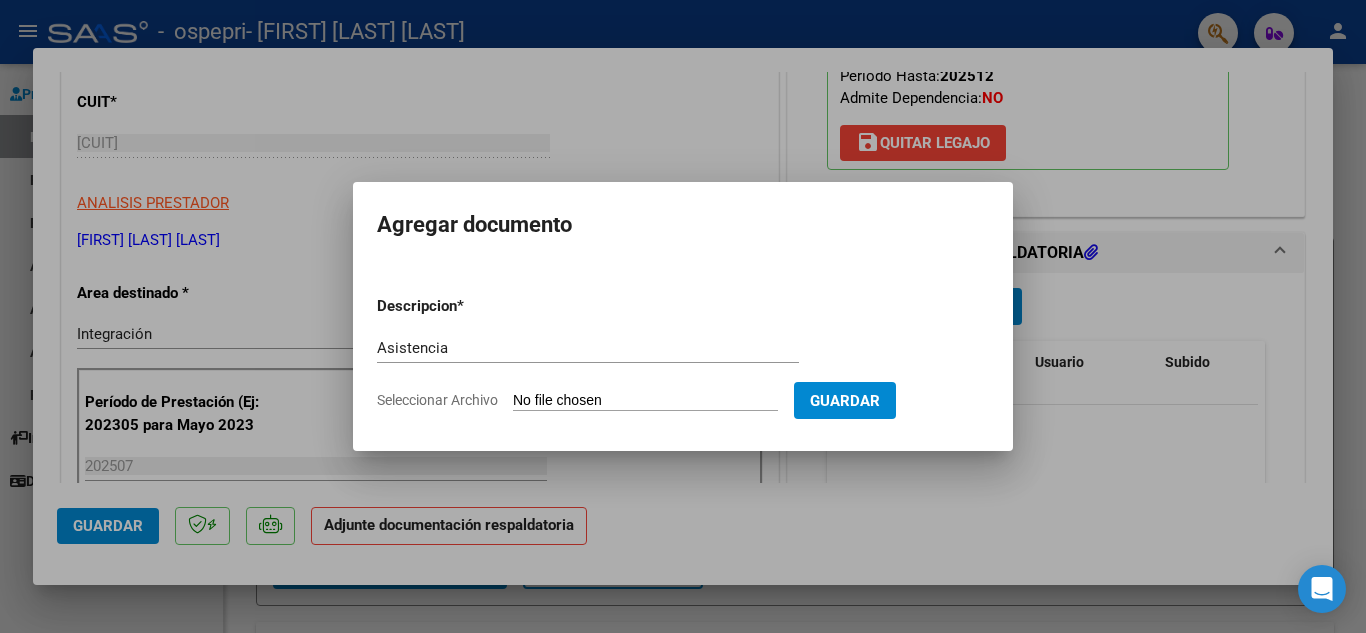 click on "Seleccionar Archivo" at bounding box center (645, 401) 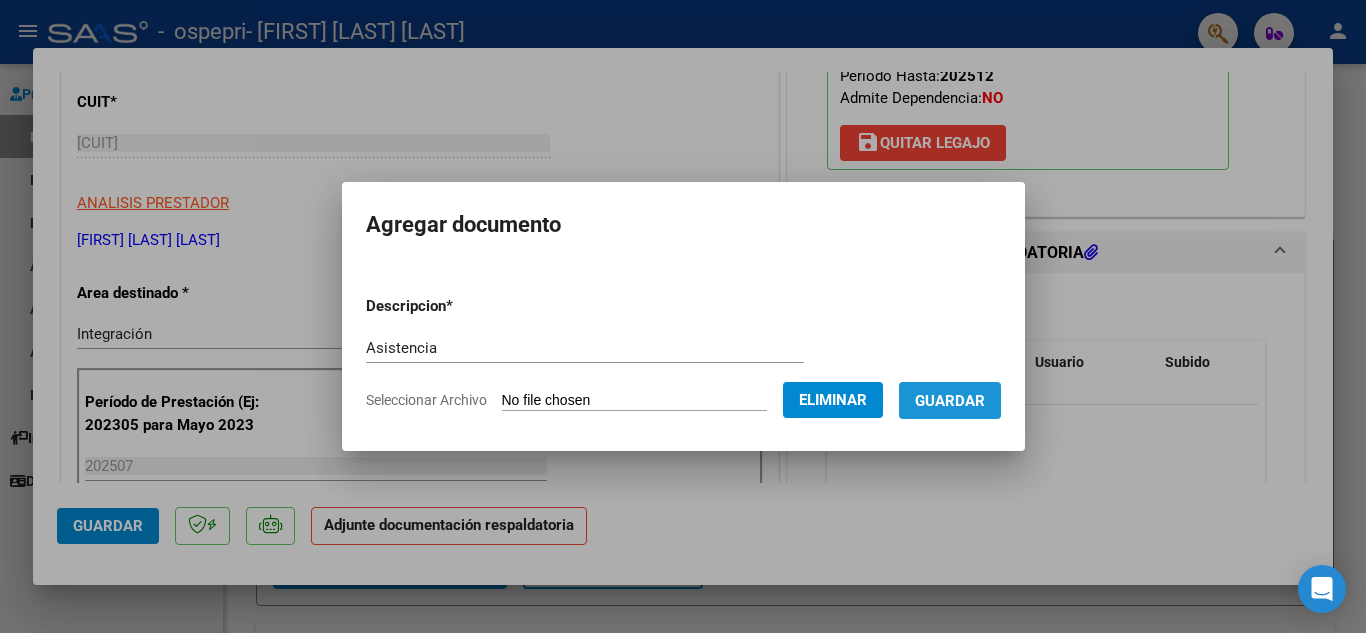 click on "Guardar" at bounding box center [950, 401] 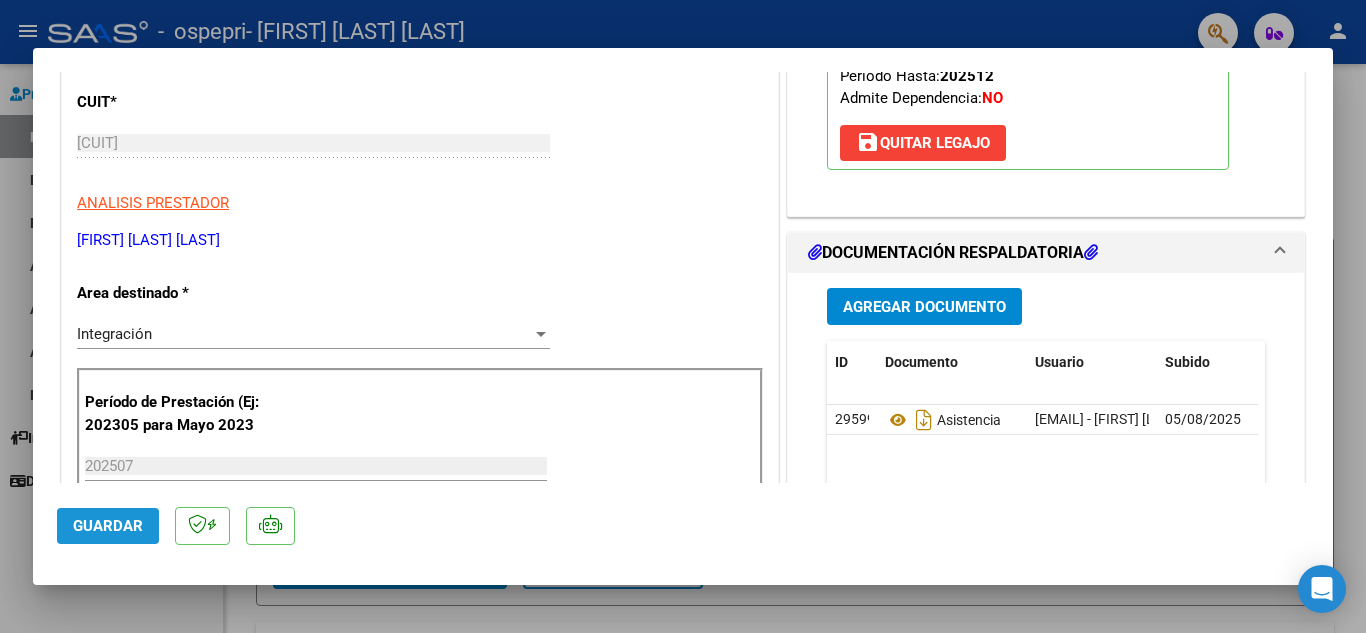 click on "Guardar" 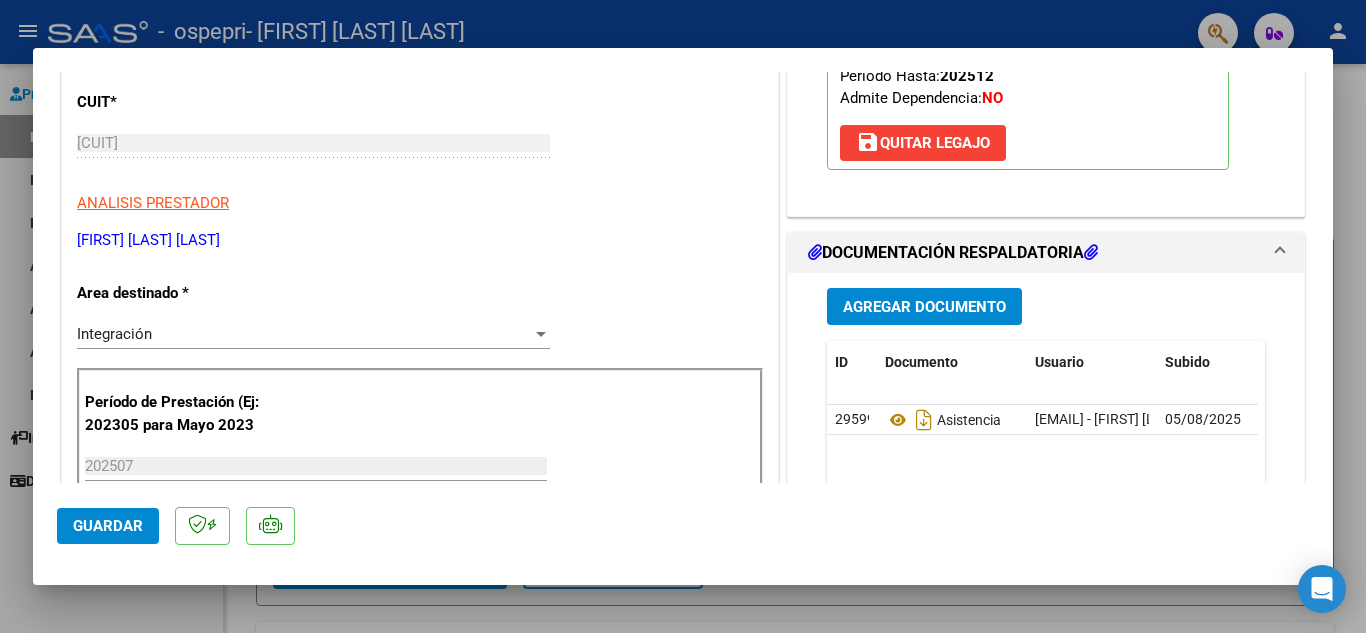 click at bounding box center (683, 316) 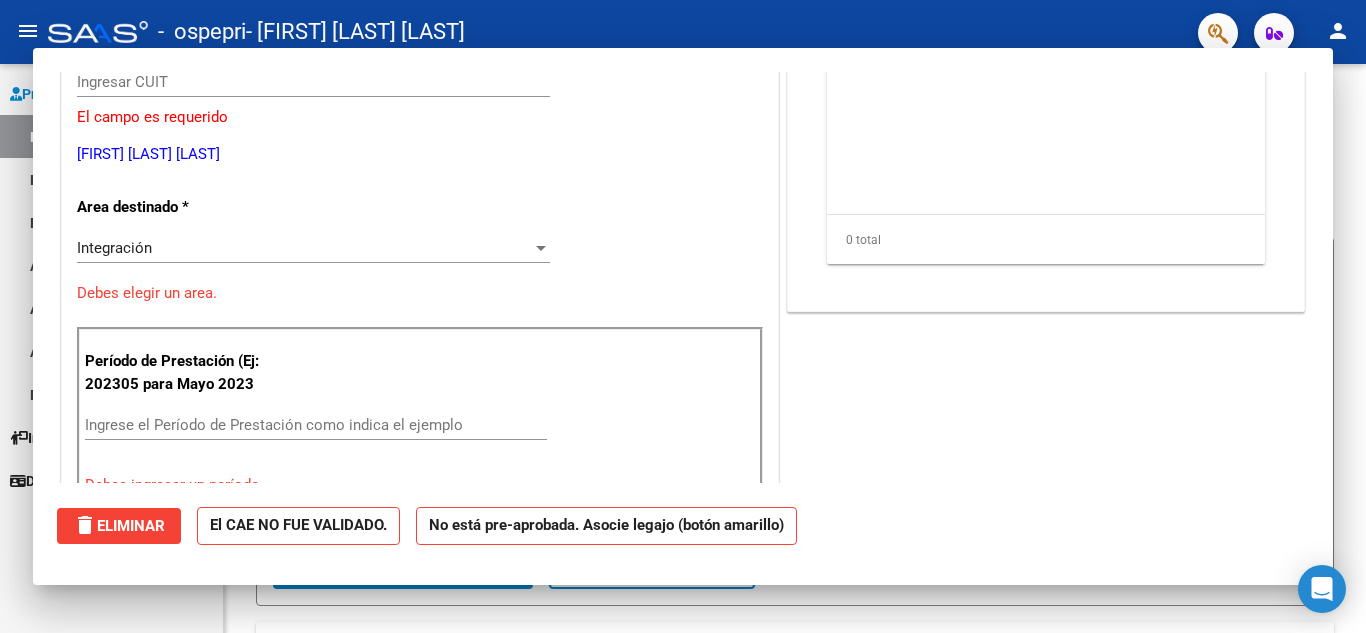 scroll, scrollTop: 0, scrollLeft: 0, axis: both 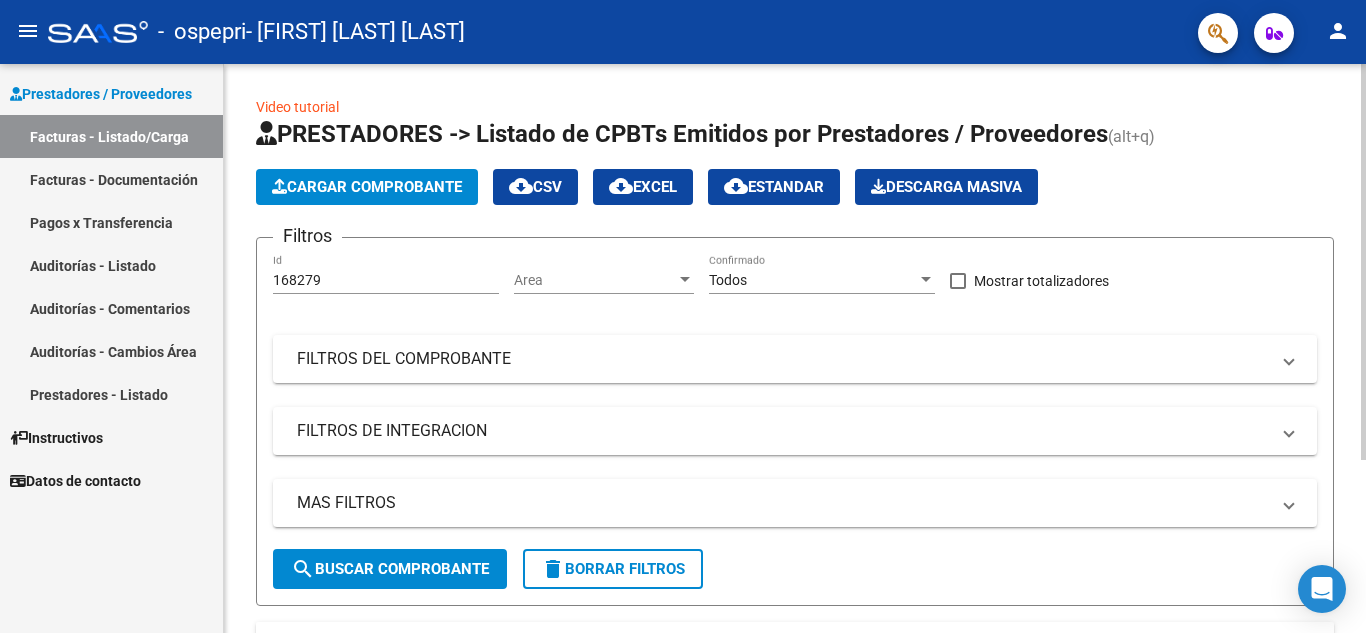 click on "Cargar Comprobante" 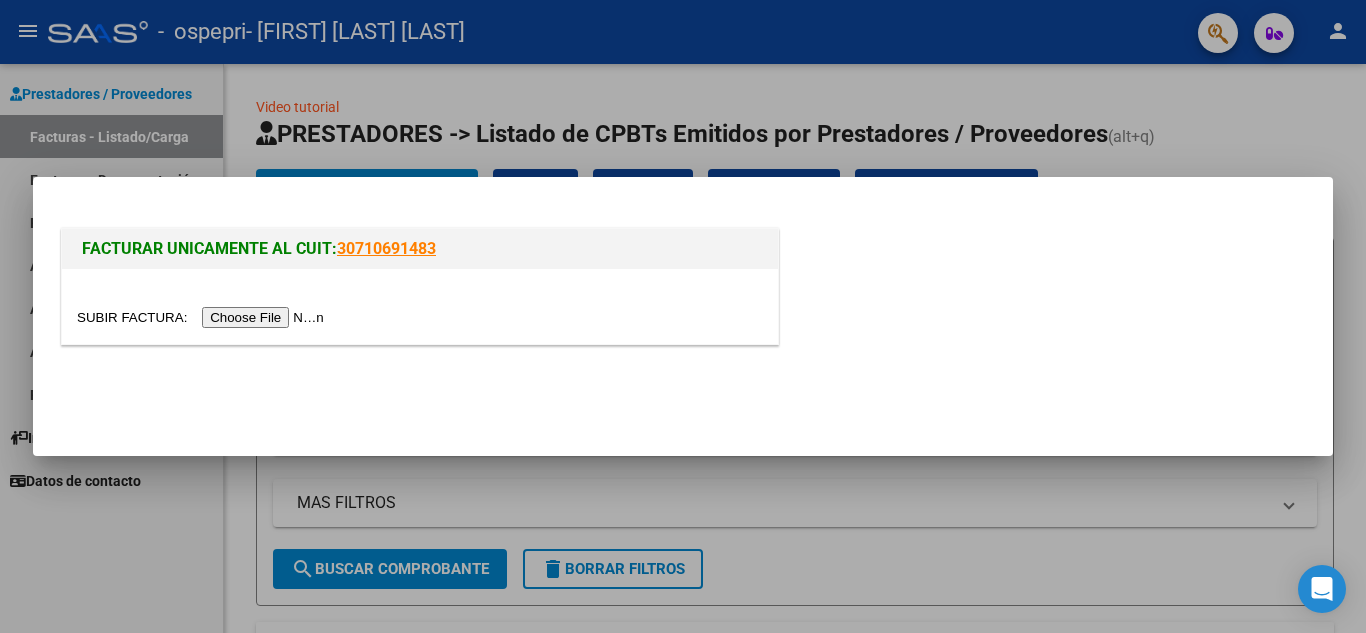 click at bounding box center (203, 317) 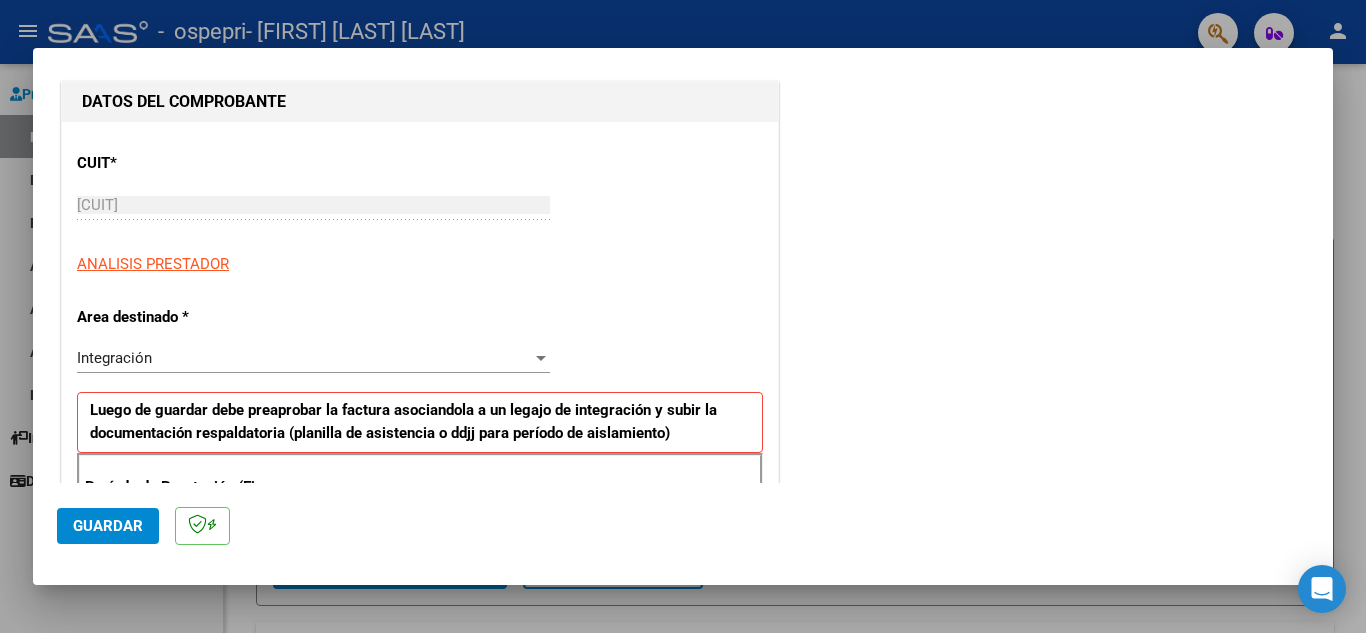 scroll, scrollTop: 400, scrollLeft: 0, axis: vertical 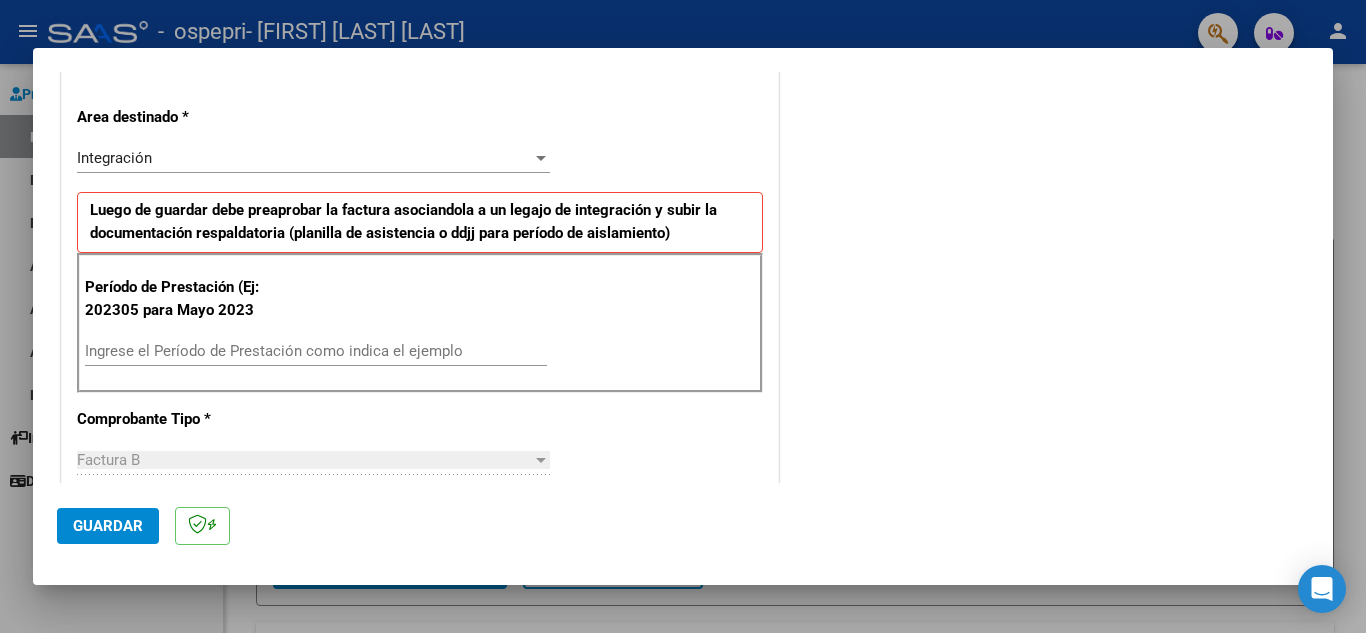 click on "Ingrese el Período de Prestación como indica el ejemplo" at bounding box center [316, 351] 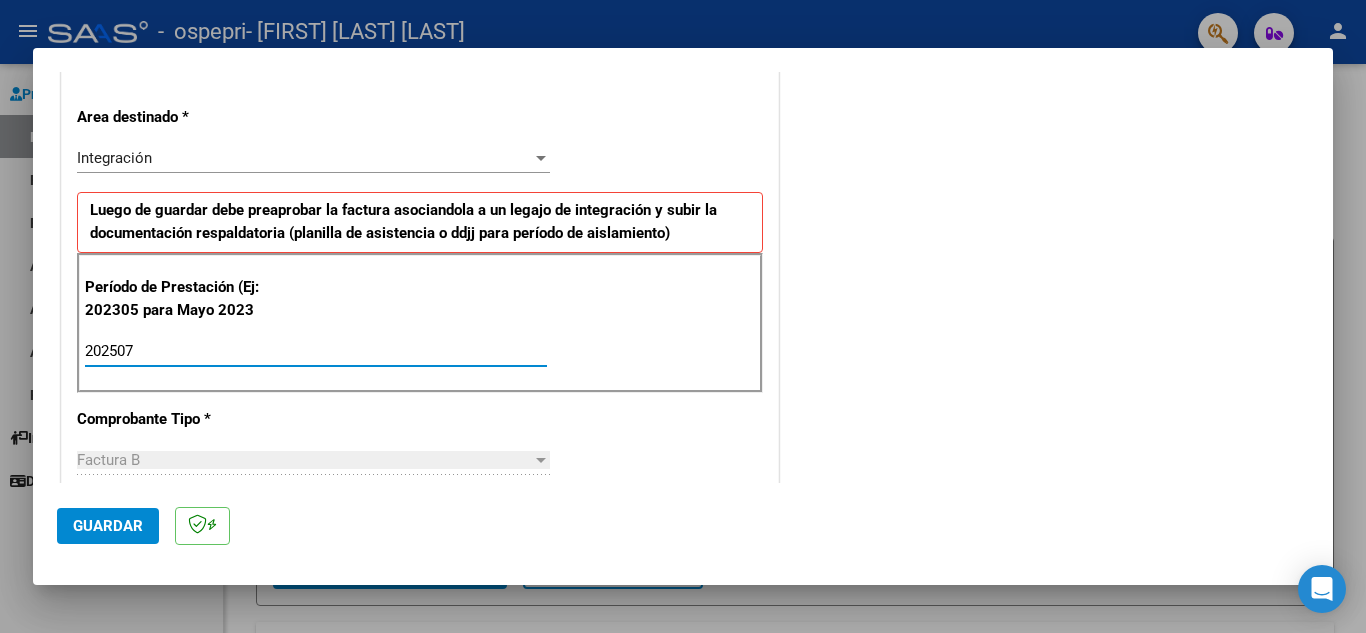 type on "202507" 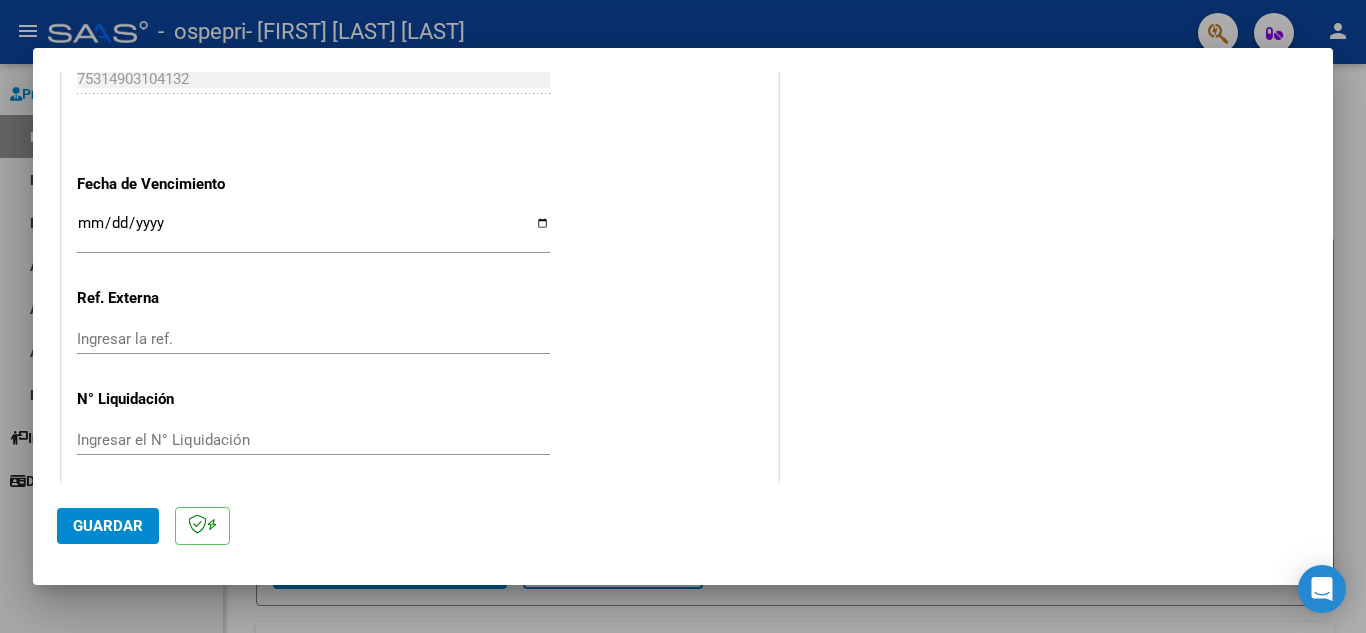 scroll, scrollTop: 1311, scrollLeft: 0, axis: vertical 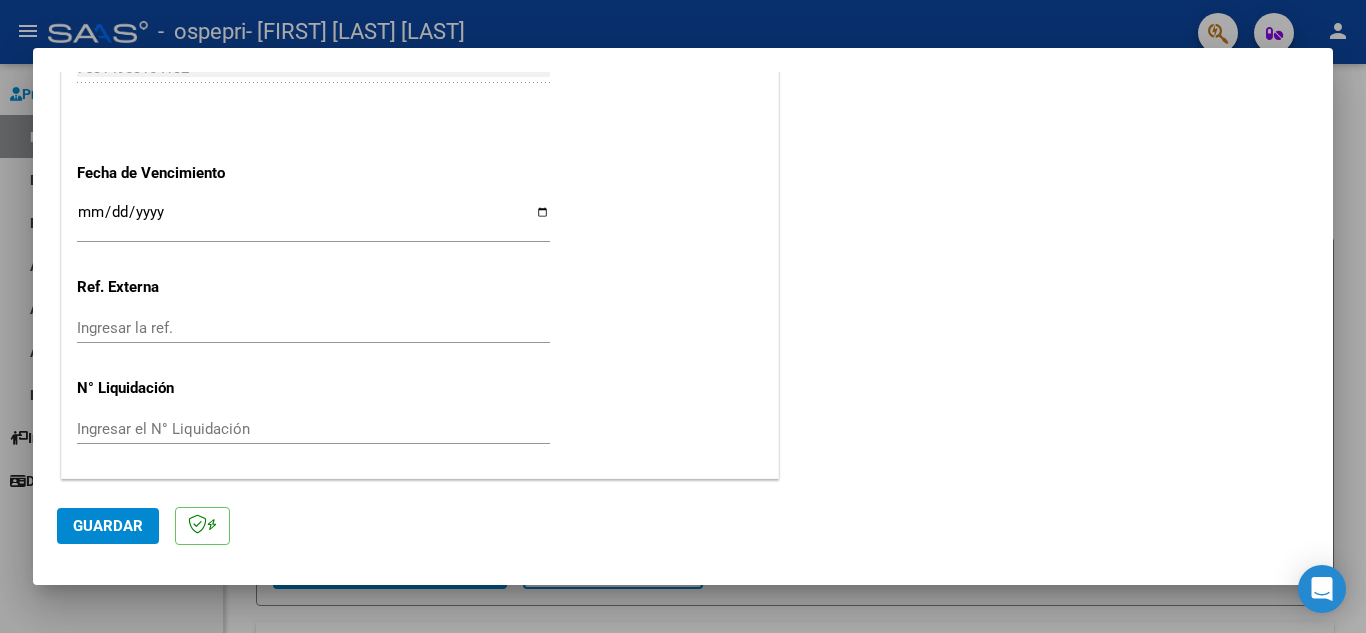 click on "Ingresar el N° Liquidación" at bounding box center (313, 429) 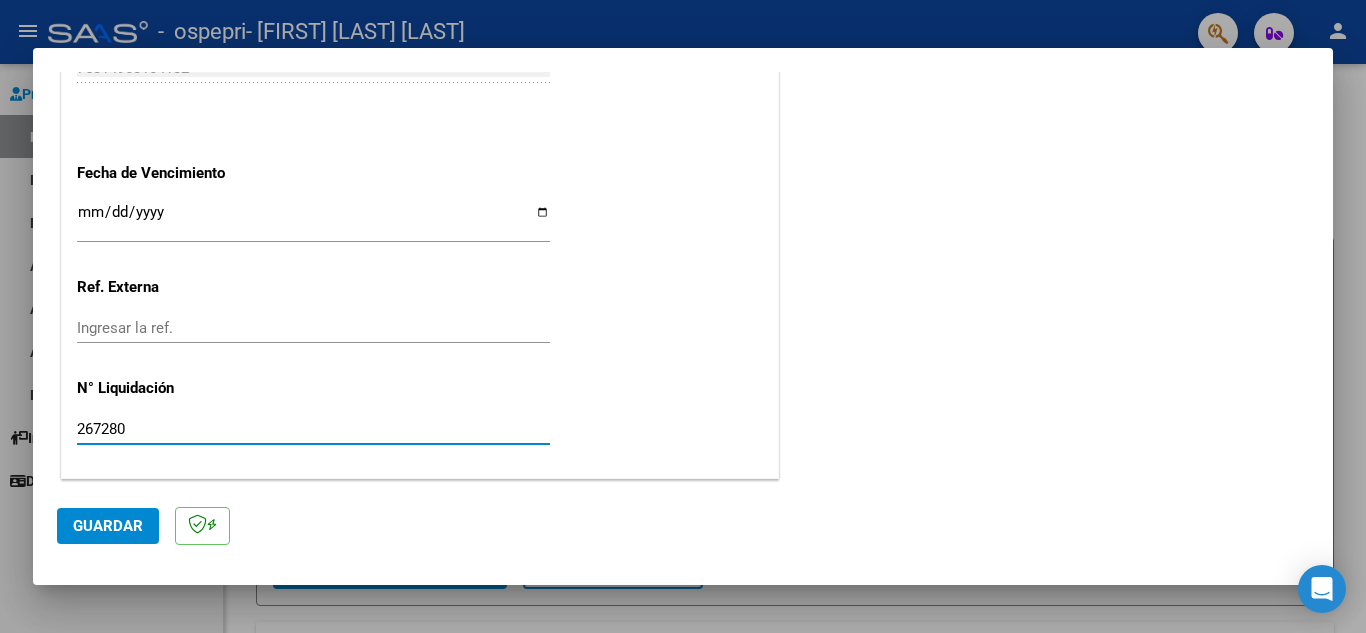 type on "267280" 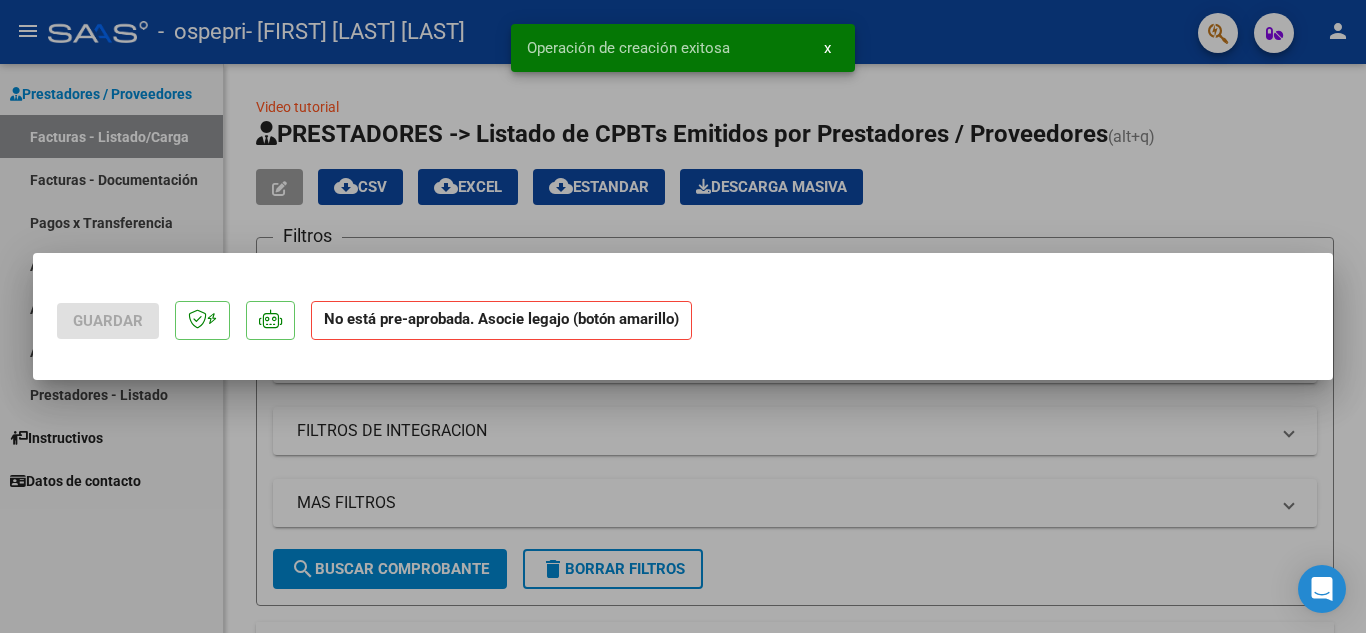 scroll, scrollTop: 0, scrollLeft: 0, axis: both 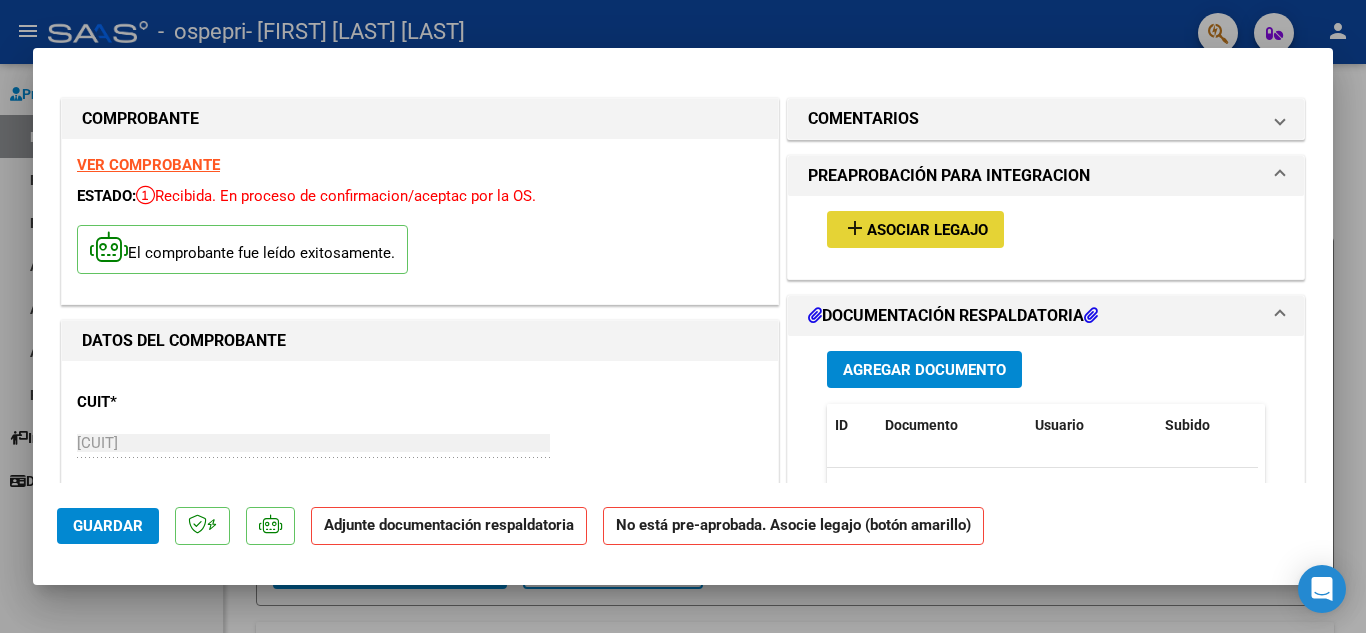 click on "Asociar Legajo" at bounding box center [927, 230] 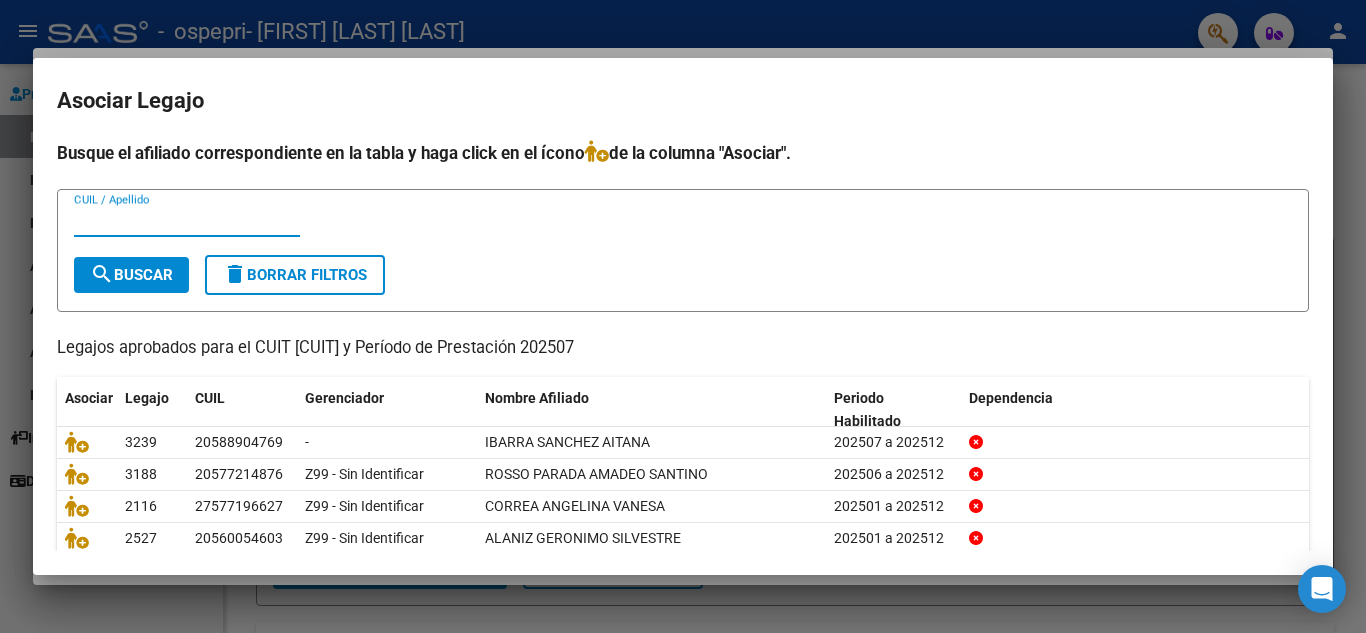 scroll, scrollTop: 115, scrollLeft: 0, axis: vertical 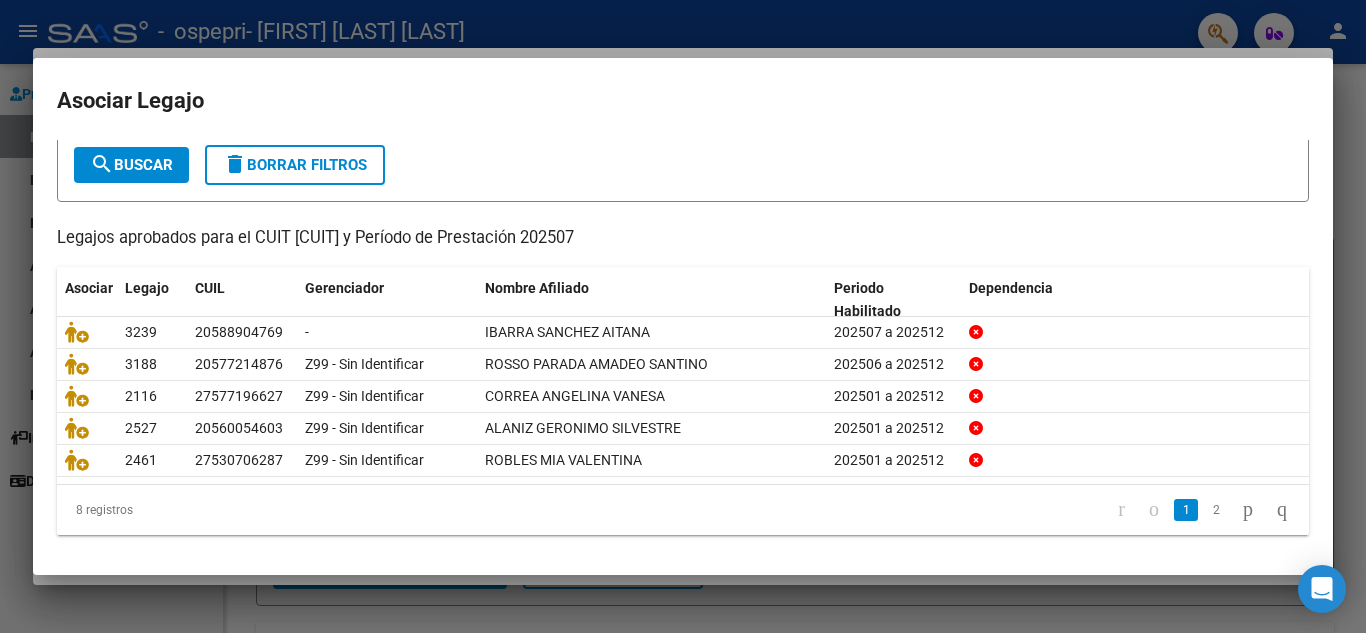 click on "search  Buscar" at bounding box center (131, 165) 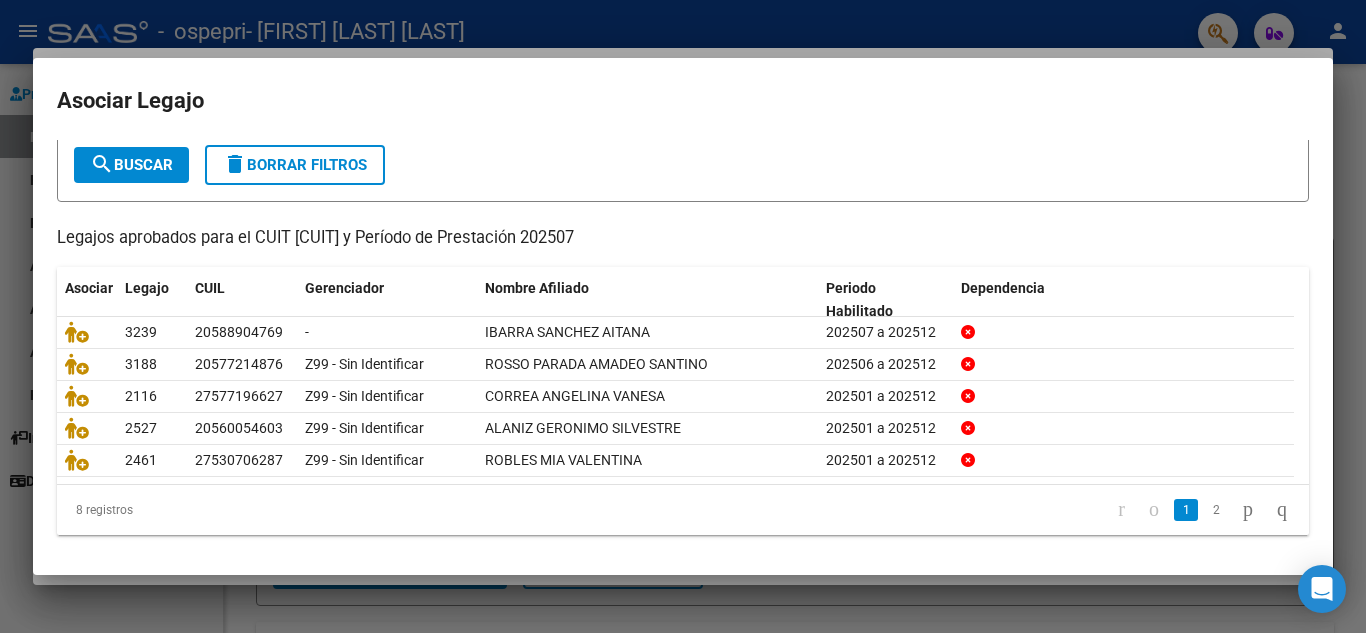 scroll, scrollTop: 15, scrollLeft: 0, axis: vertical 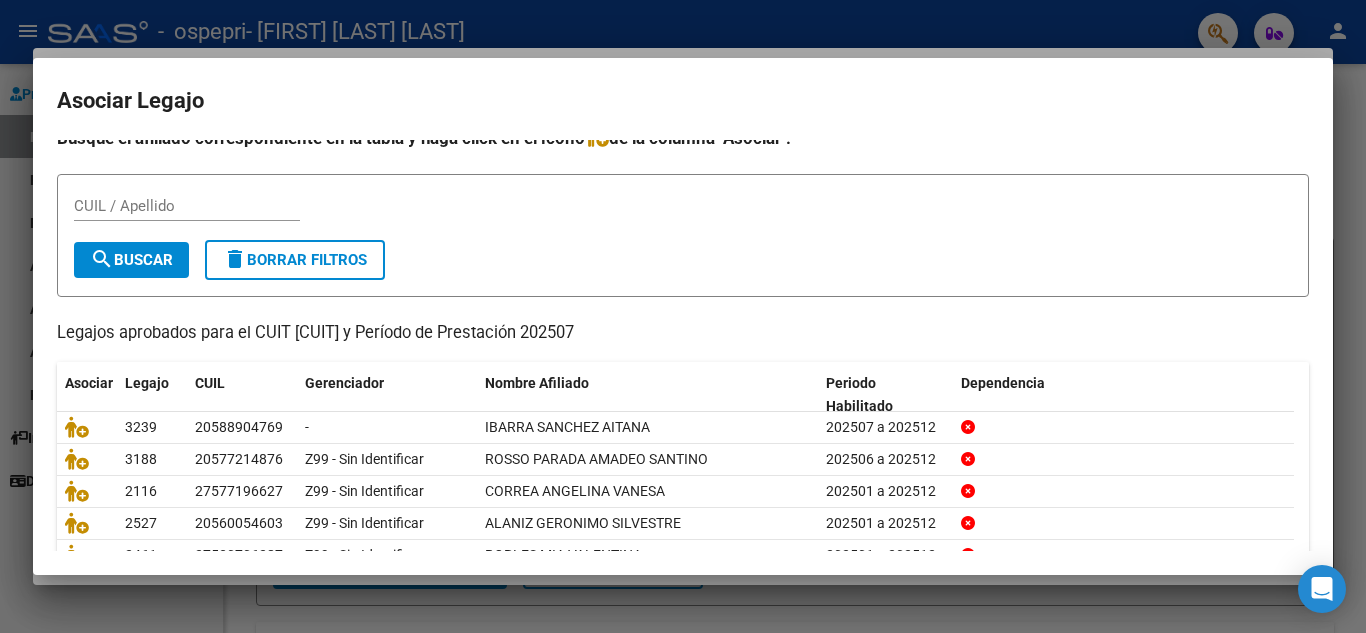 click on "CUIL / Apellido" at bounding box center (187, 206) 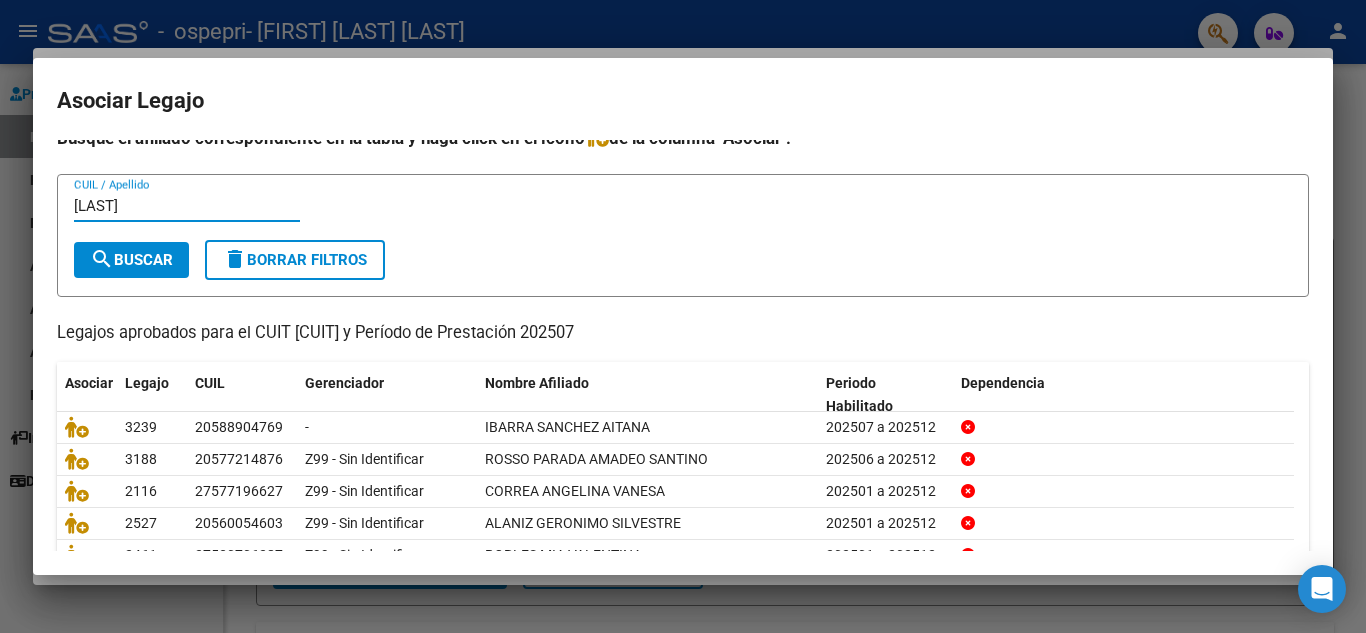 type on "[LAST]" 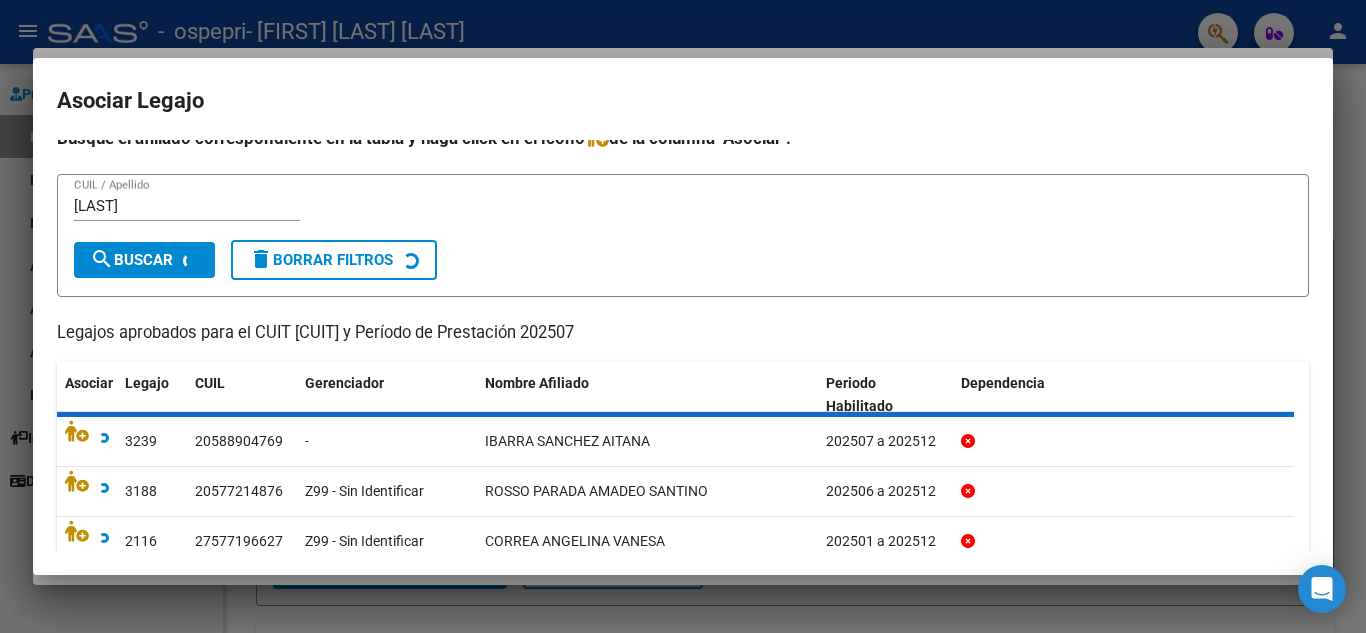 scroll, scrollTop: 0, scrollLeft: 0, axis: both 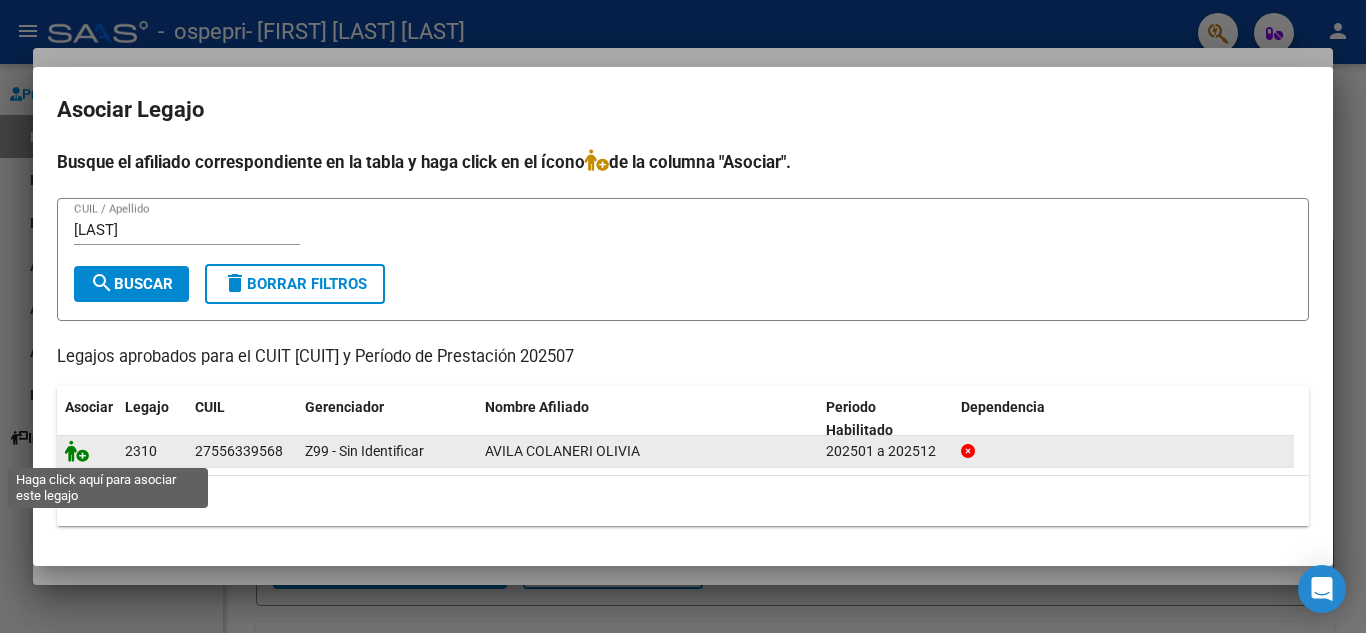 click 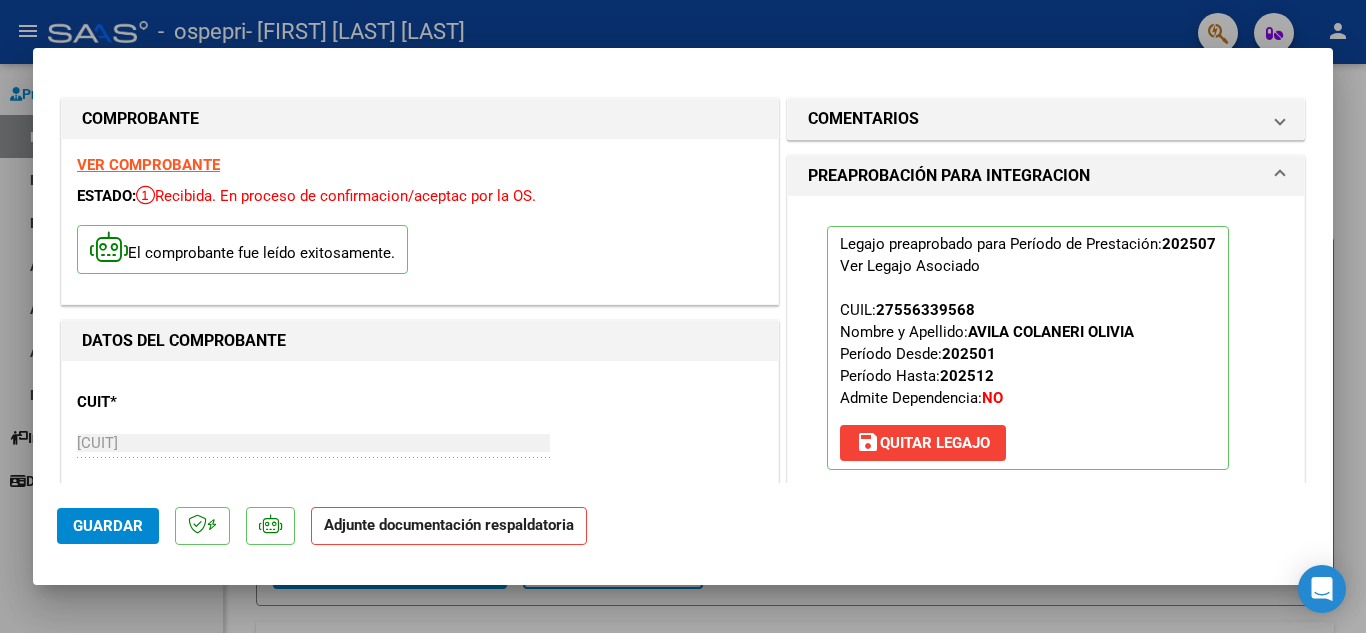 scroll, scrollTop: 300, scrollLeft: 0, axis: vertical 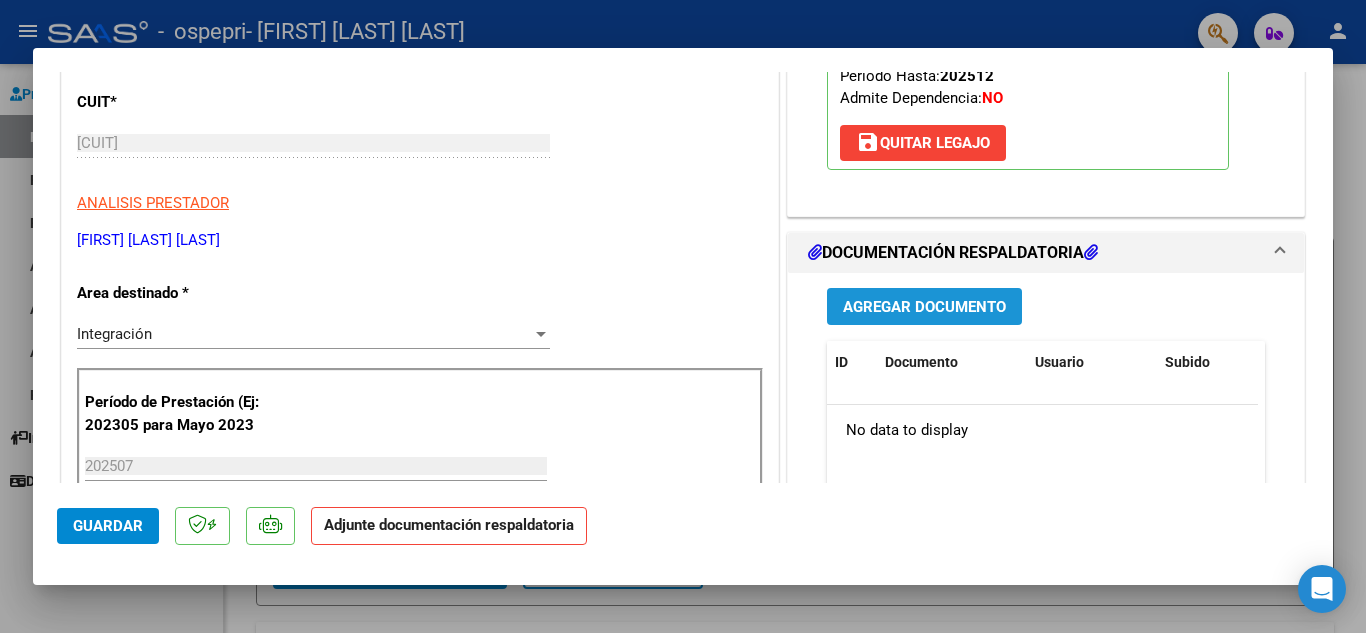 click on "Agregar Documento" at bounding box center [924, 307] 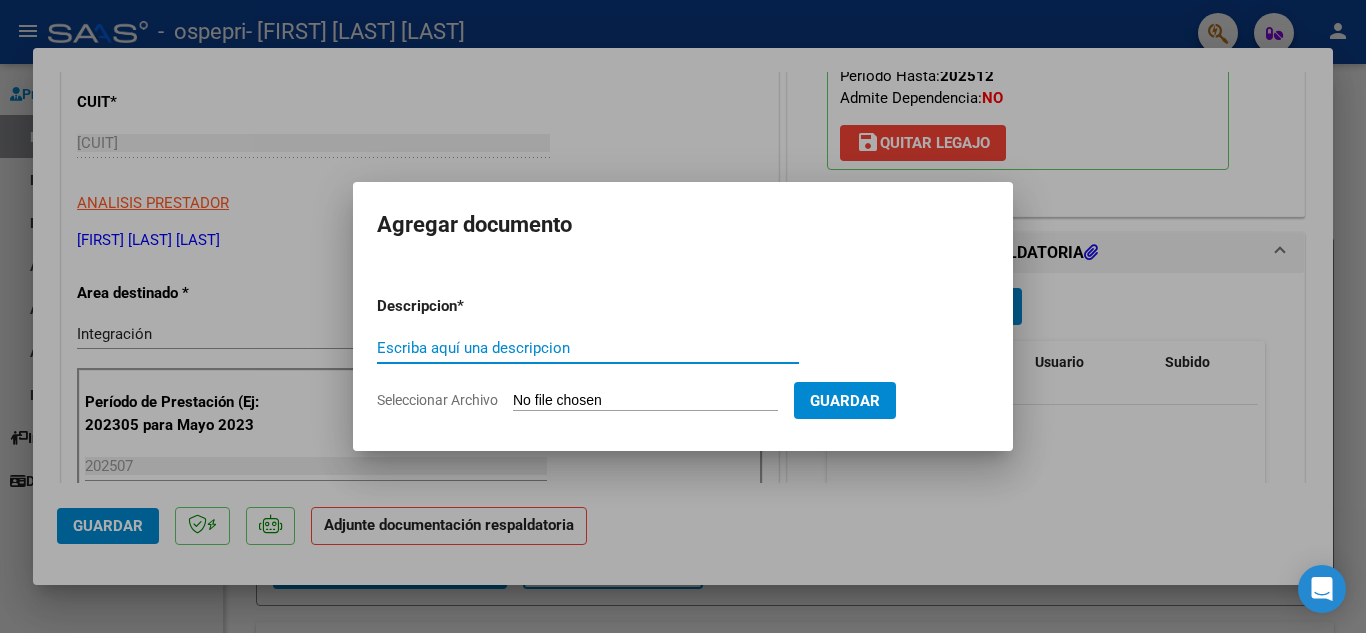 click on "Escriba aquí una descripcion" at bounding box center (588, 348) 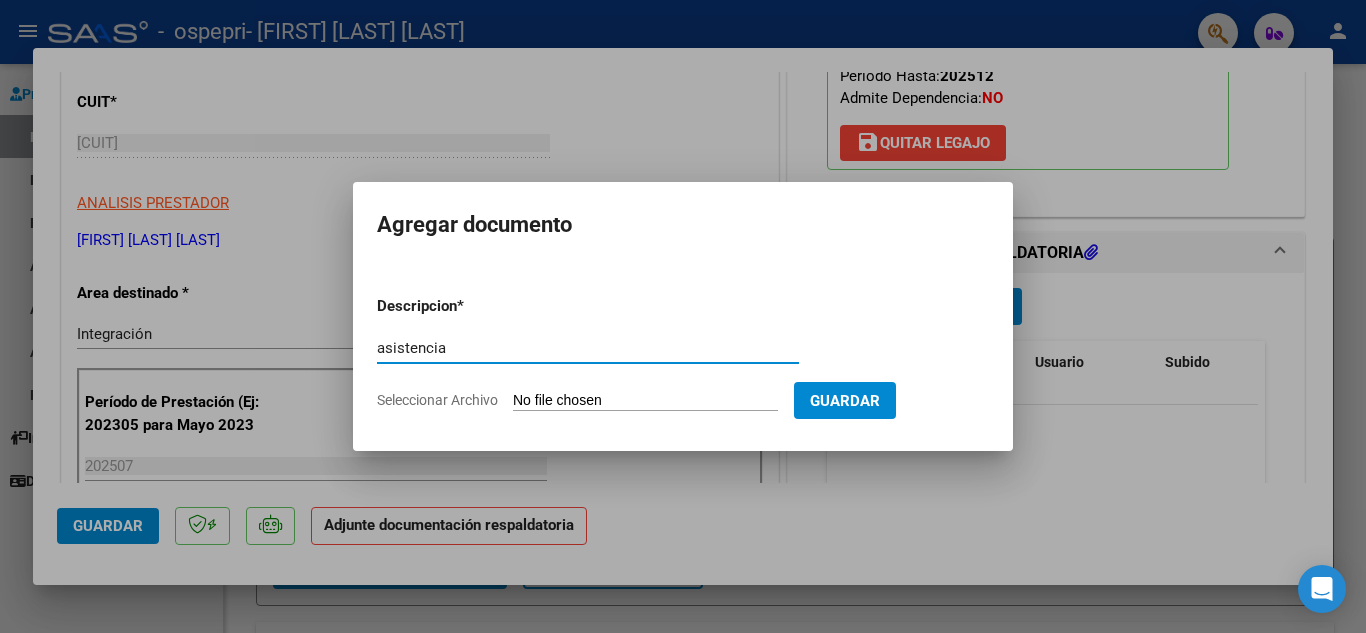 click on "Descripcion  *   asistencia Escriba aquí una descripcion  Seleccionar Archivo Guardar" at bounding box center (683, 353) 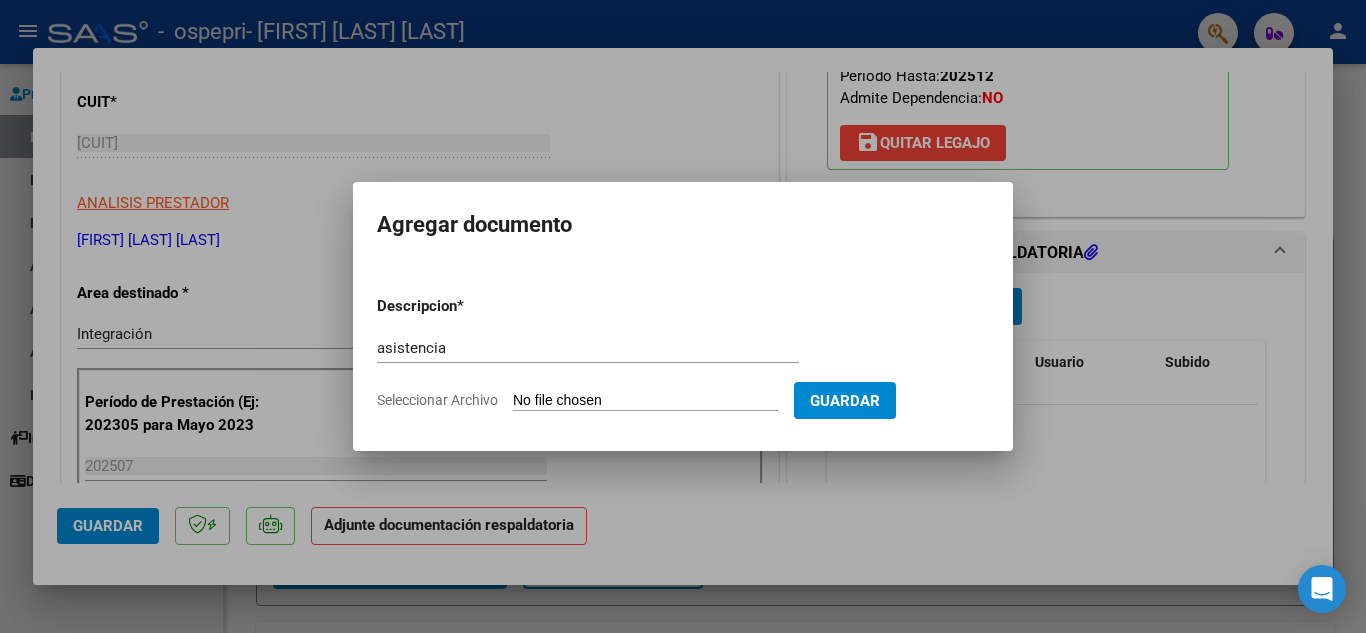click on "Seleccionar Archivo" at bounding box center (645, 401) 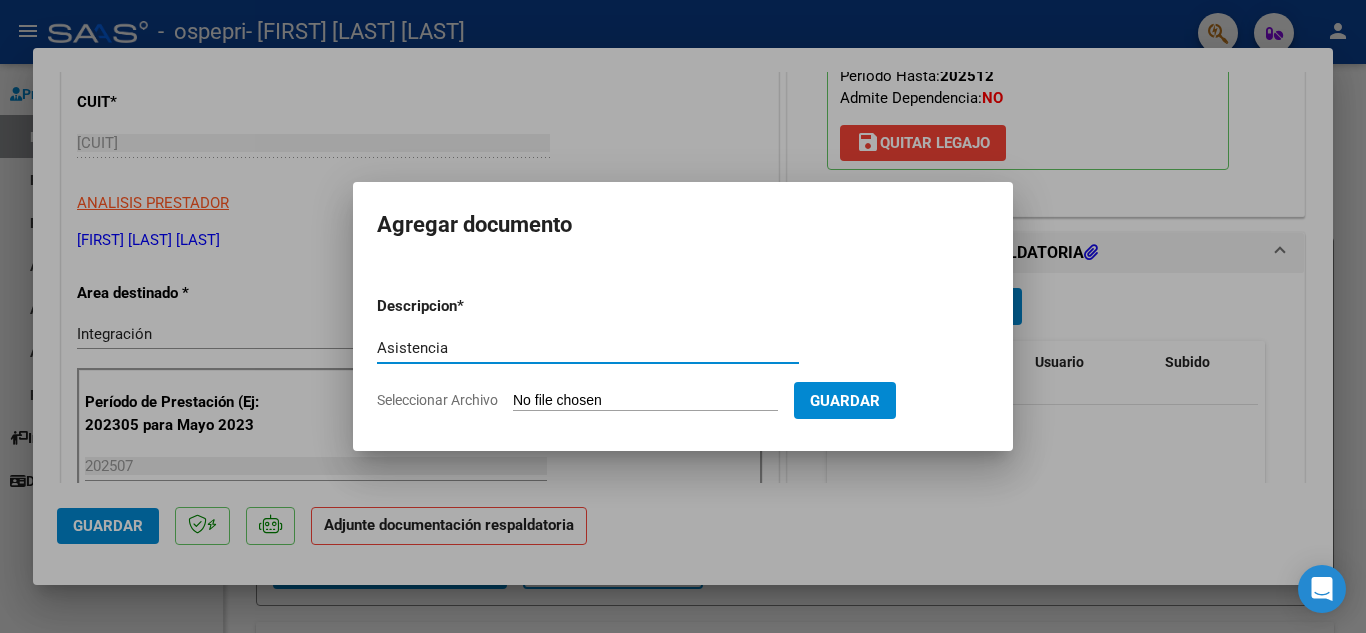 type on "Asistencia" 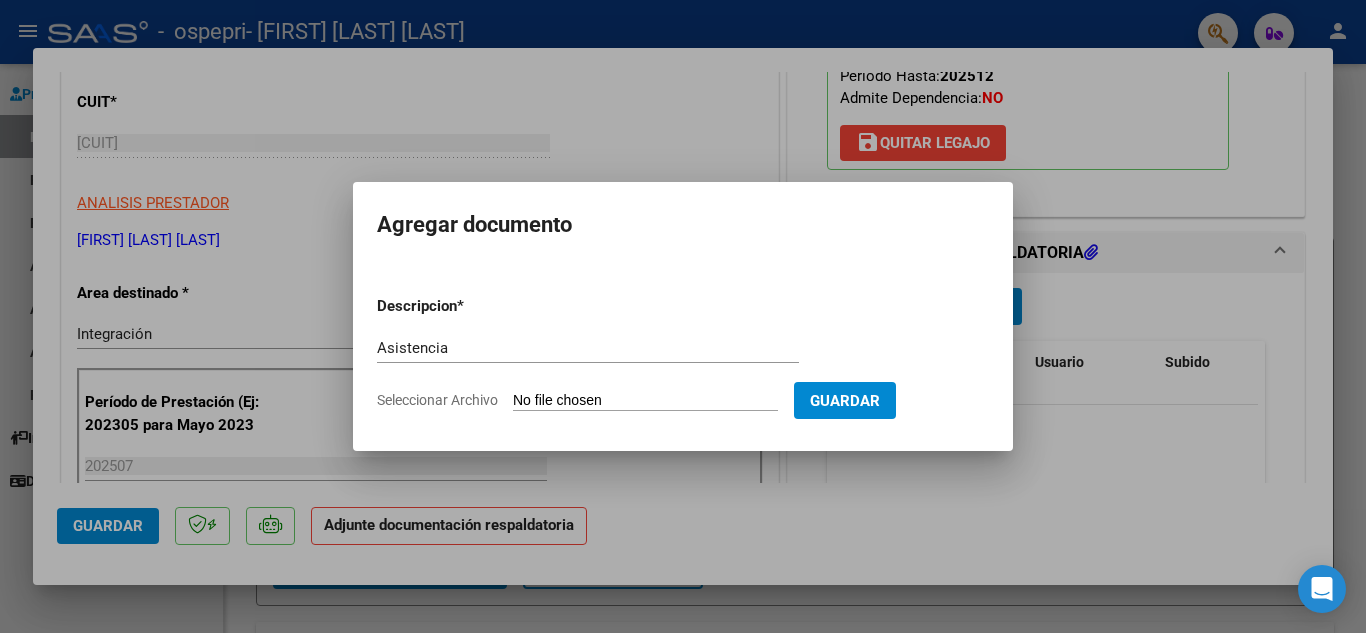 type on "C:\fakepath\Asist [LAST] ([PHONE]).pdf" 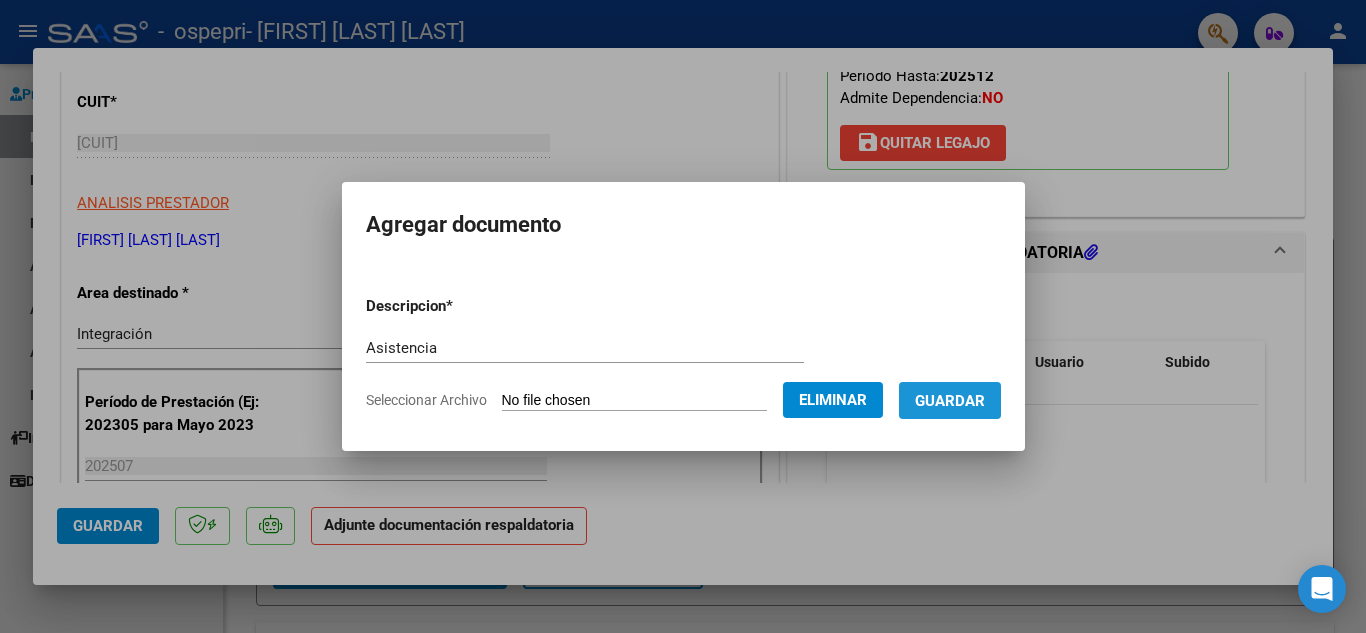 click on "Guardar" at bounding box center (950, 401) 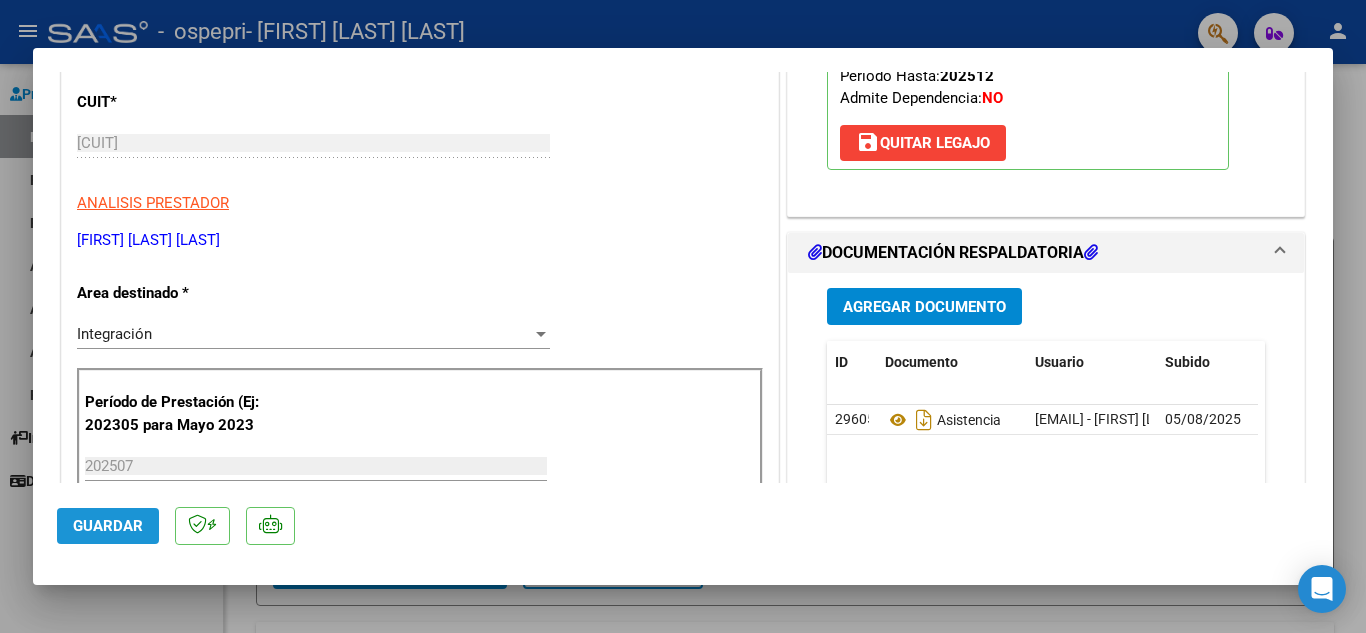 click on "Guardar" 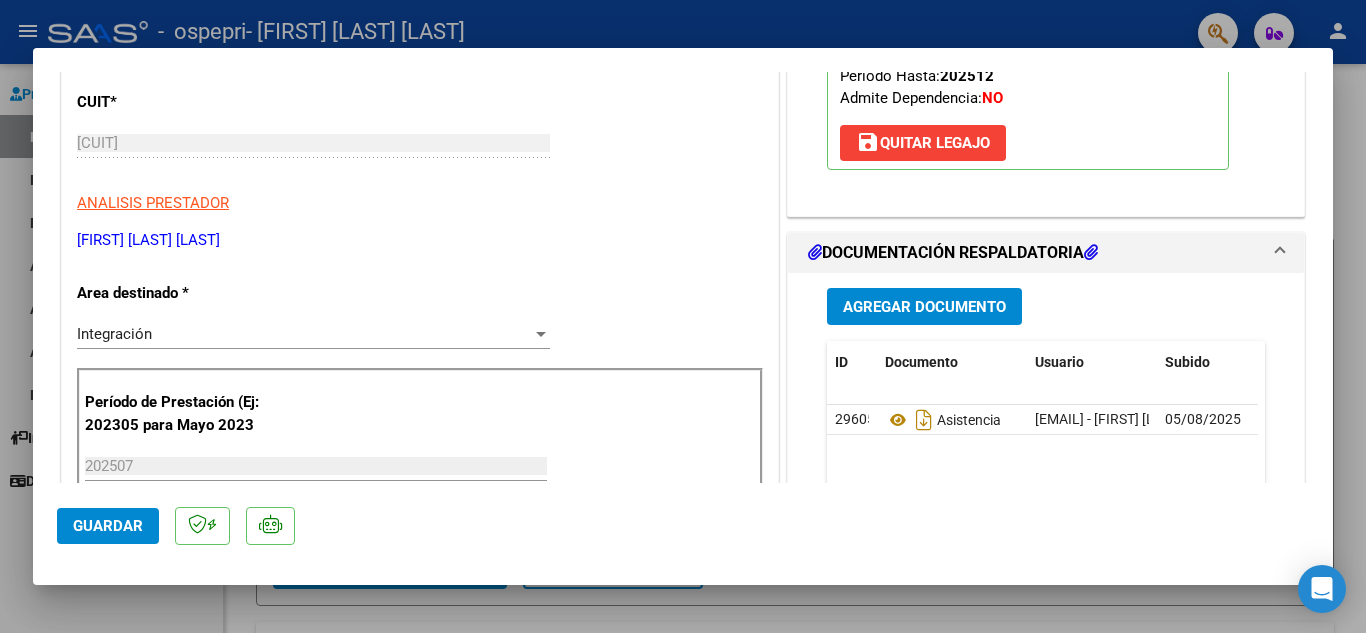 click at bounding box center [683, 316] 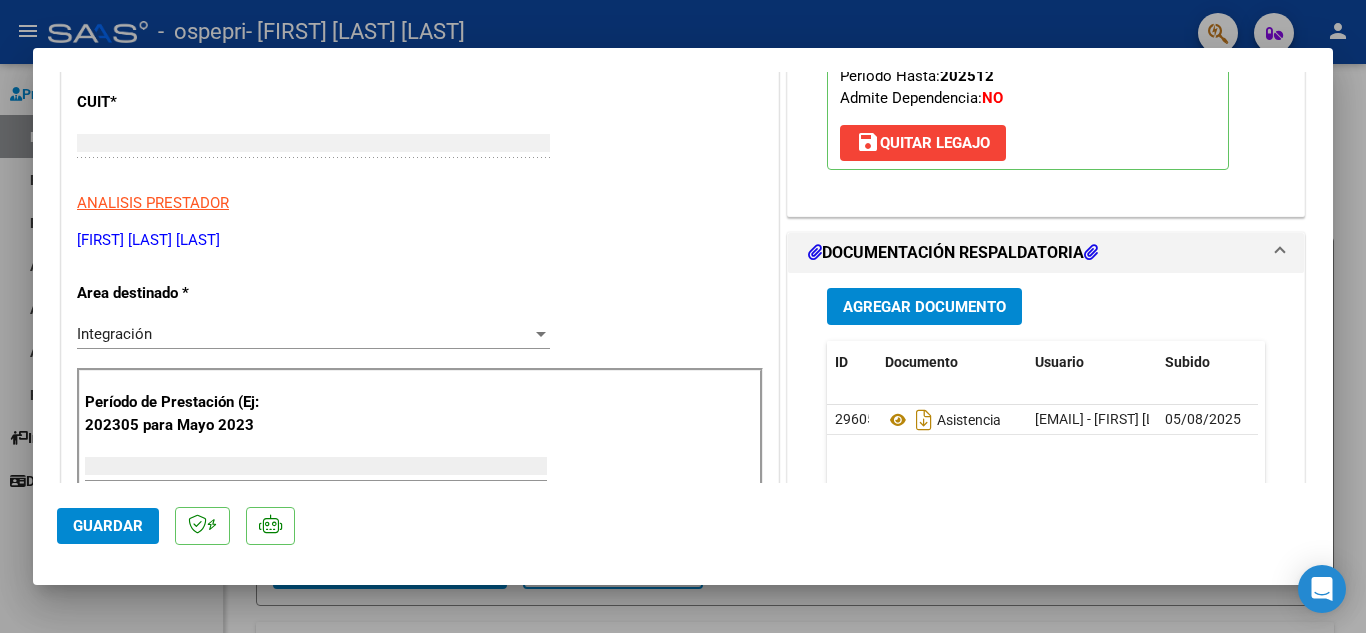 scroll, scrollTop: 239, scrollLeft: 0, axis: vertical 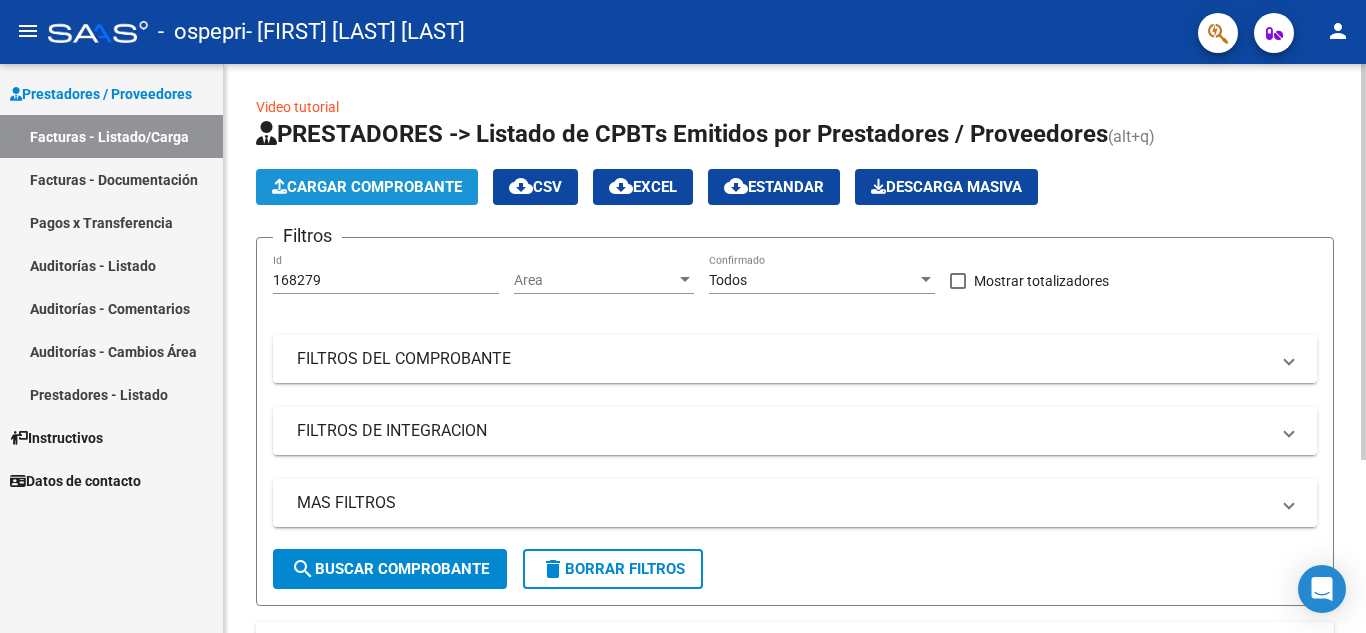 click on "Cargar Comprobante" 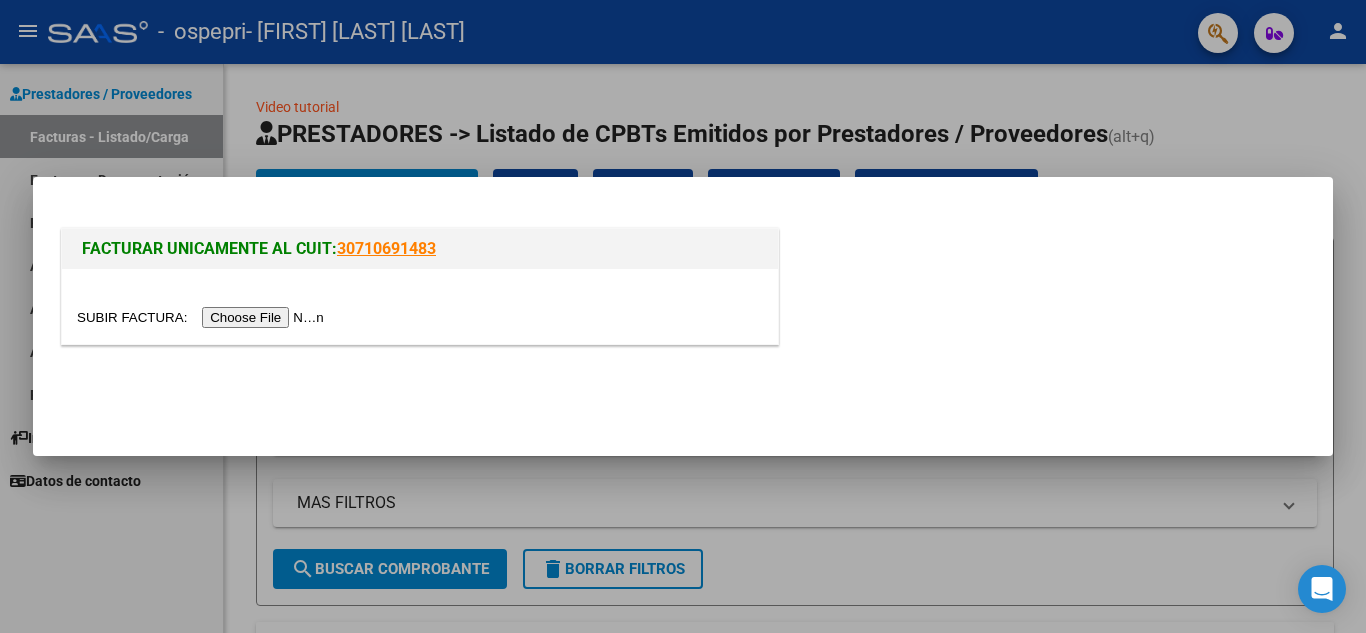 click at bounding box center (203, 317) 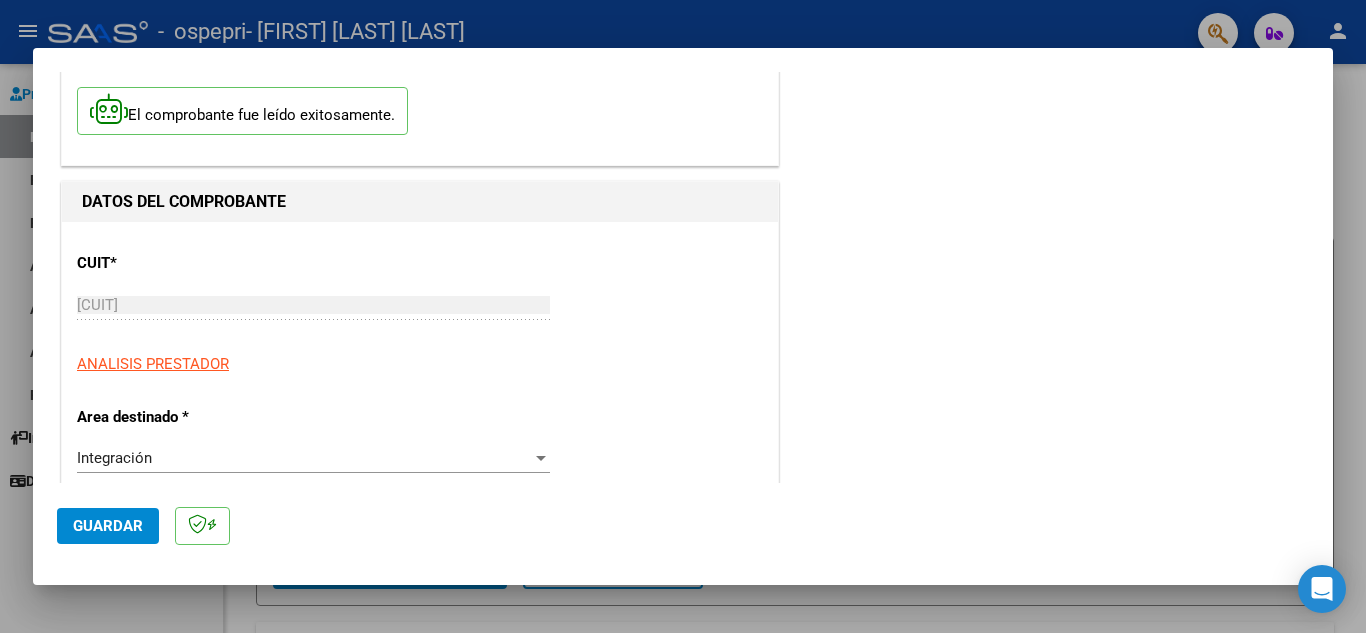 scroll, scrollTop: 300, scrollLeft: 0, axis: vertical 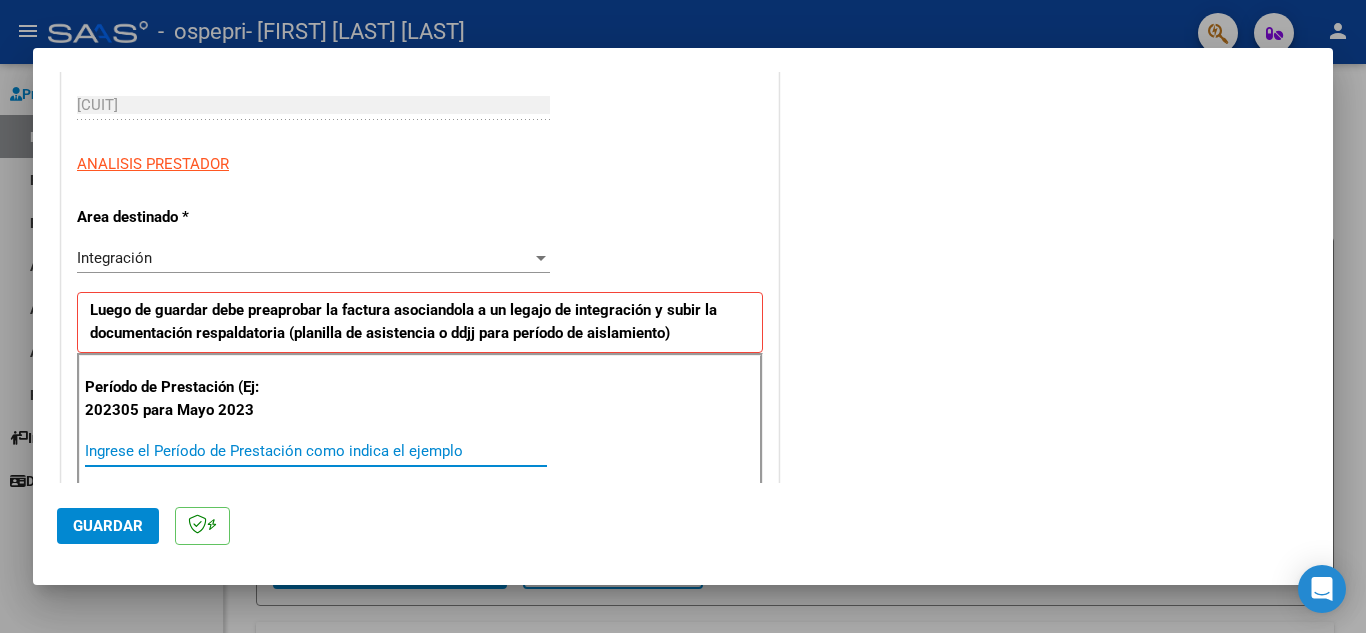 click on "Ingrese el Período de Prestación como indica el ejemplo" at bounding box center [316, 451] 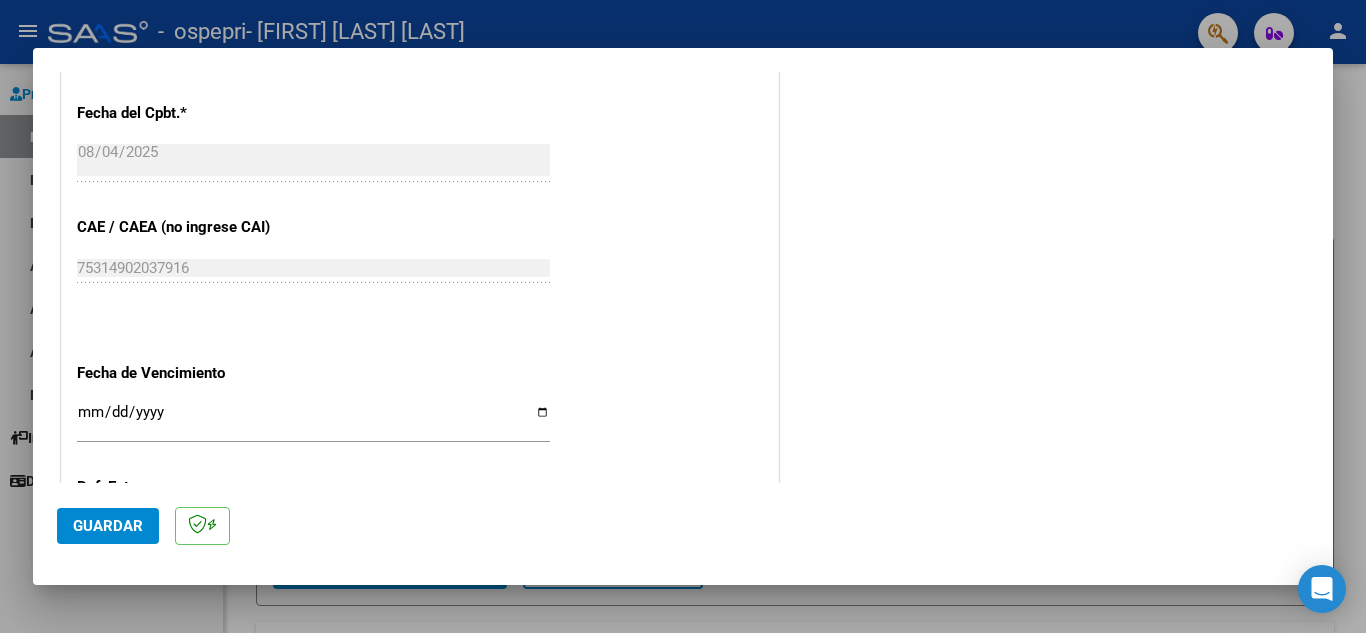 scroll, scrollTop: 1311, scrollLeft: 0, axis: vertical 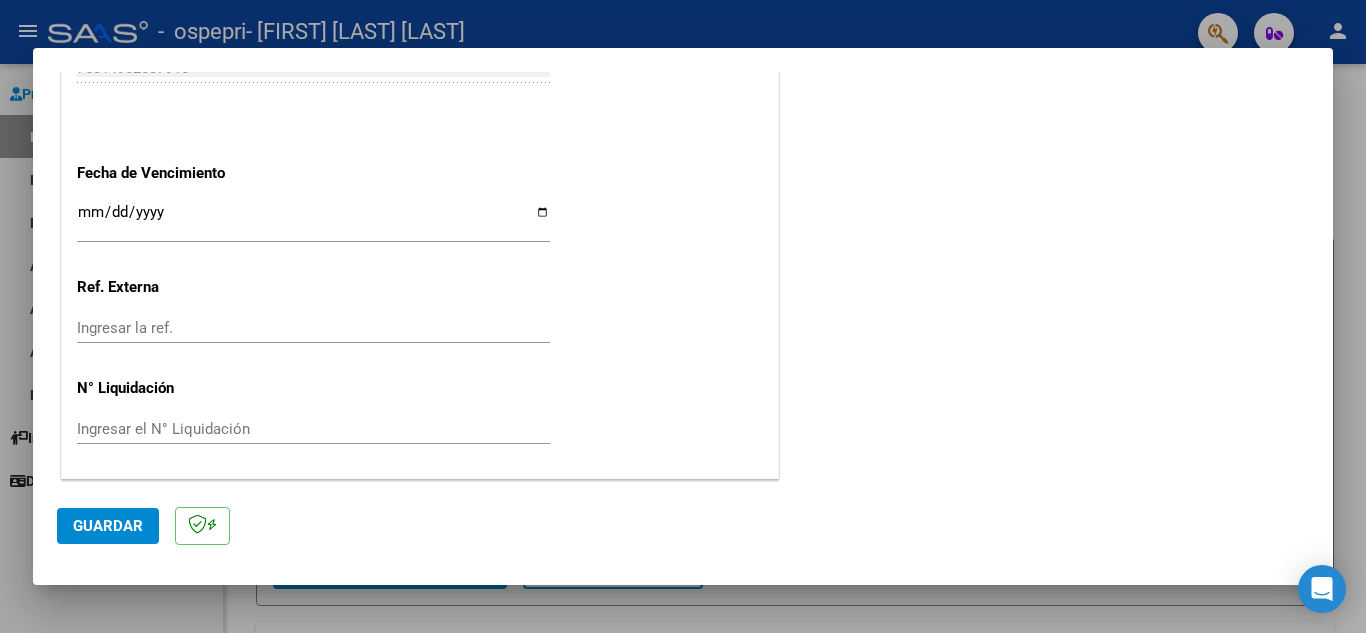type on "202507" 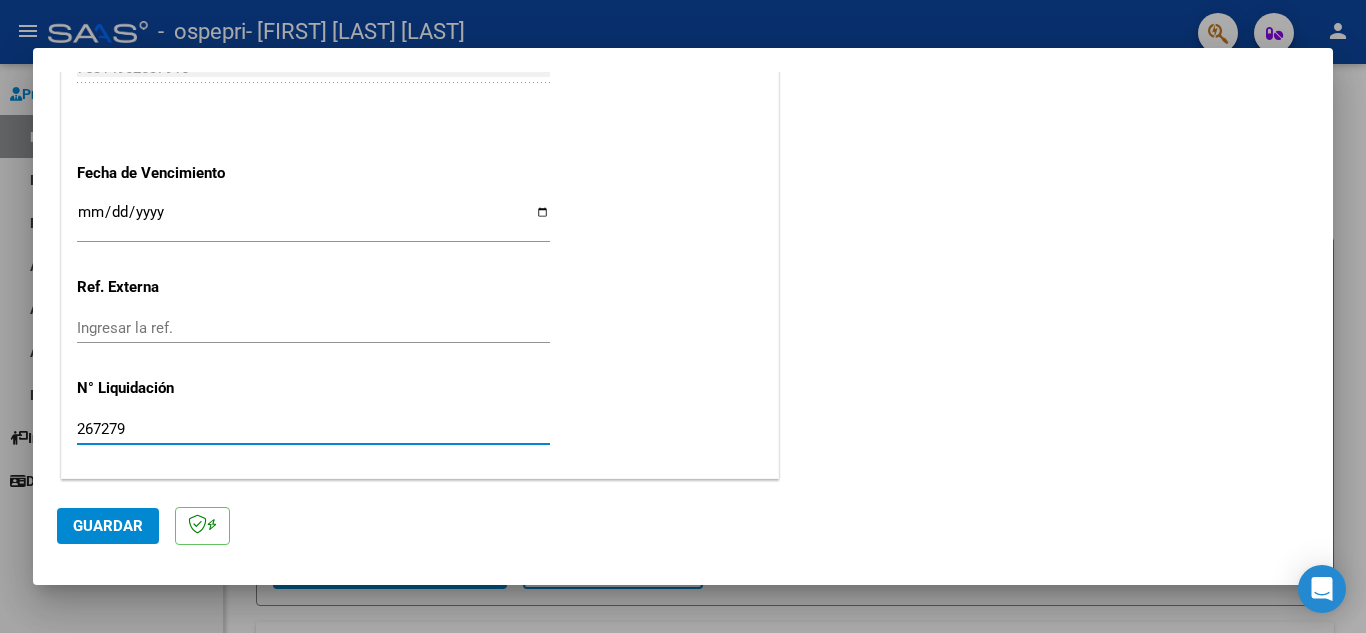type on "267279" 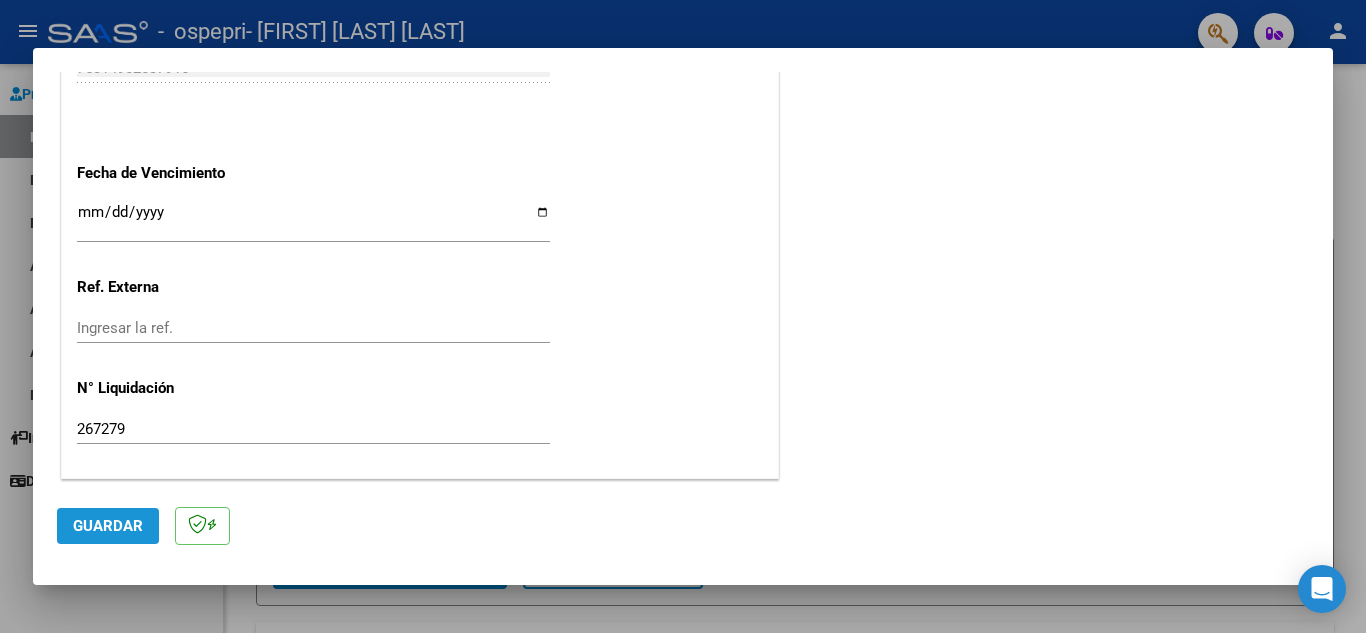 click on "Guardar" 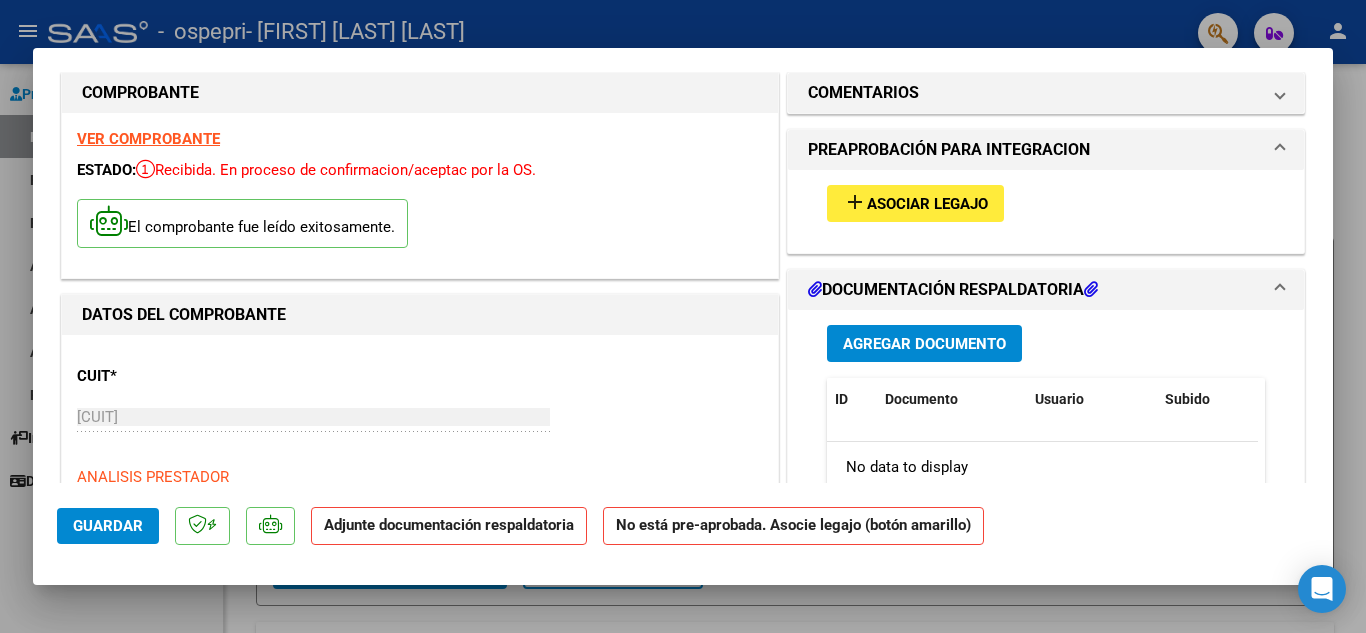 scroll, scrollTop: 0, scrollLeft: 0, axis: both 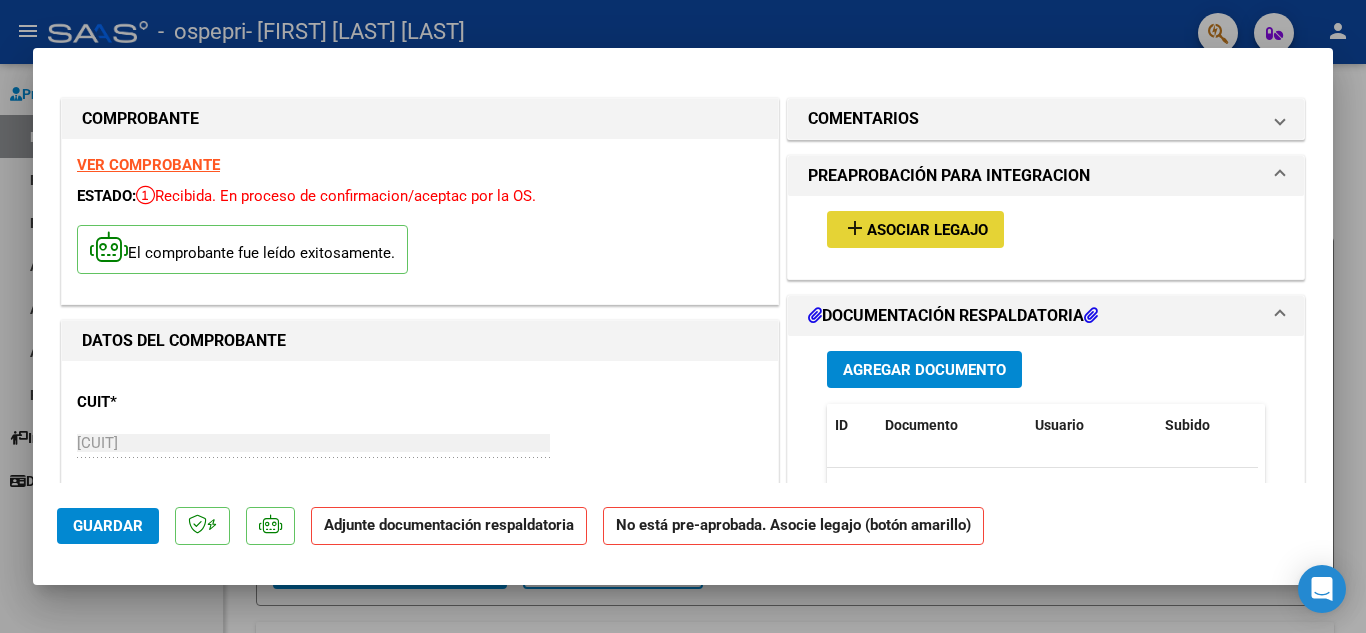 click on "Asociar Legajo" at bounding box center [927, 230] 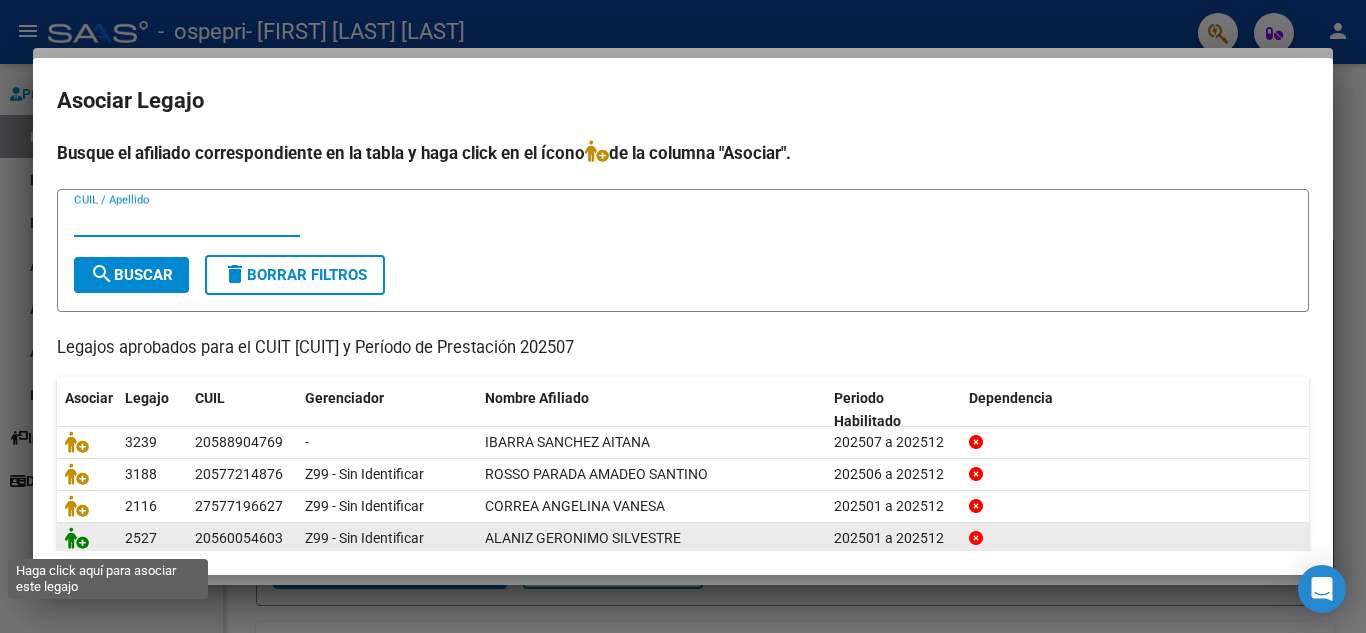 click 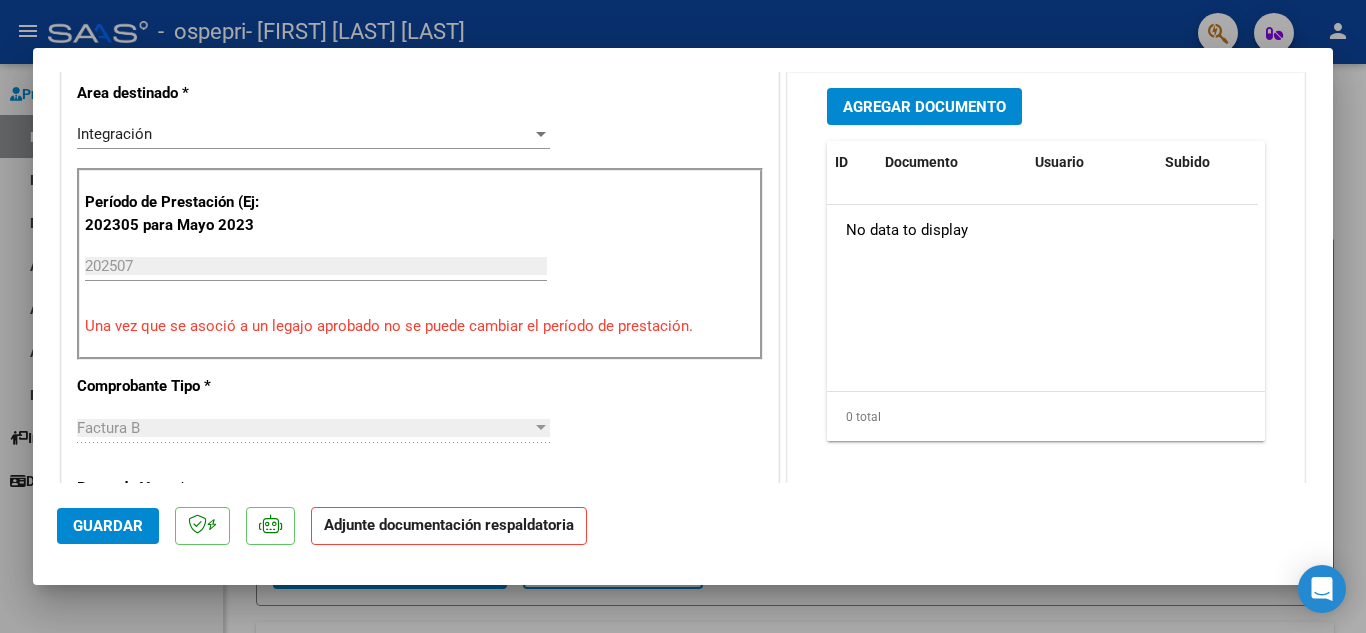 scroll, scrollTop: 300, scrollLeft: 0, axis: vertical 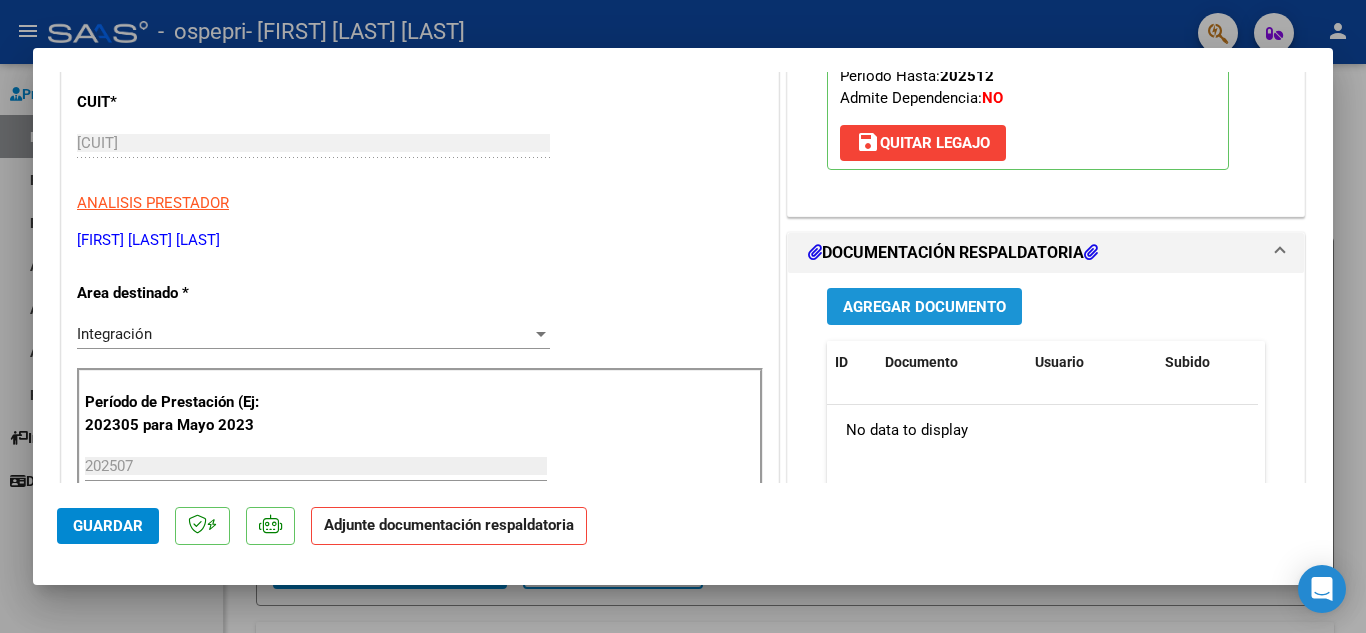 click on "Agregar Documento" at bounding box center (924, 307) 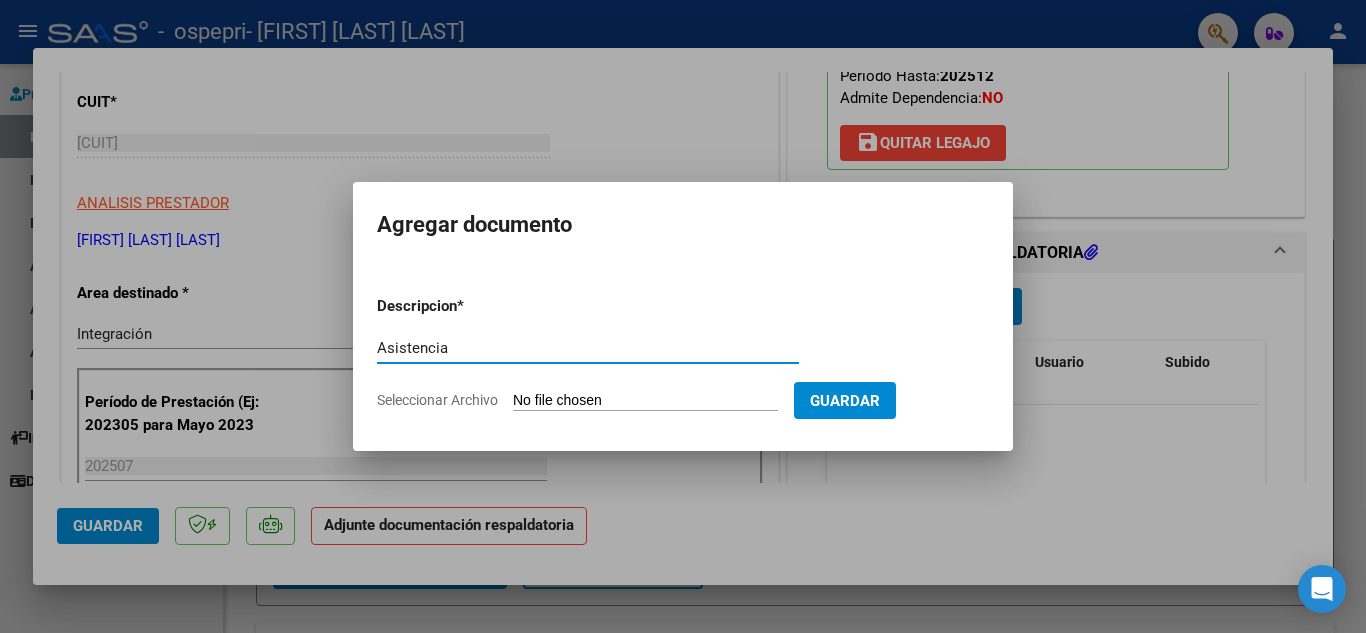 type on "Asistencia" 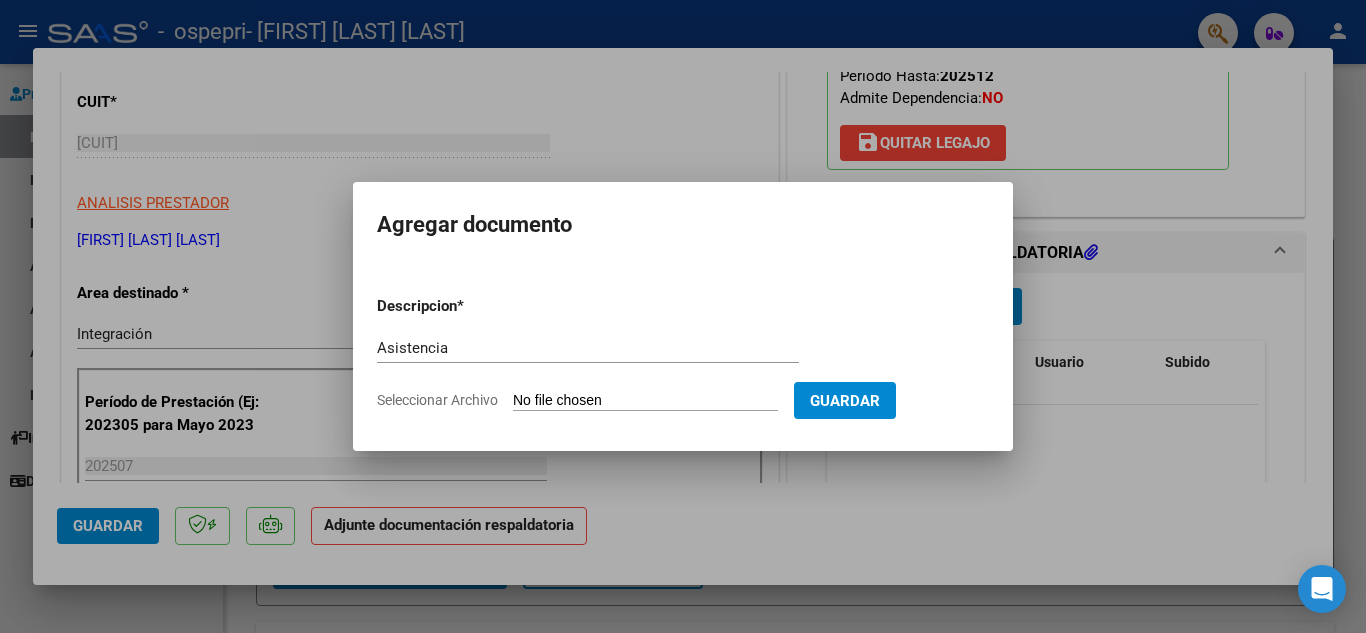 click on "Seleccionar Archivo" at bounding box center [645, 401] 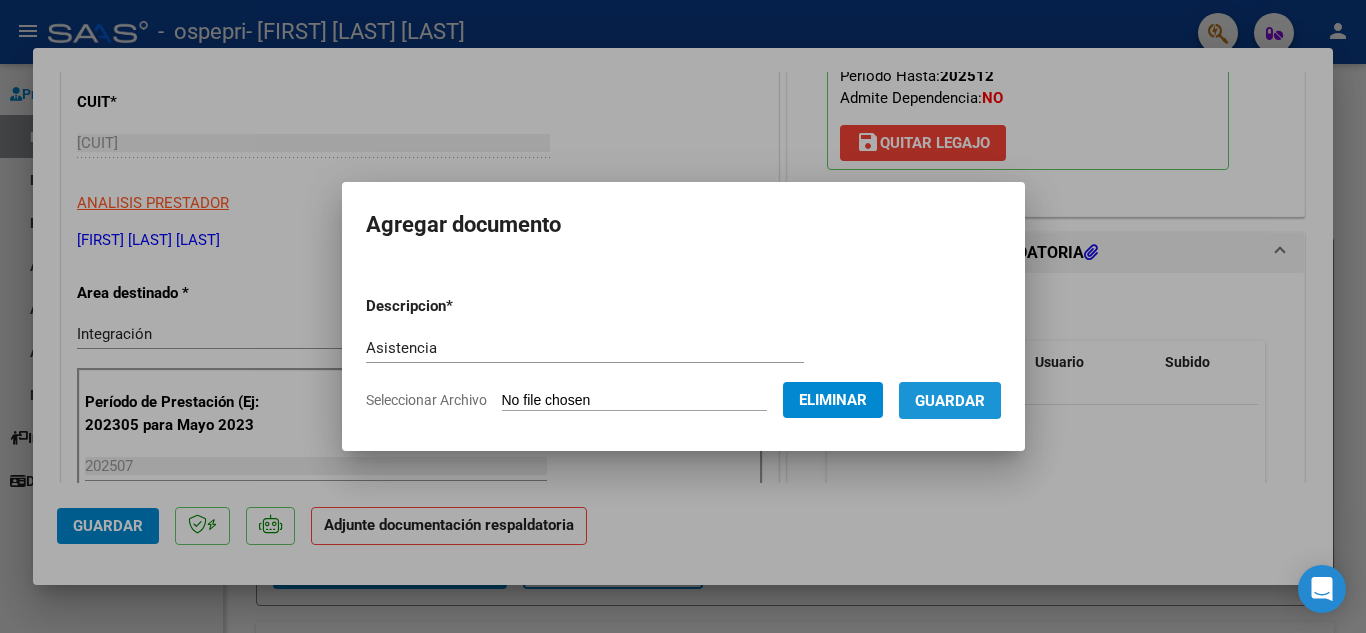 click on "Guardar" at bounding box center (950, 401) 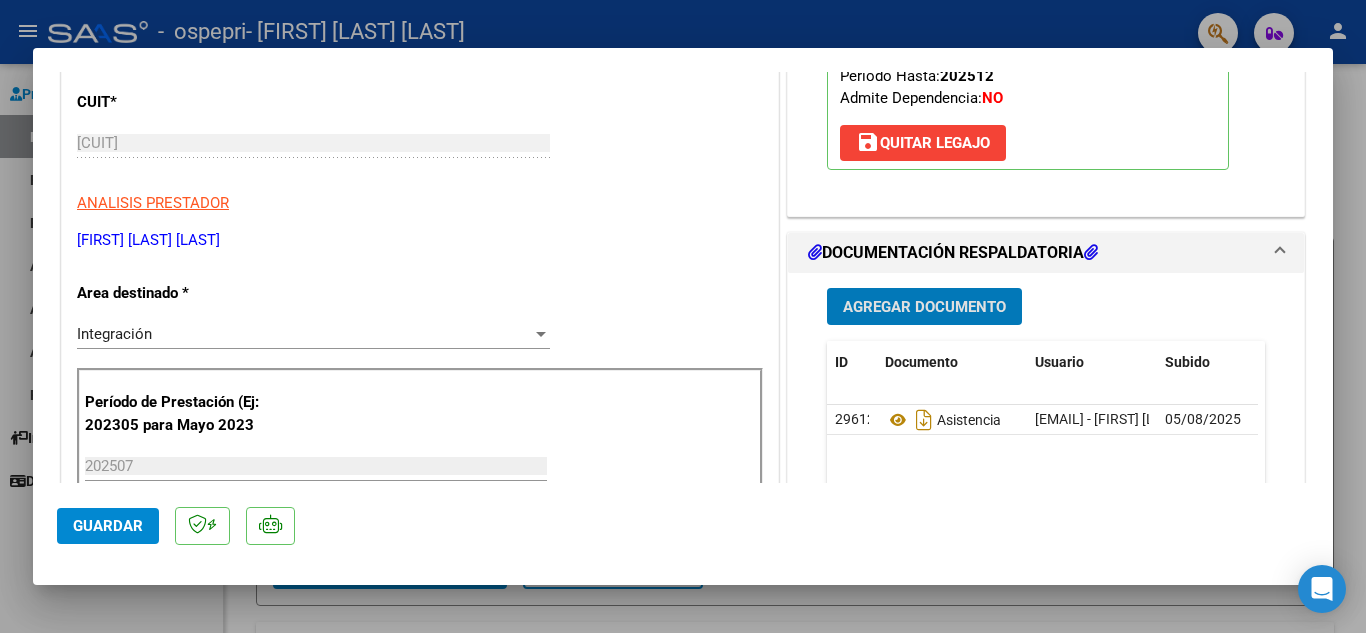 scroll, scrollTop: 200, scrollLeft: 0, axis: vertical 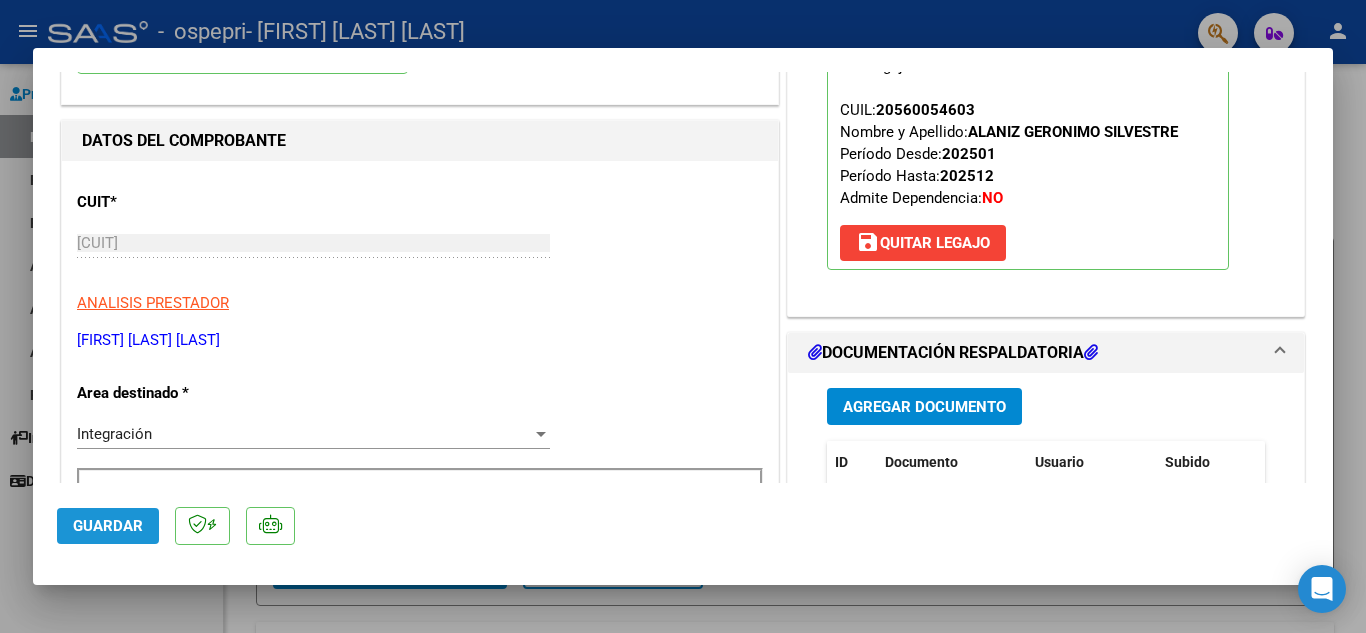 click on "Guardar" 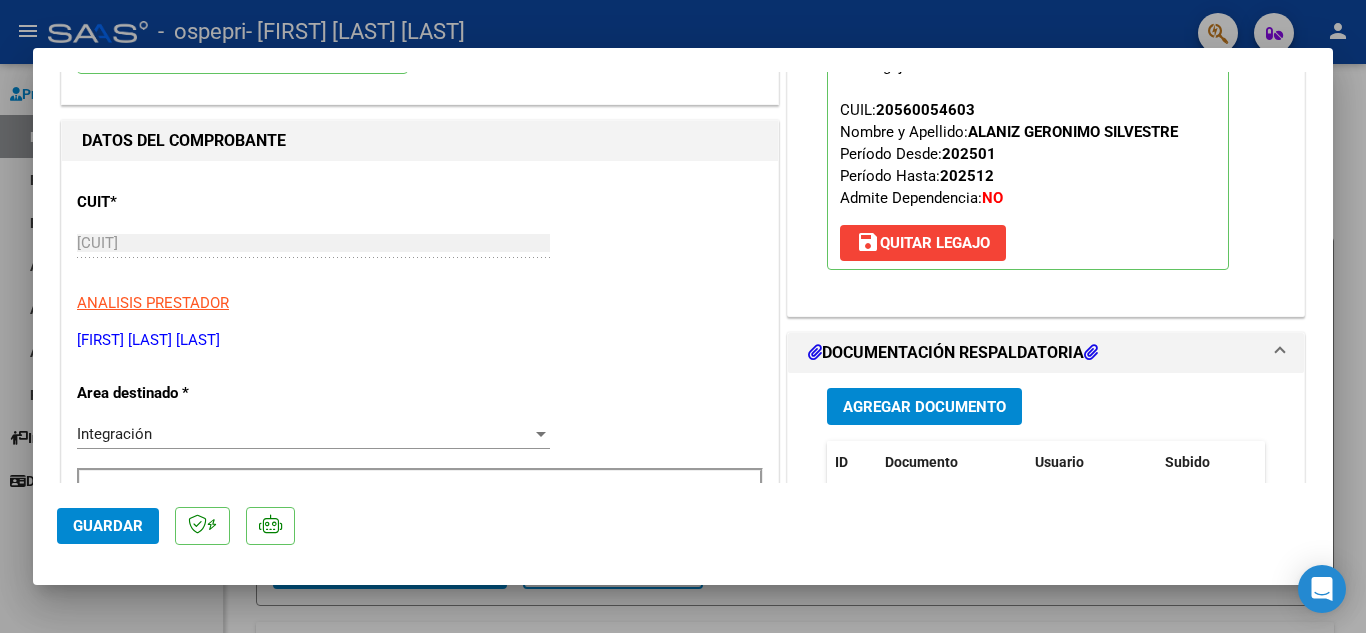 click on "Guardar" 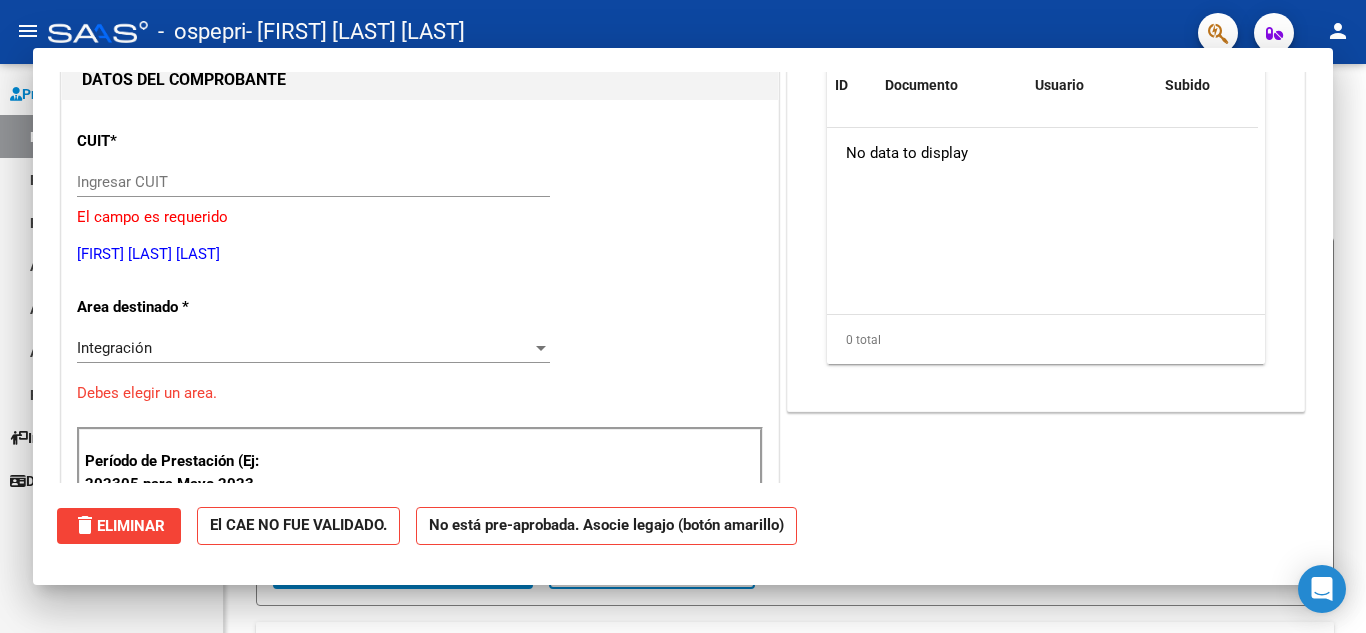 scroll, scrollTop: 212, scrollLeft: 0, axis: vertical 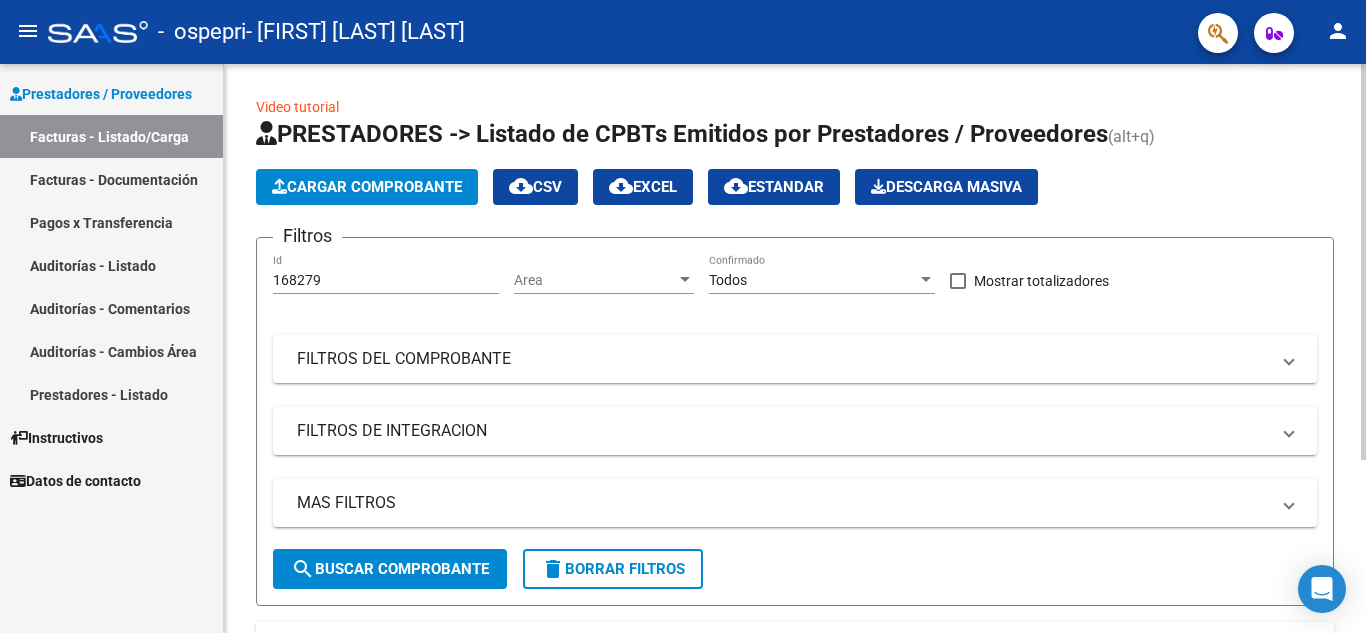 click on "Cargar Comprobante" 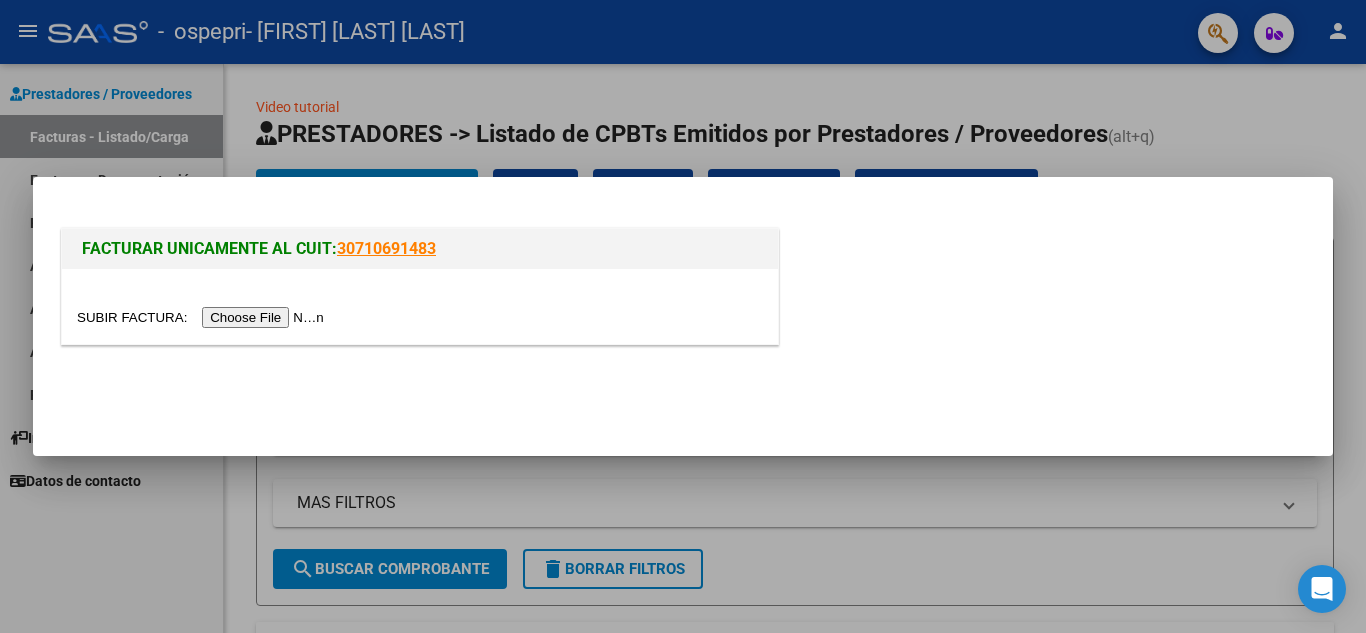 click at bounding box center (203, 317) 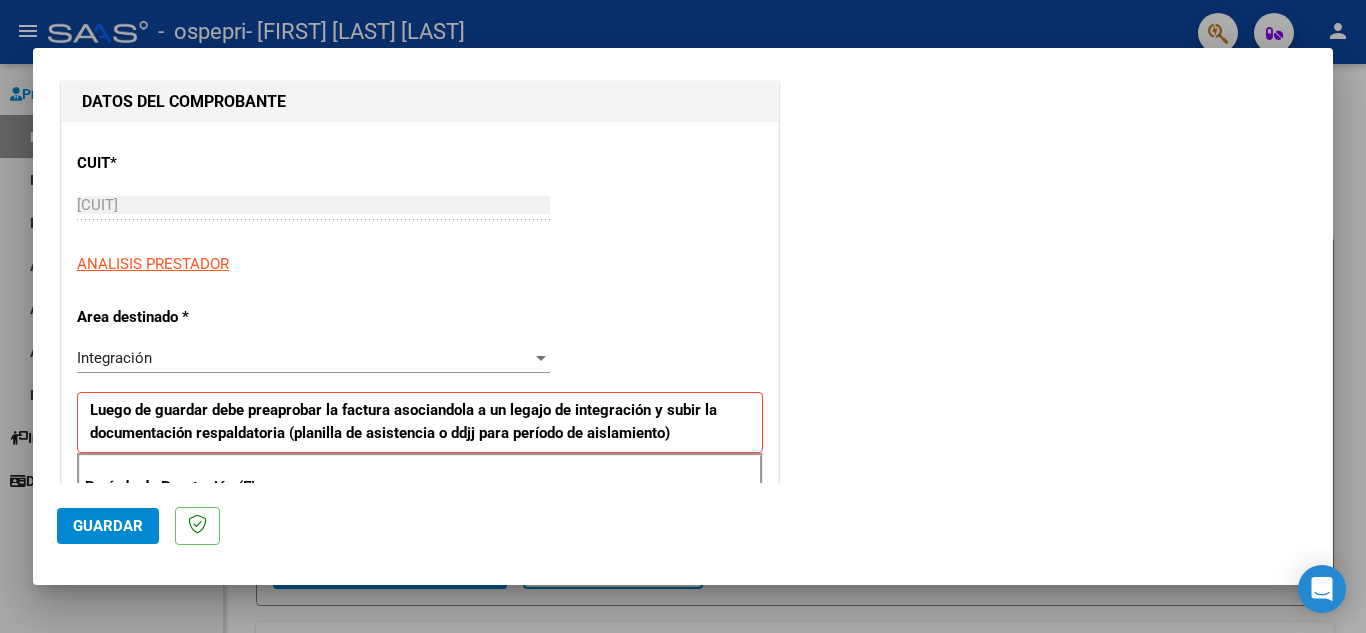 scroll, scrollTop: 300, scrollLeft: 0, axis: vertical 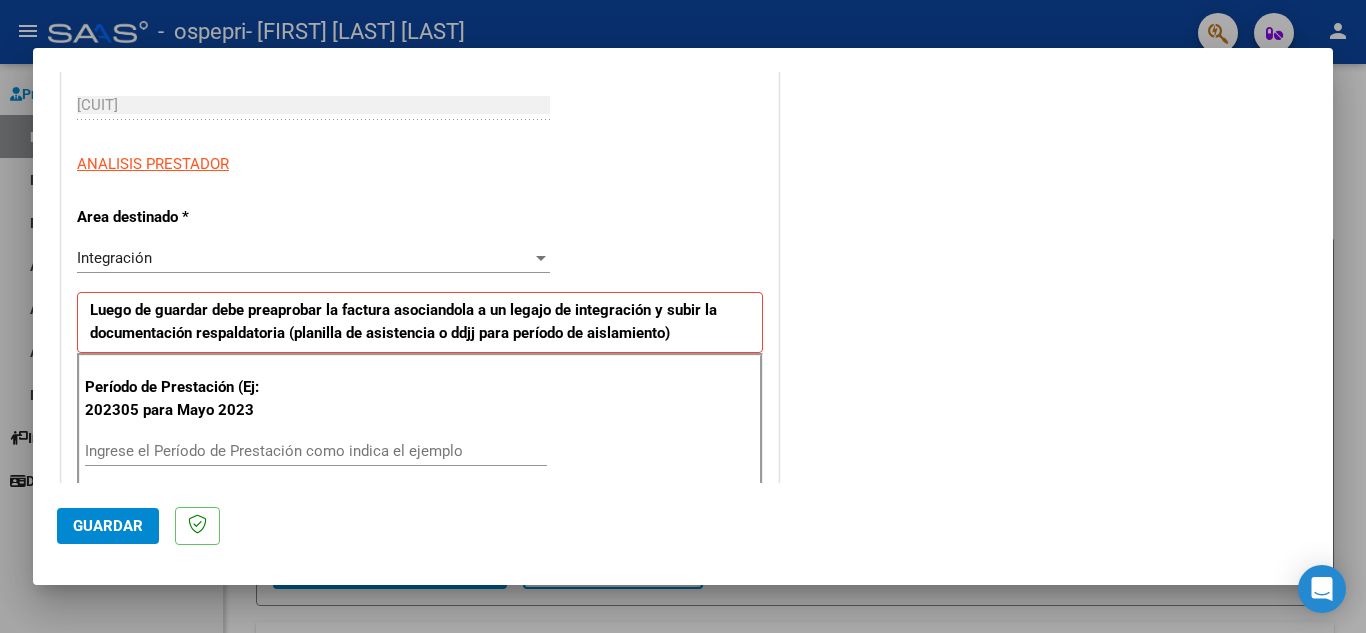 click on "Ingrese el Período de Prestación como indica el ejemplo" at bounding box center [316, 451] 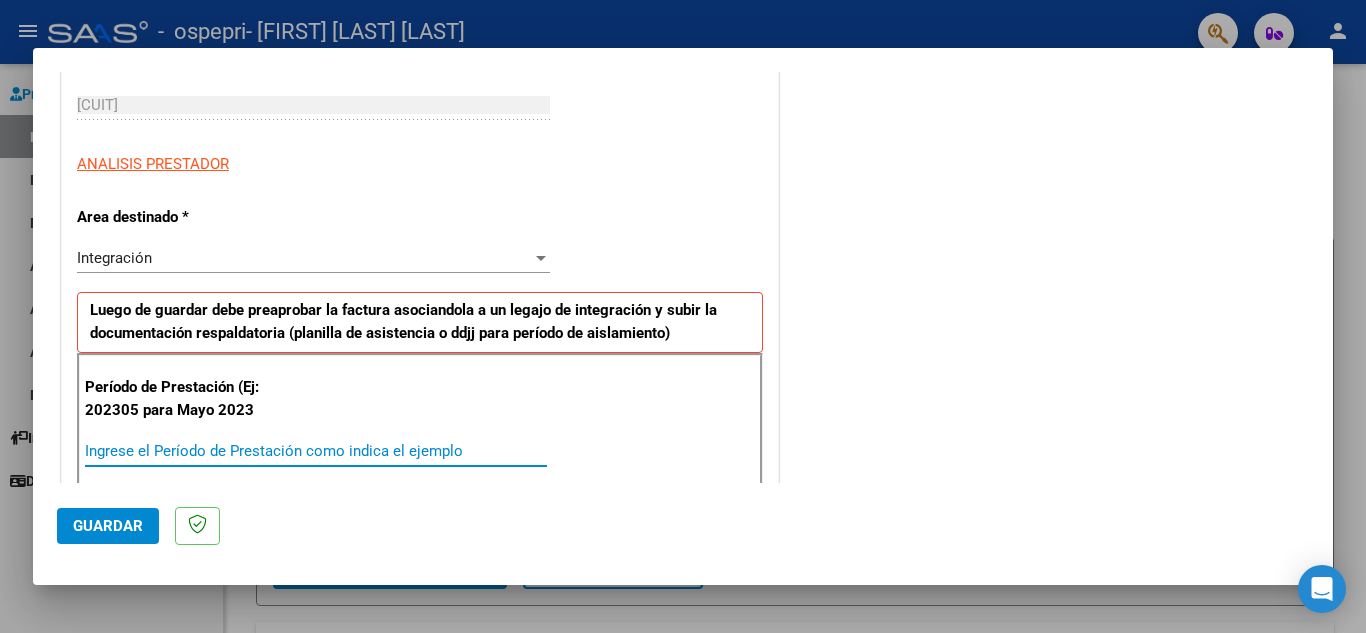 click on "Ingrese el Período de Prestación como indica el ejemplo" at bounding box center [316, 451] 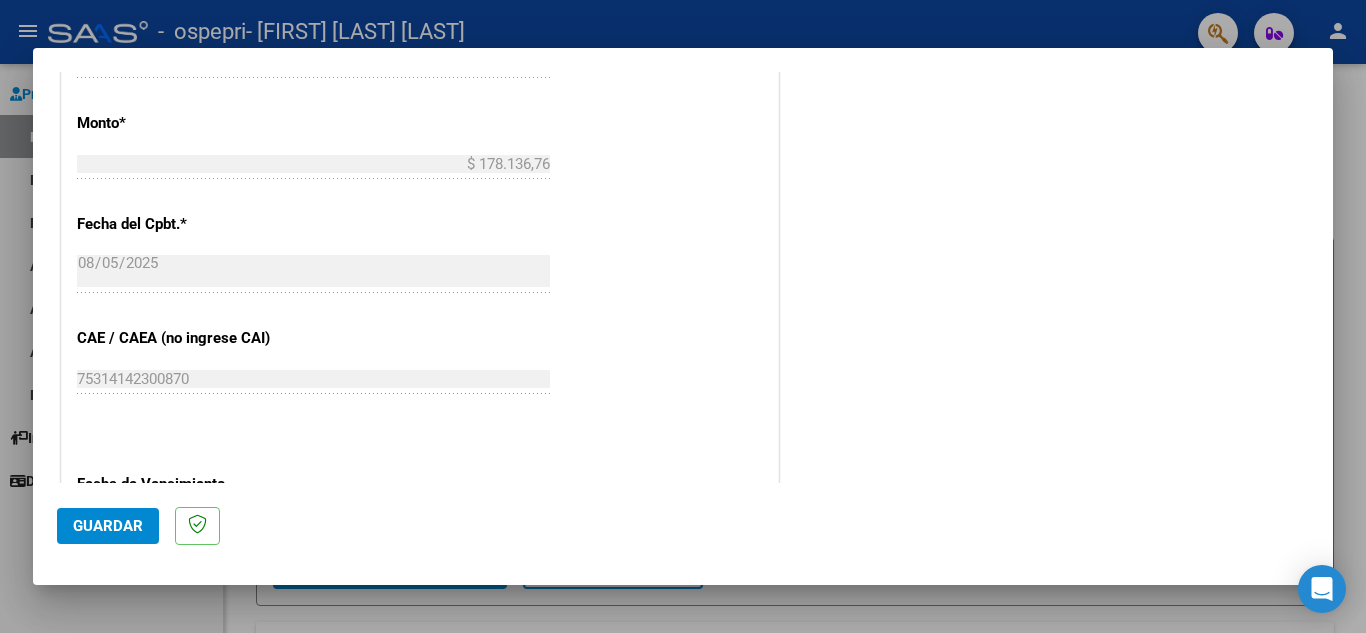 scroll, scrollTop: 1311, scrollLeft: 0, axis: vertical 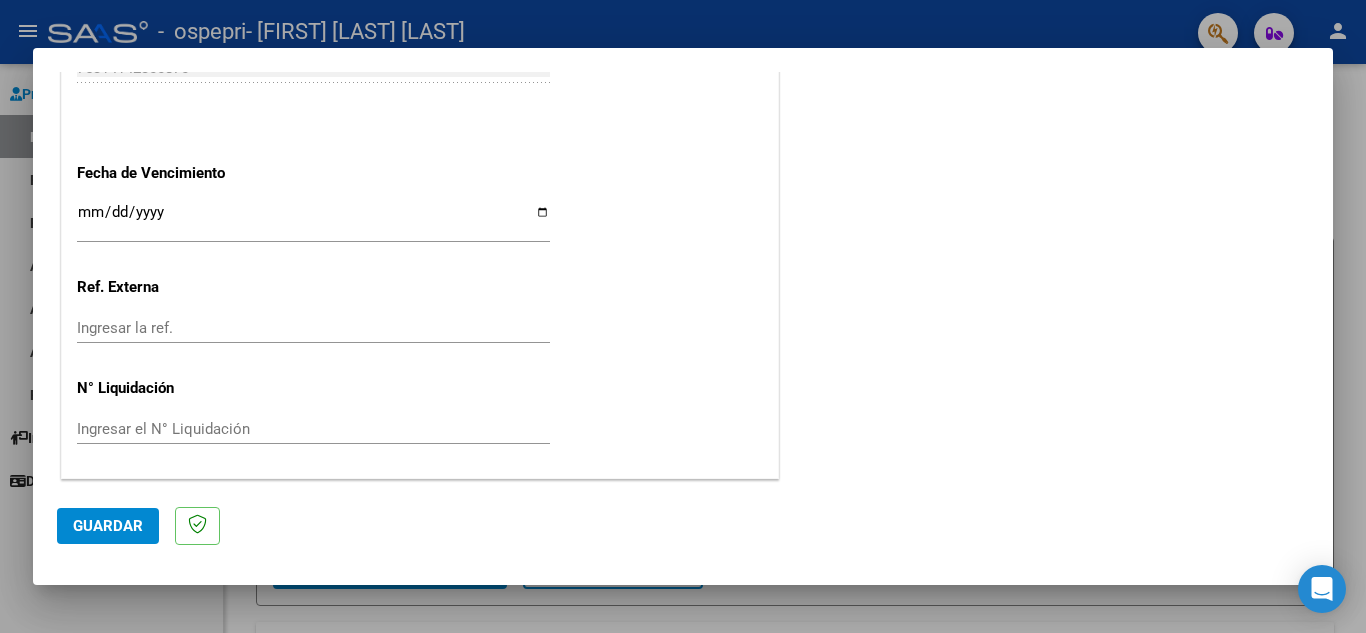 type on "202507" 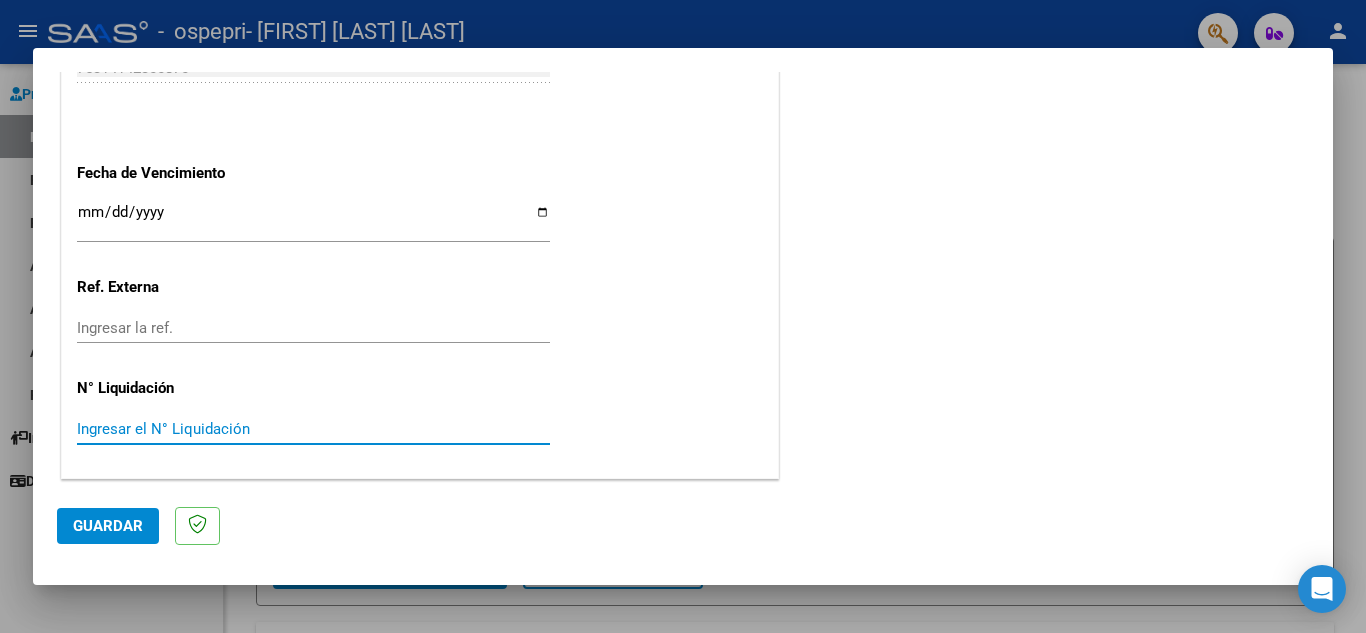 click on "Ingresar el N° Liquidación" at bounding box center [313, 429] 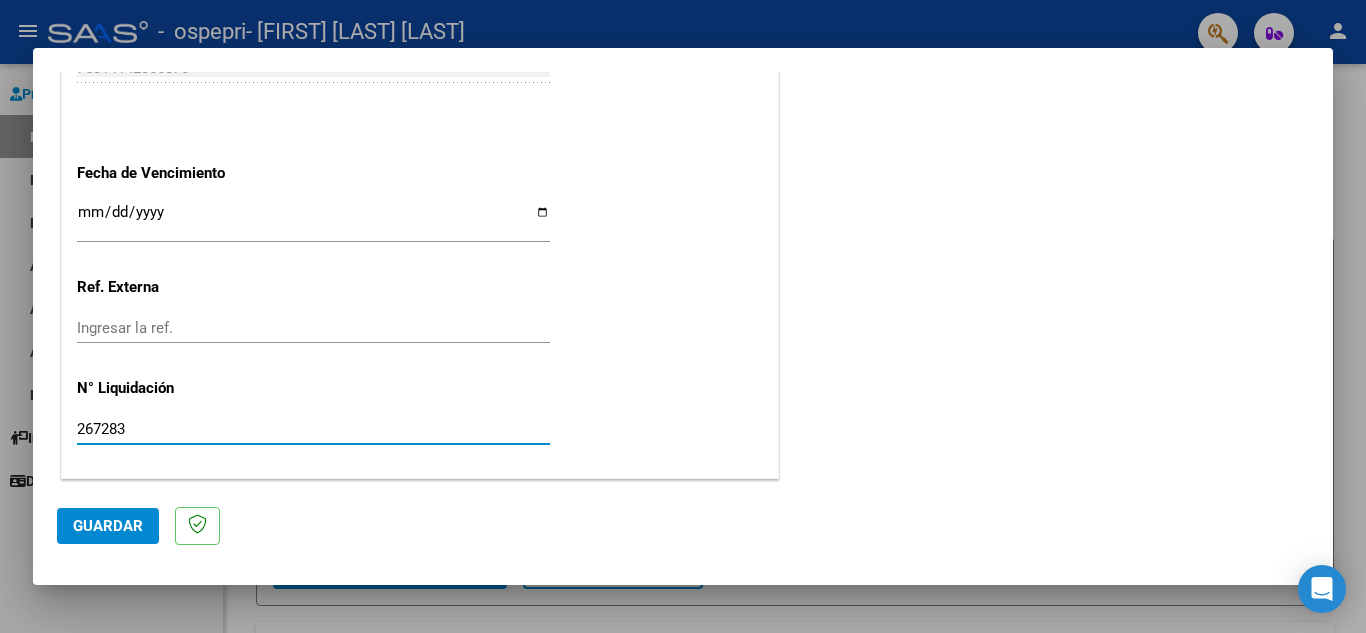 type on "267283" 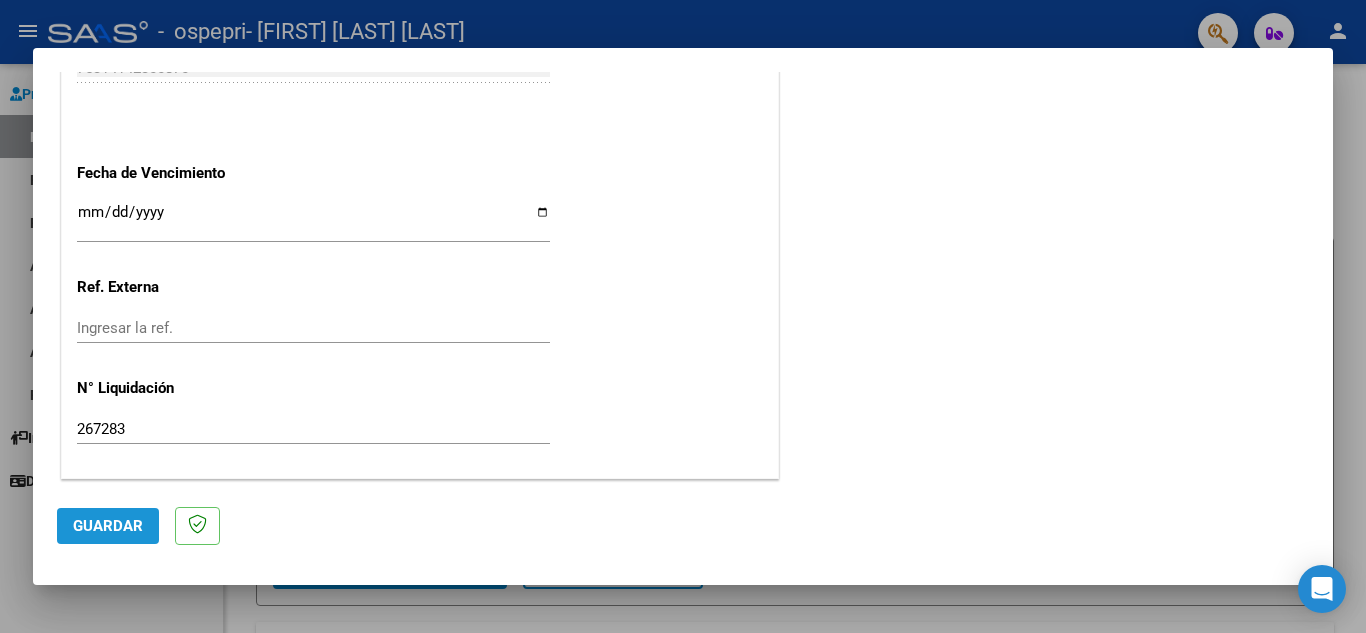 click on "Guardar" 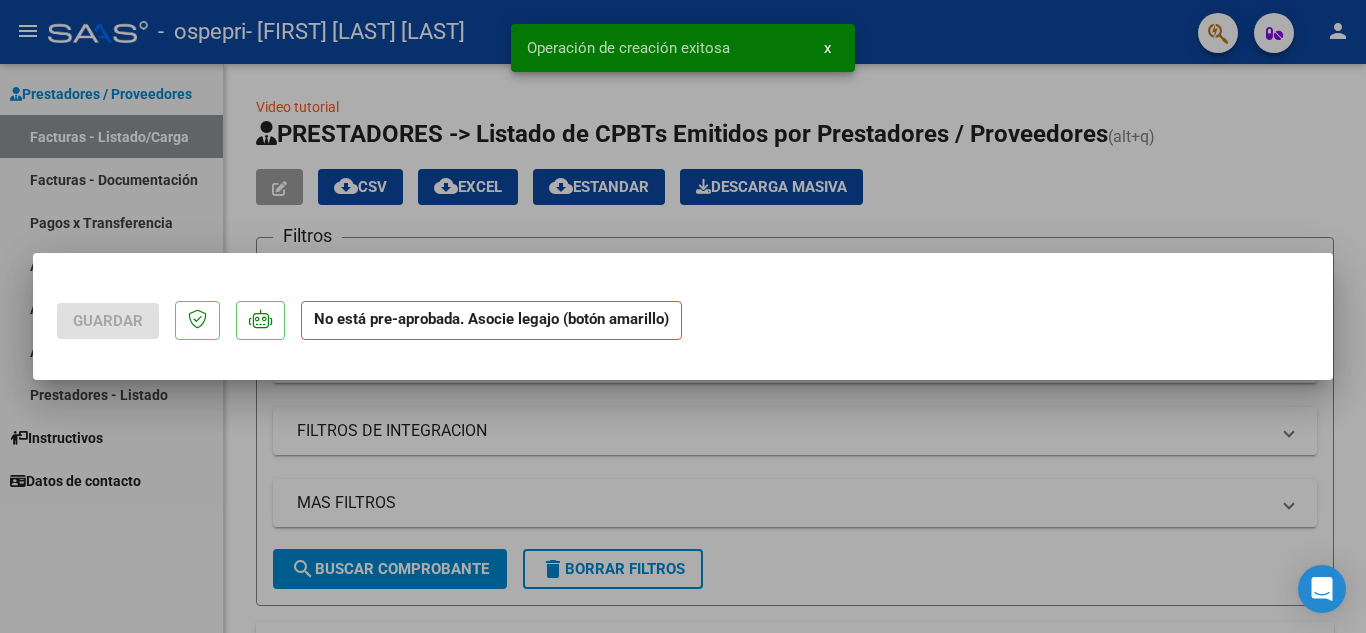 scroll, scrollTop: 0, scrollLeft: 0, axis: both 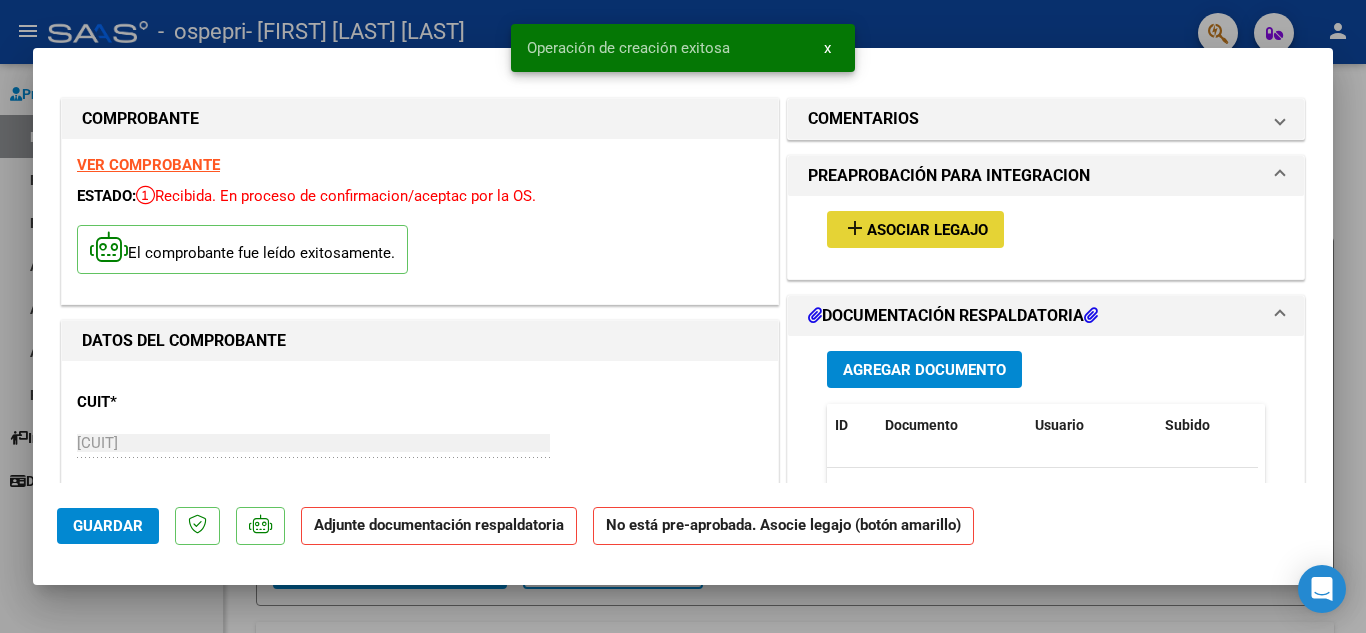 click on "Asociar Legajo" at bounding box center (927, 230) 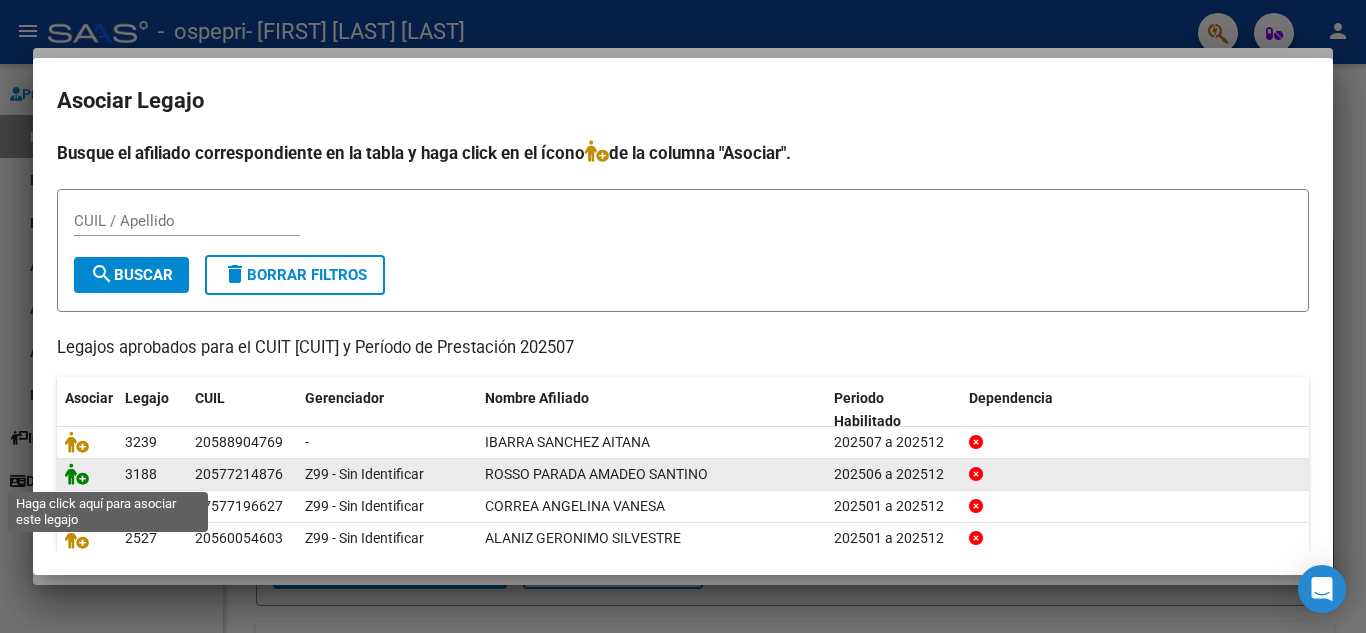 click 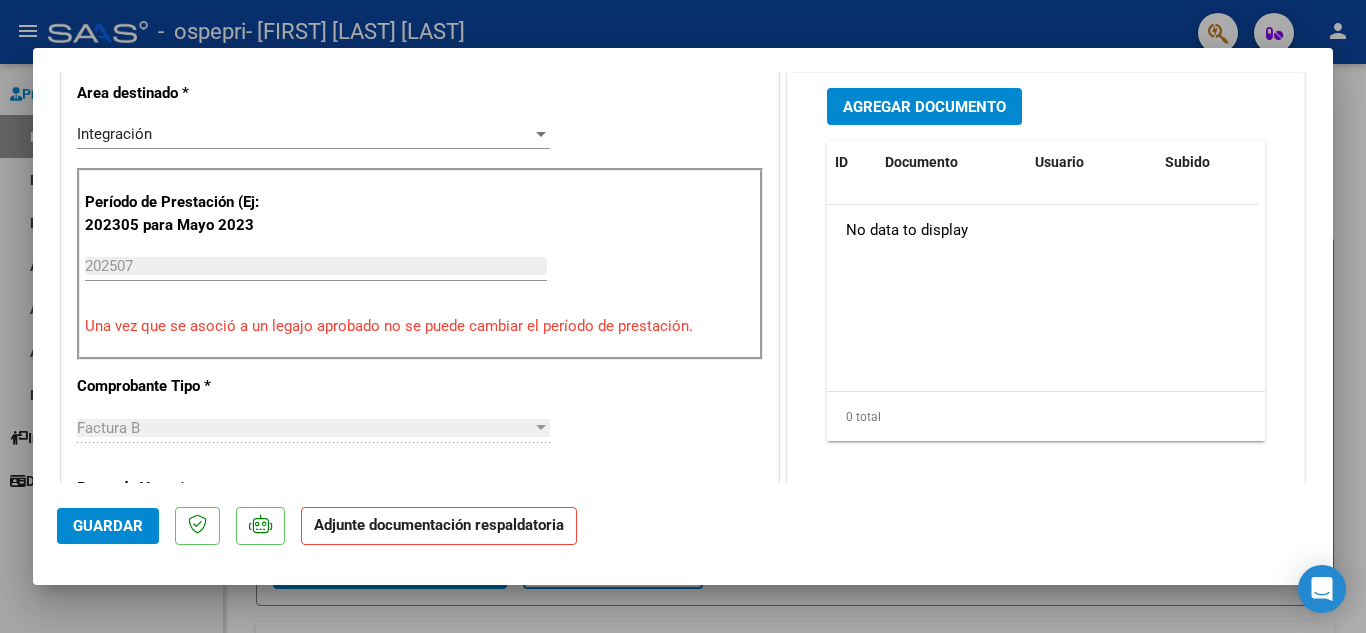 scroll, scrollTop: 300, scrollLeft: 0, axis: vertical 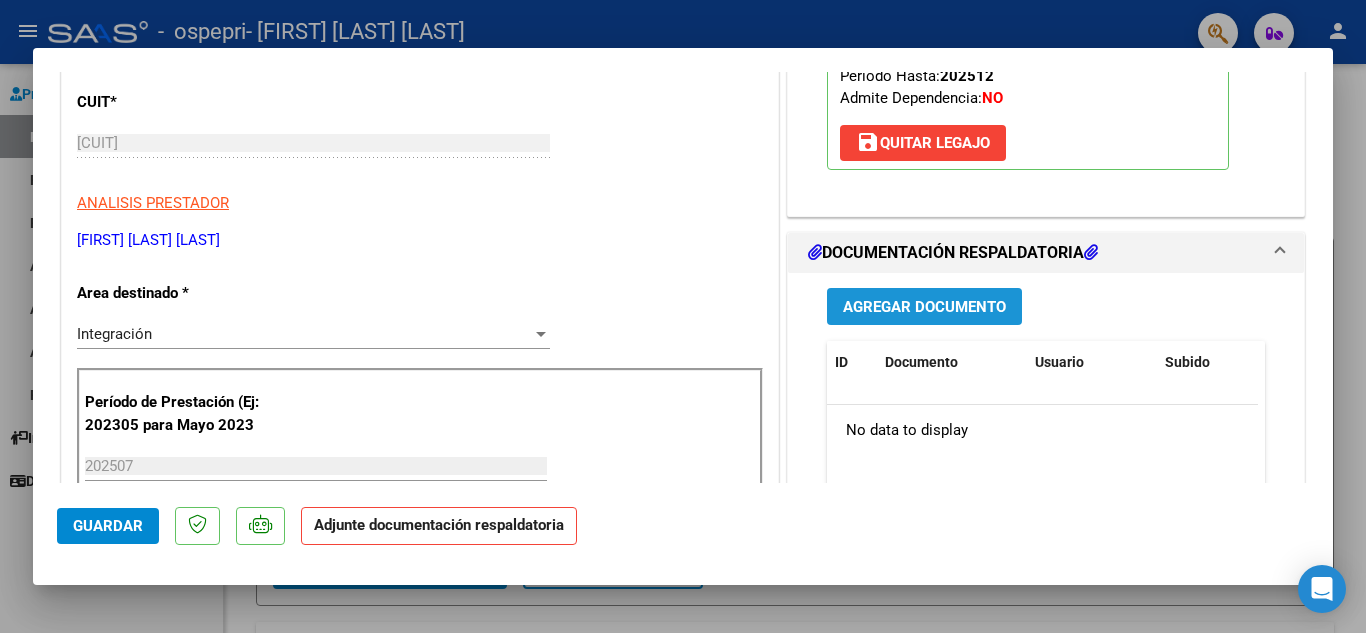 click on "Agregar Documento" at bounding box center [924, 307] 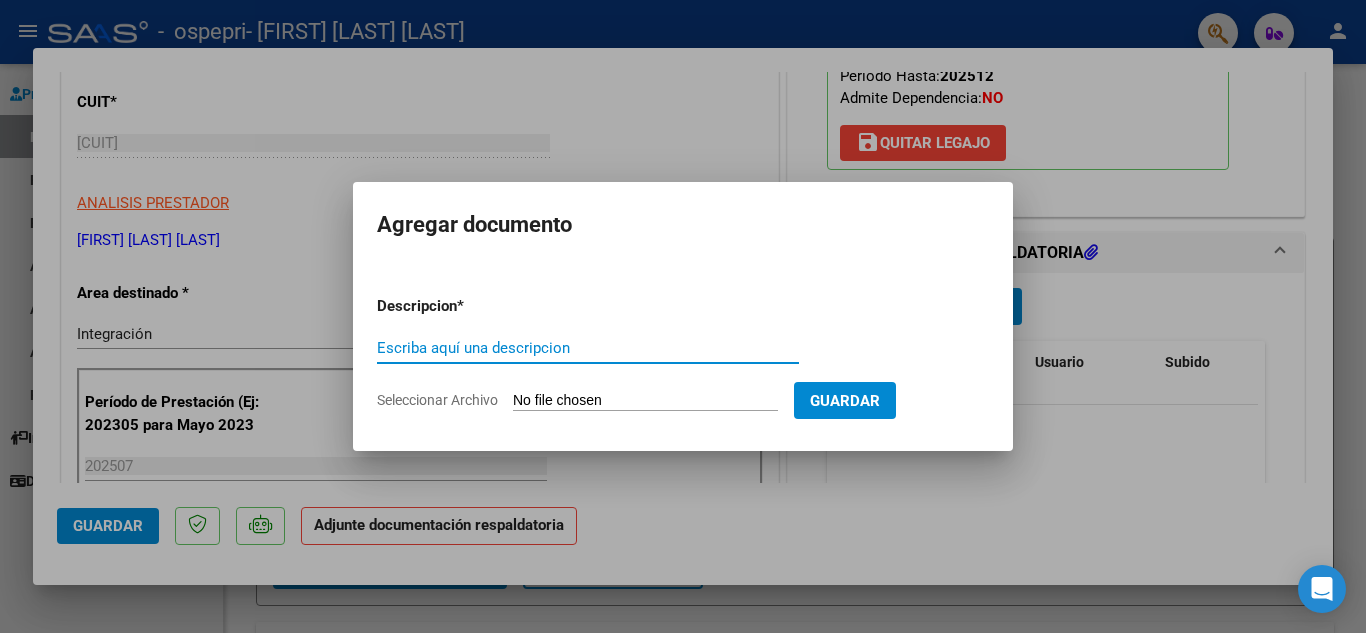 click on "Escriba aquí una descripcion" at bounding box center [588, 348] 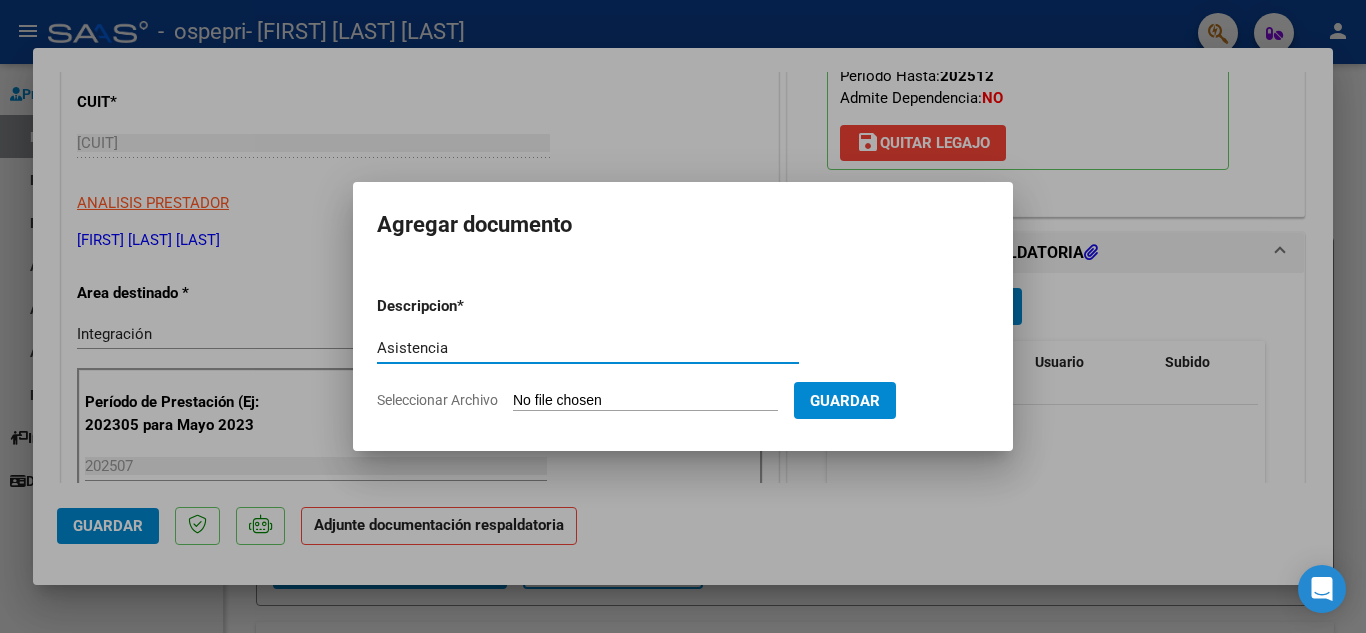 type on "Asistencia" 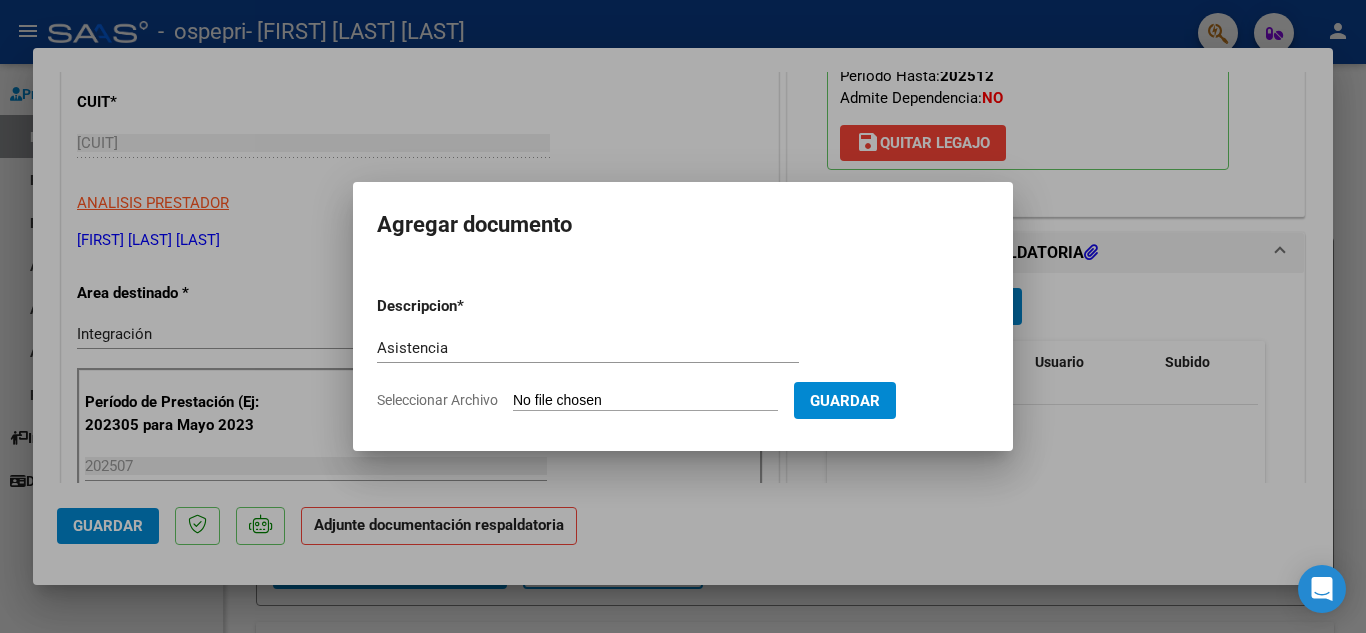 click on "Descripcion  *   Asistencia Escriba aquí una descripcion  Seleccionar Archivo Guardar" at bounding box center (683, 353) 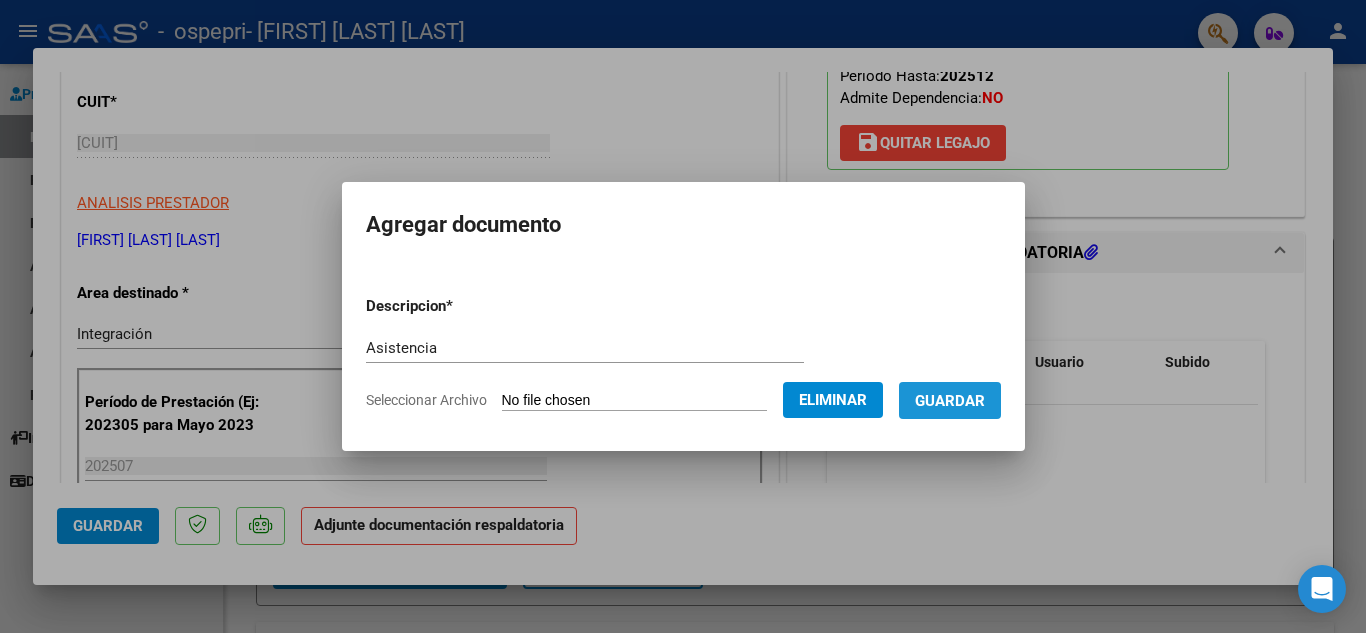 click on "Guardar" at bounding box center (950, 401) 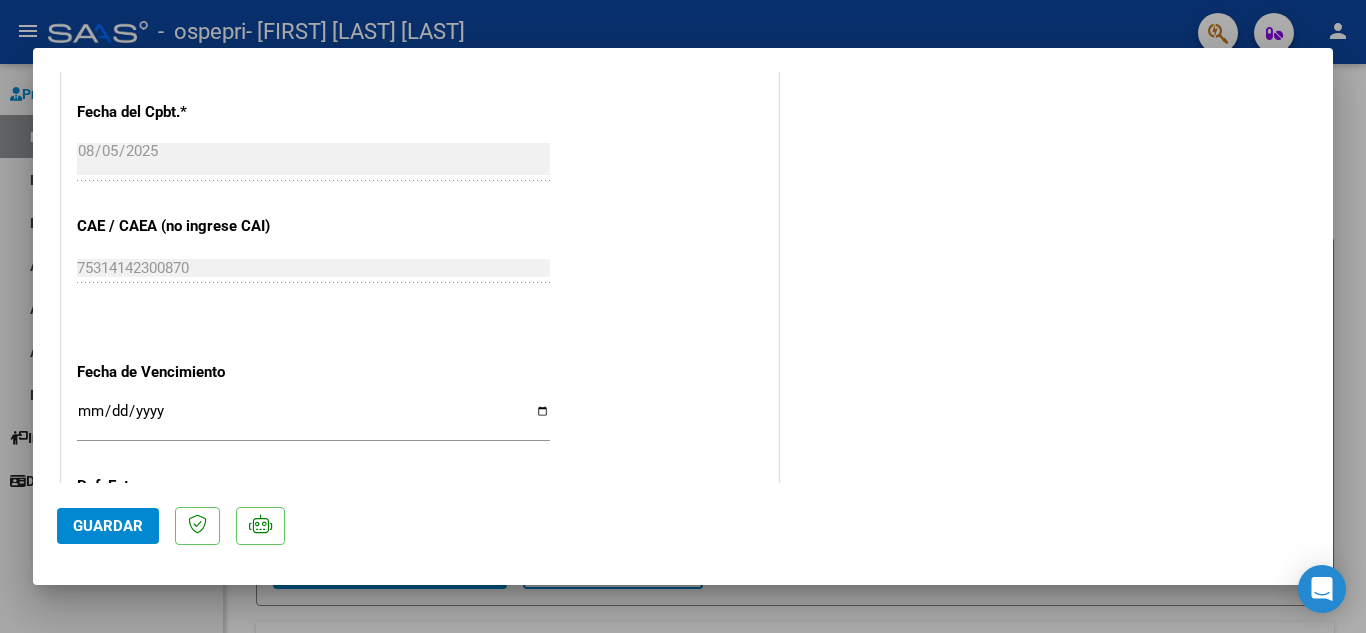 scroll, scrollTop: 1079, scrollLeft: 0, axis: vertical 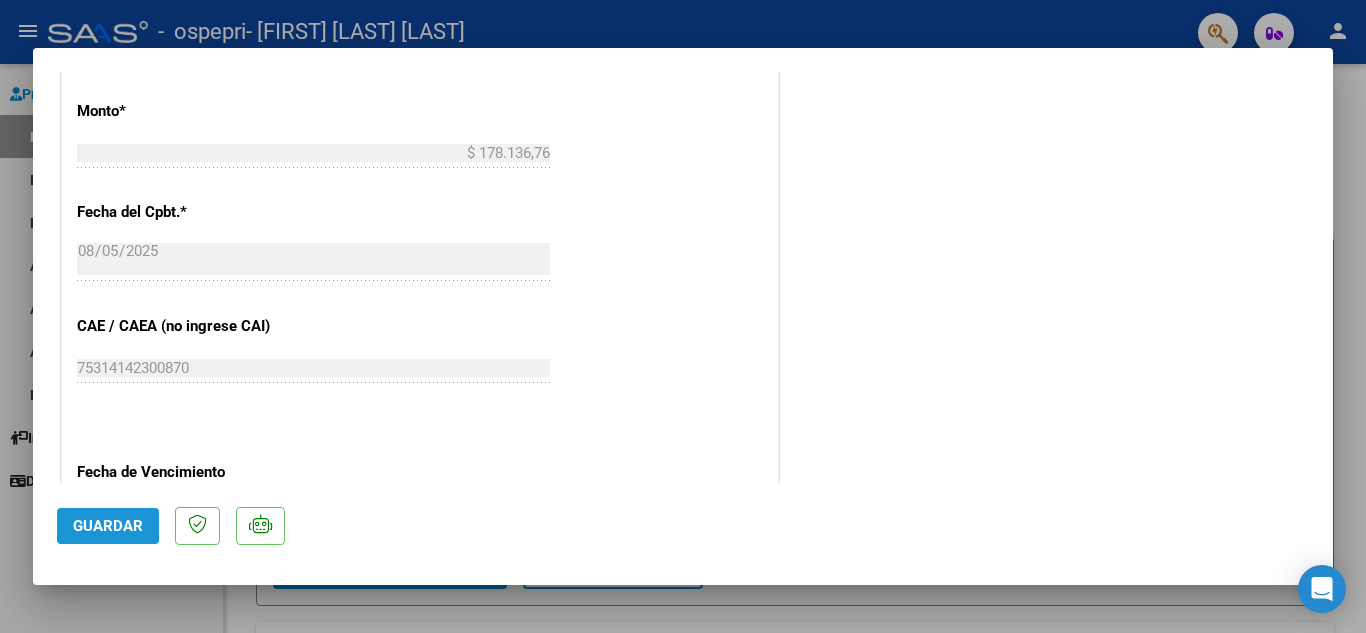 click on "Guardar" 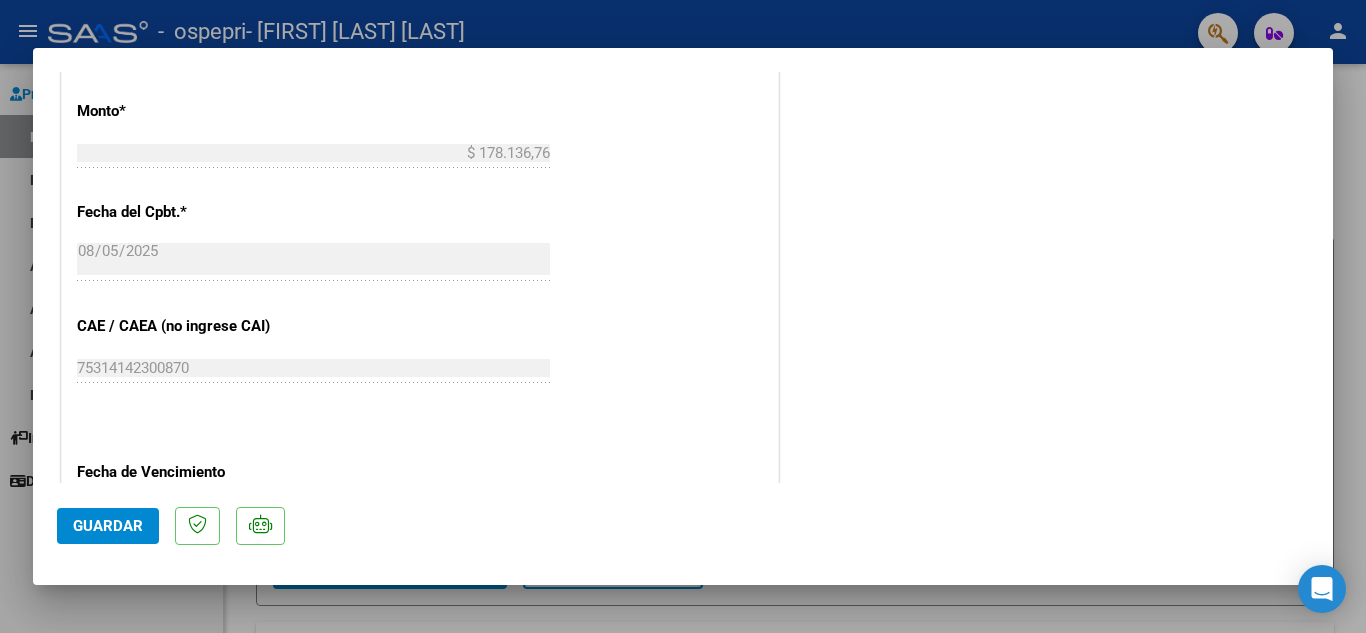 click at bounding box center [683, 316] 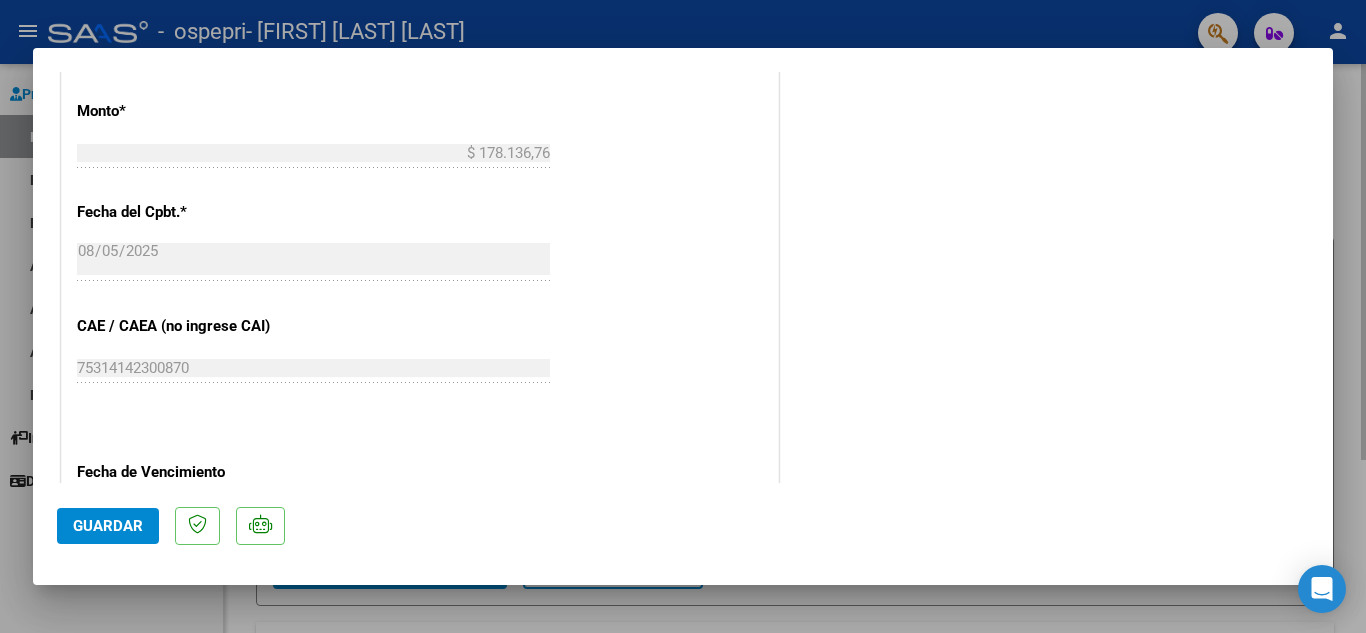 type 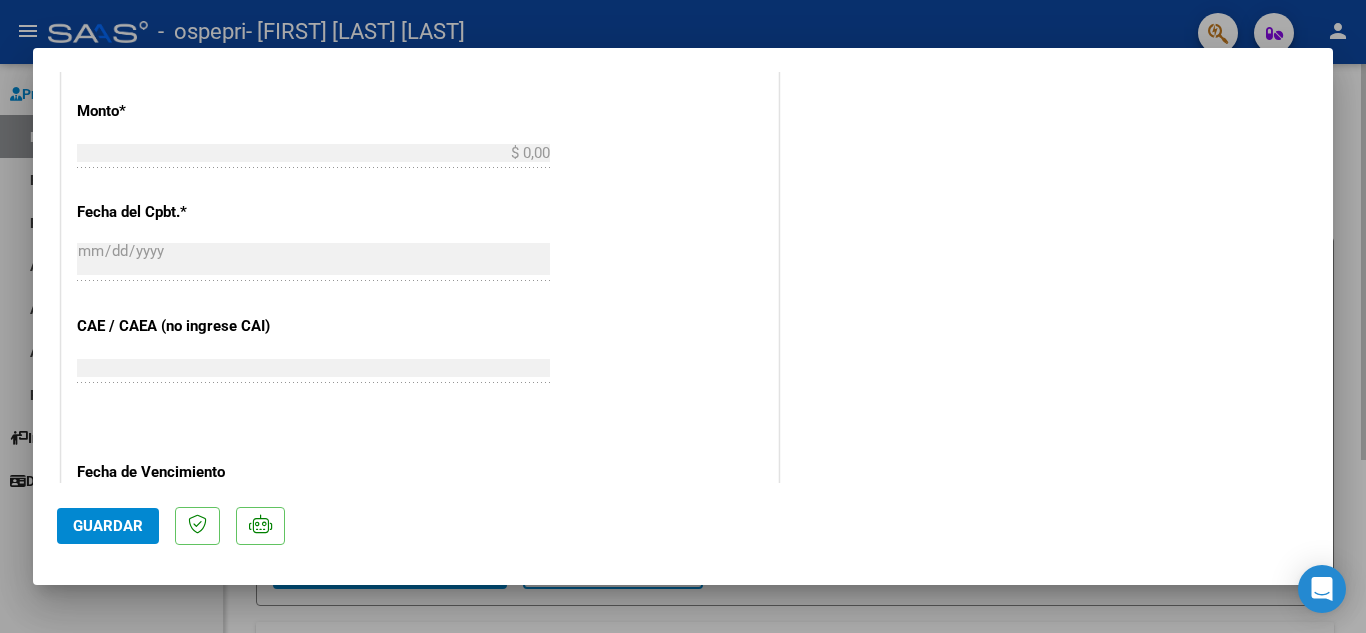 scroll, scrollTop: 1148, scrollLeft: 0, axis: vertical 